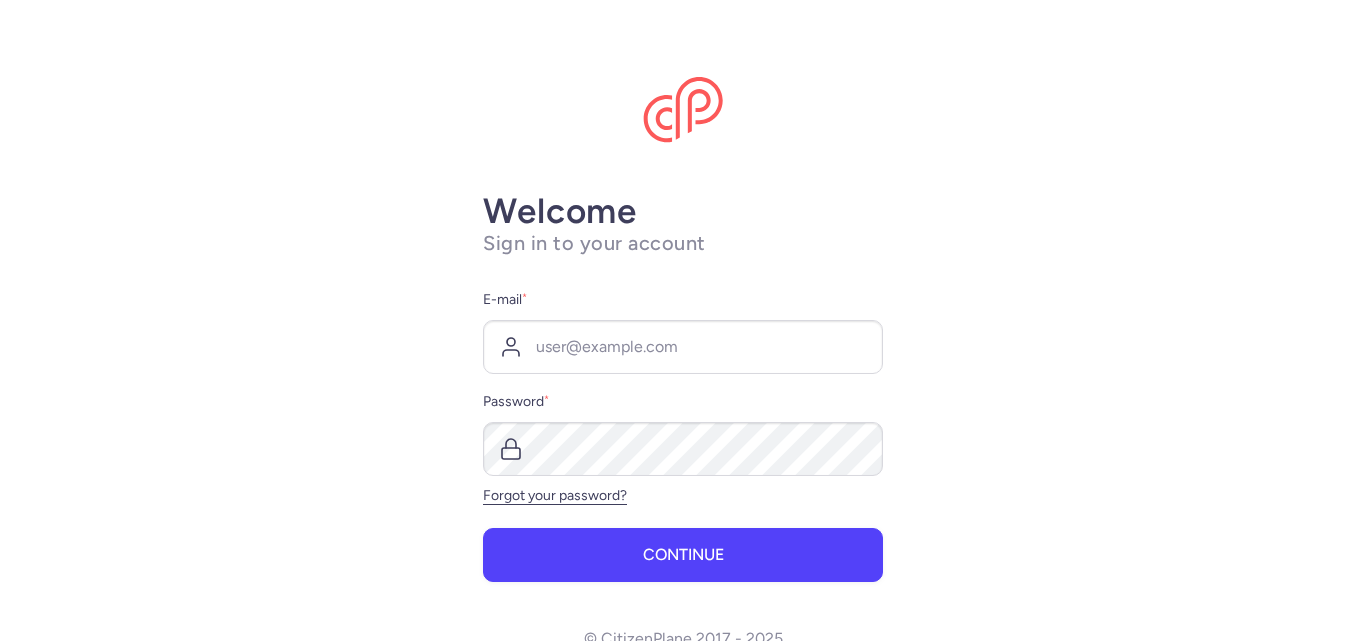 scroll, scrollTop: 0, scrollLeft: 0, axis: both 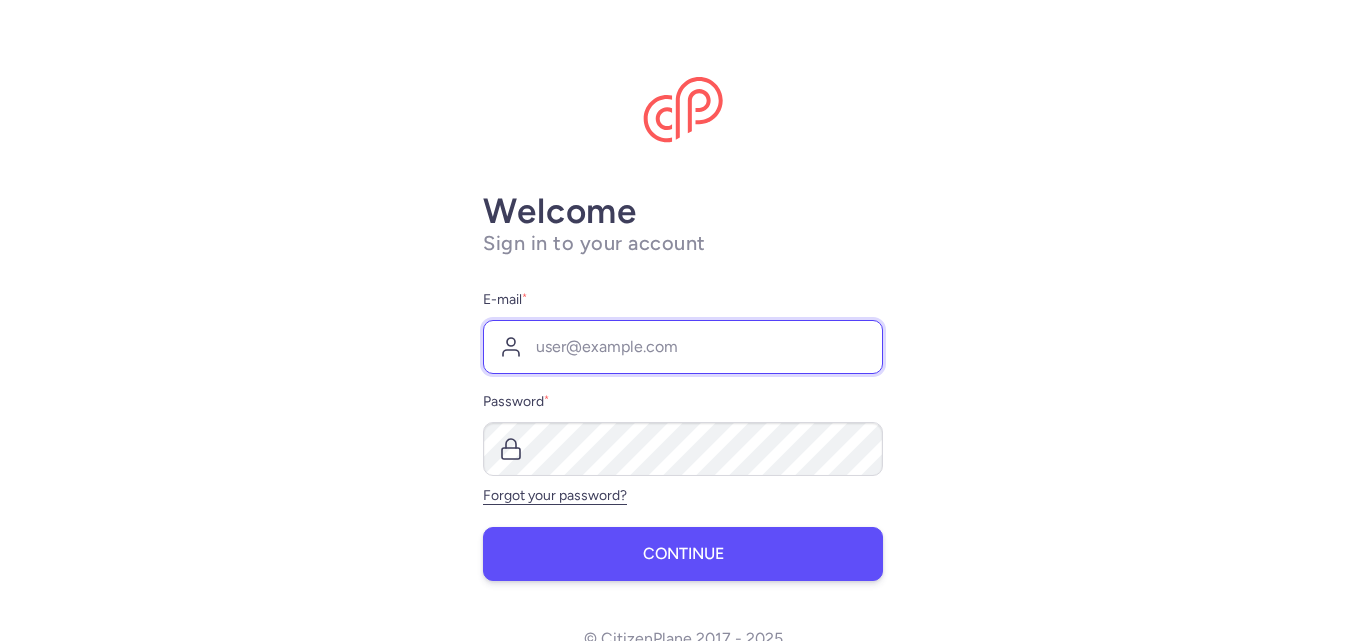type on "[EMAIL]" 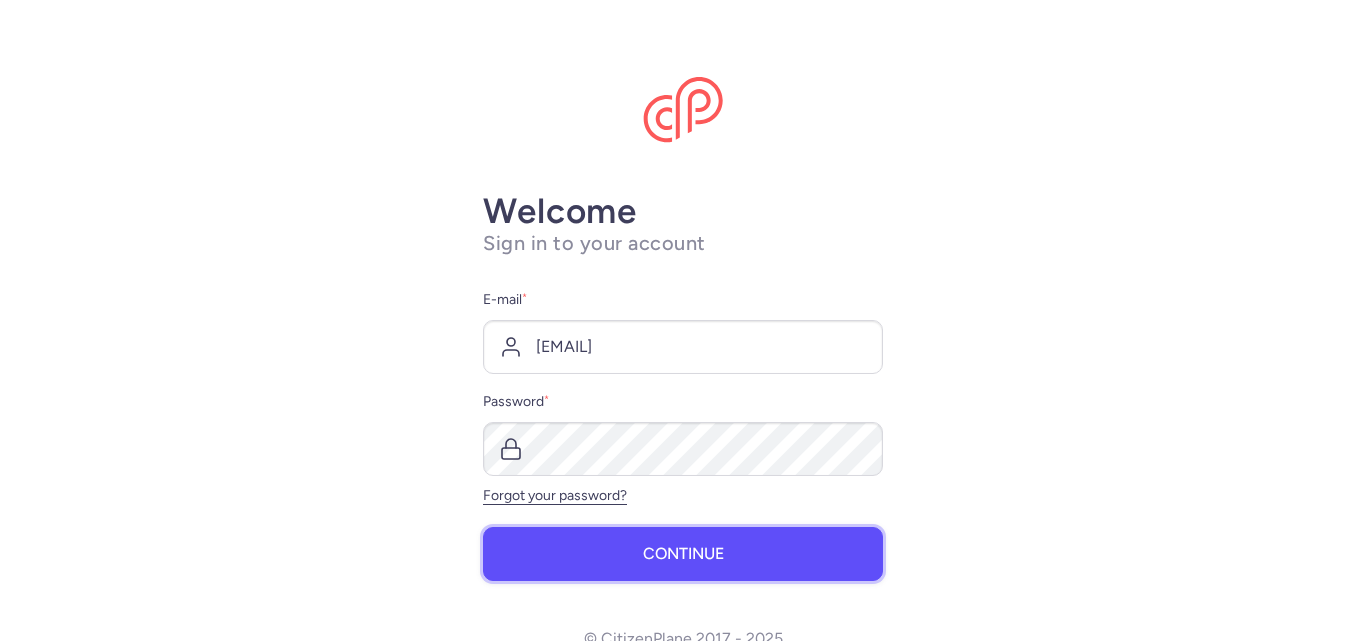 click on "Continue" at bounding box center (683, 554) 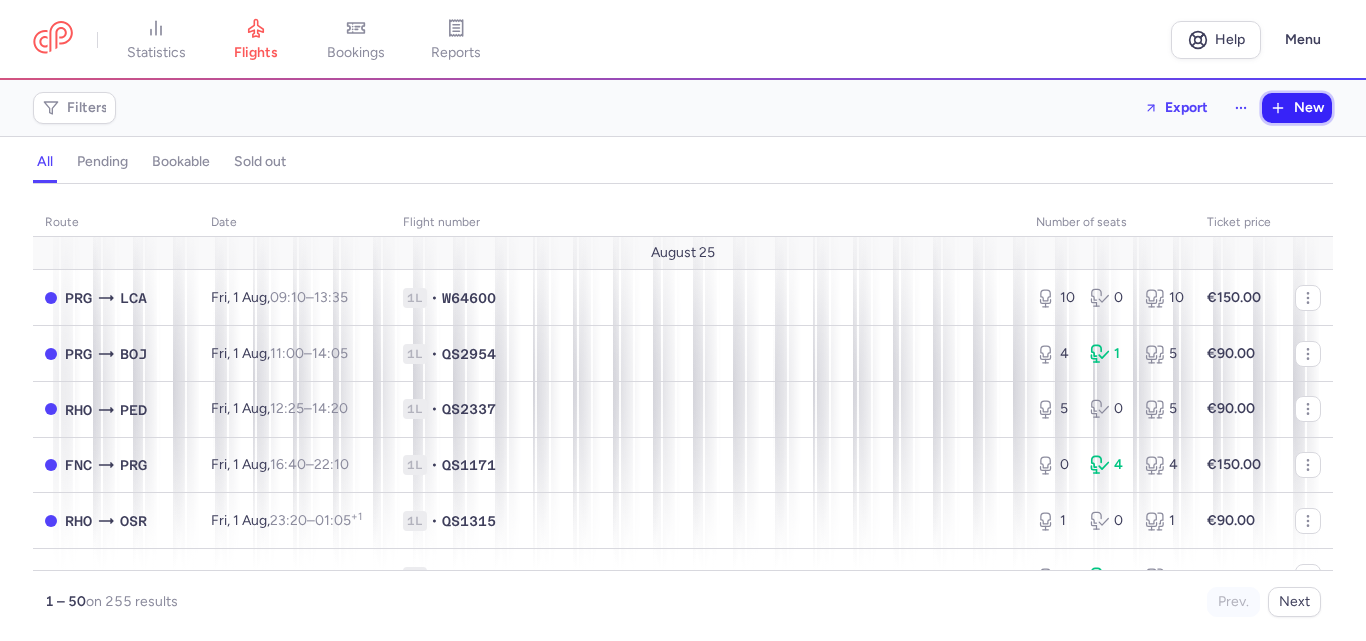 click on "New" at bounding box center [1309, 108] 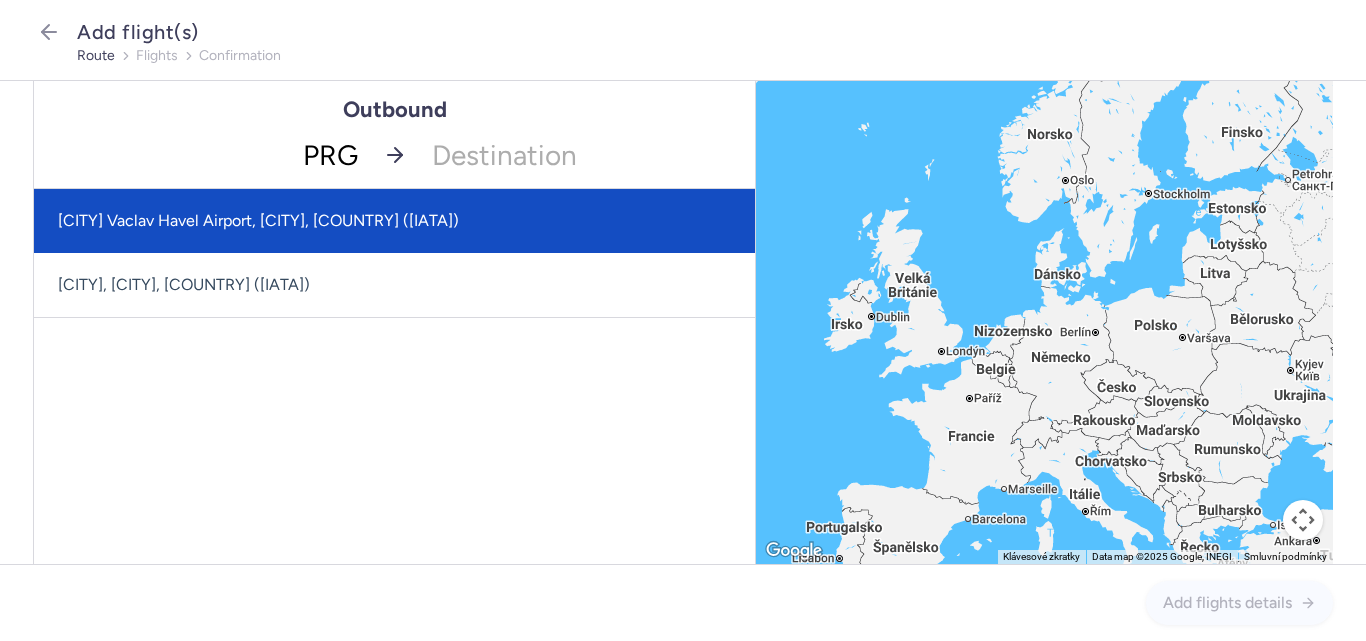 type on "PRG" 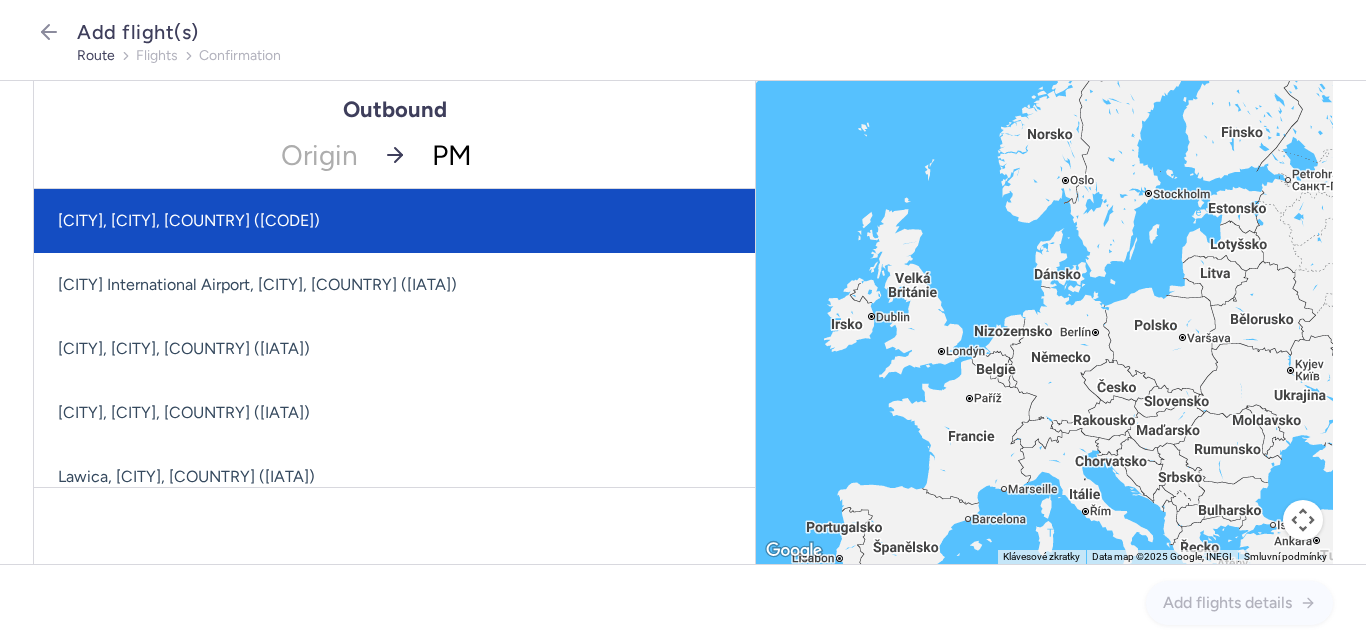 type on "PMI" 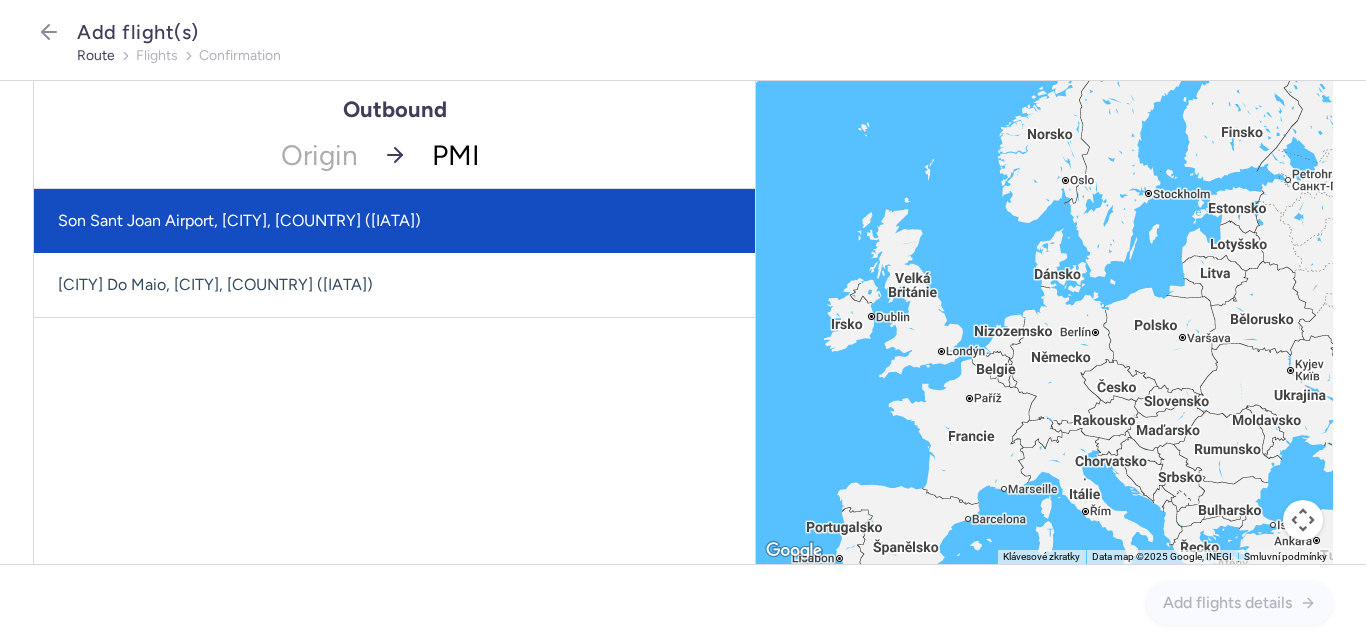 click on "Son Sant Joan Airport, [CITY], [COUNTRY] ([IATA])" 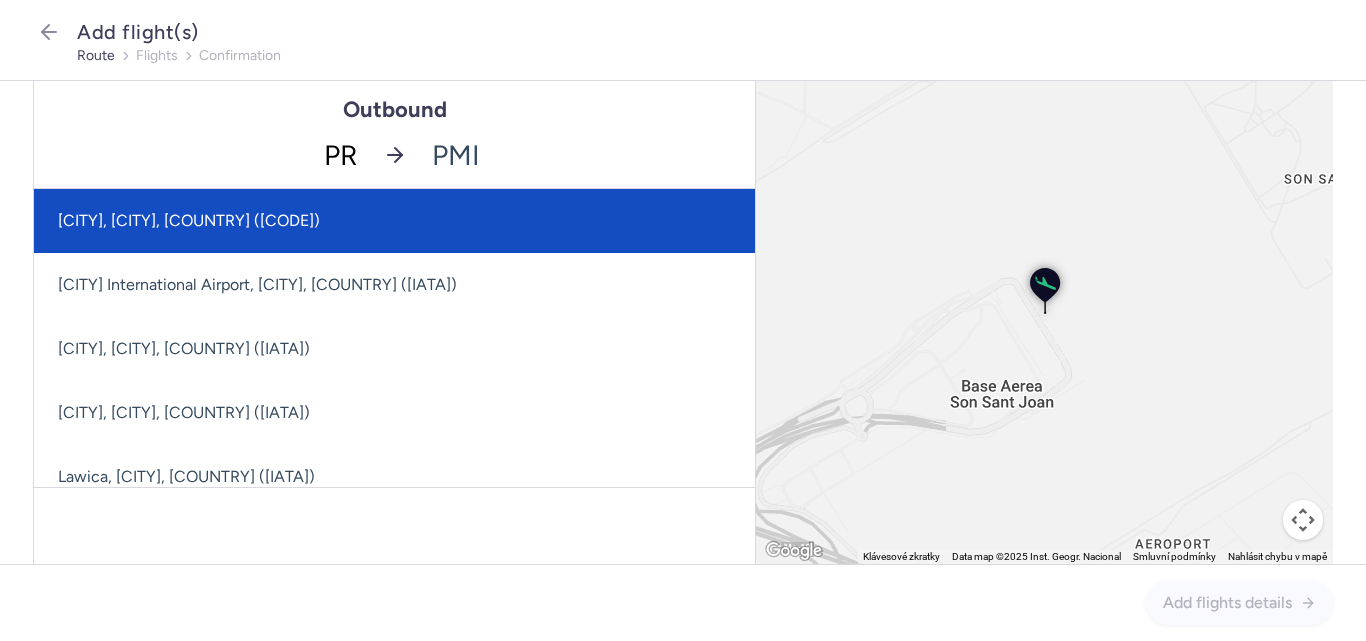 type on "PRG" 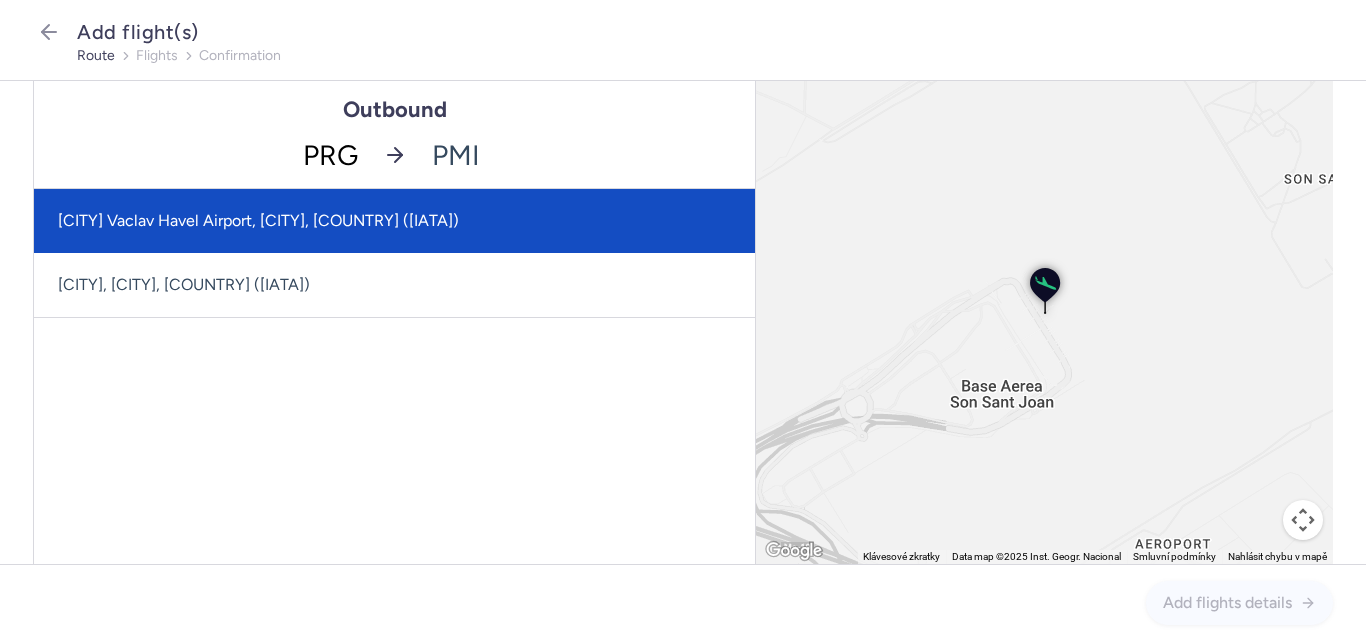 click on "[CITY] Vaclav Havel Airport, [CITY], [COUNTRY] ([IATA])" 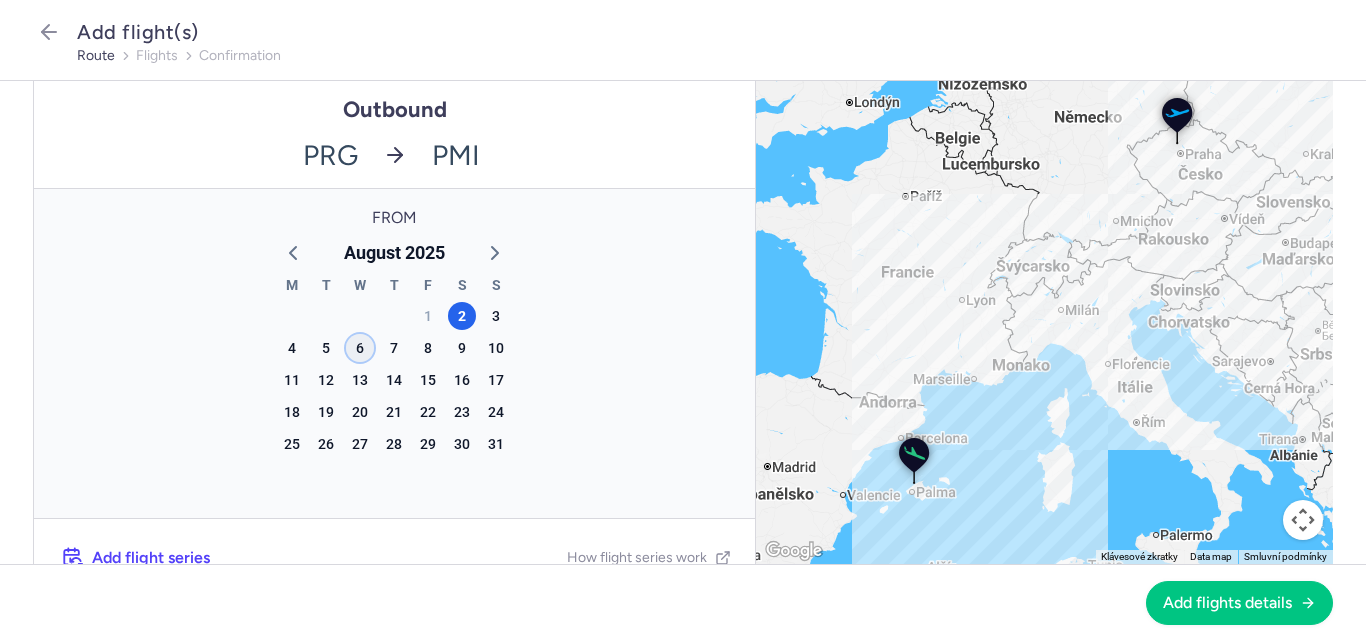 click on "6" 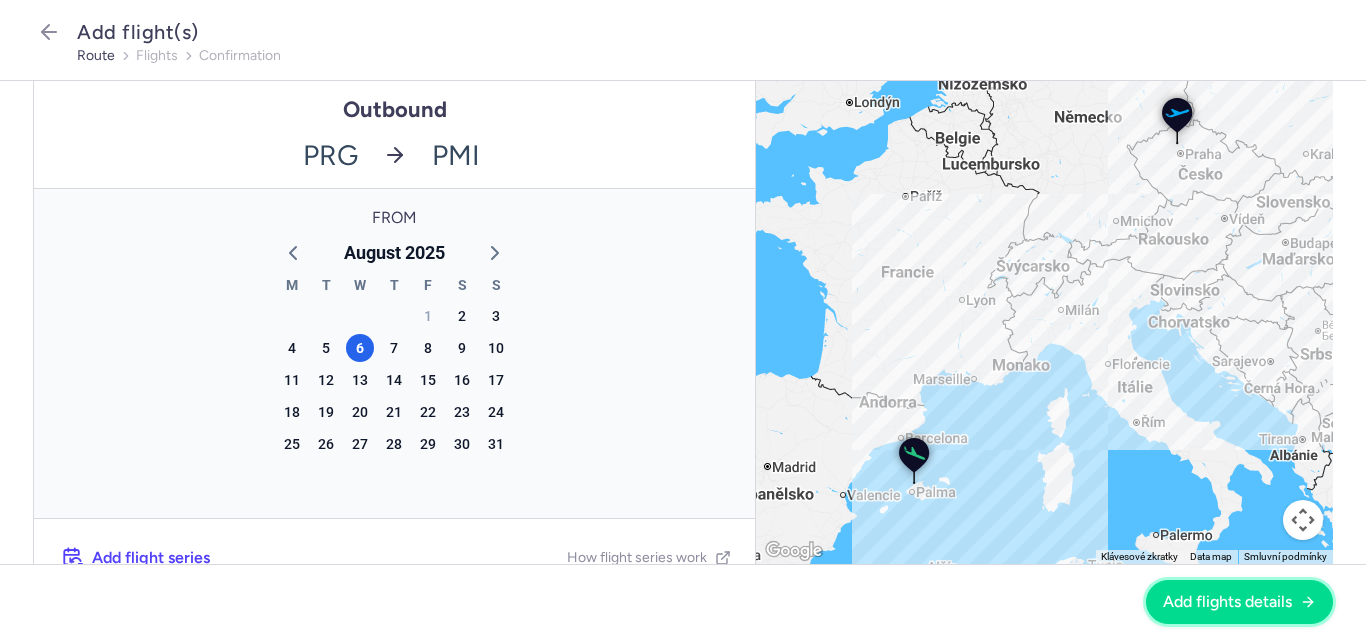 click on "Add flights details" at bounding box center [1227, 602] 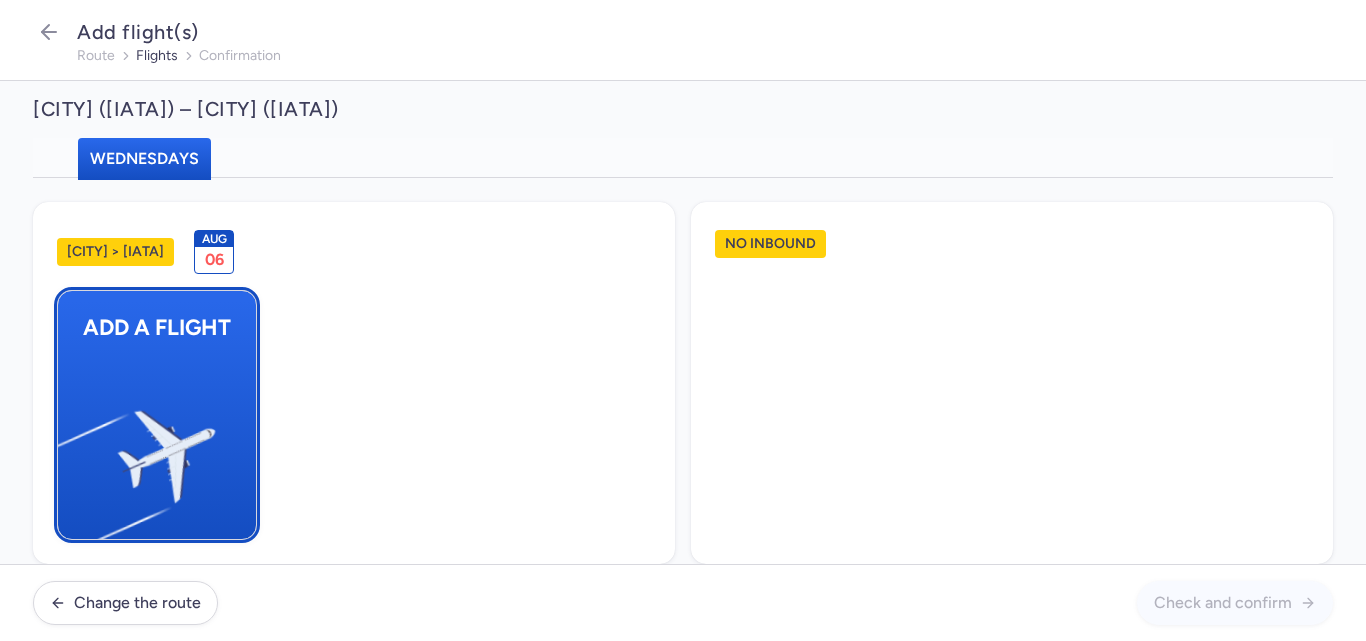 click at bounding box center [68, 448] 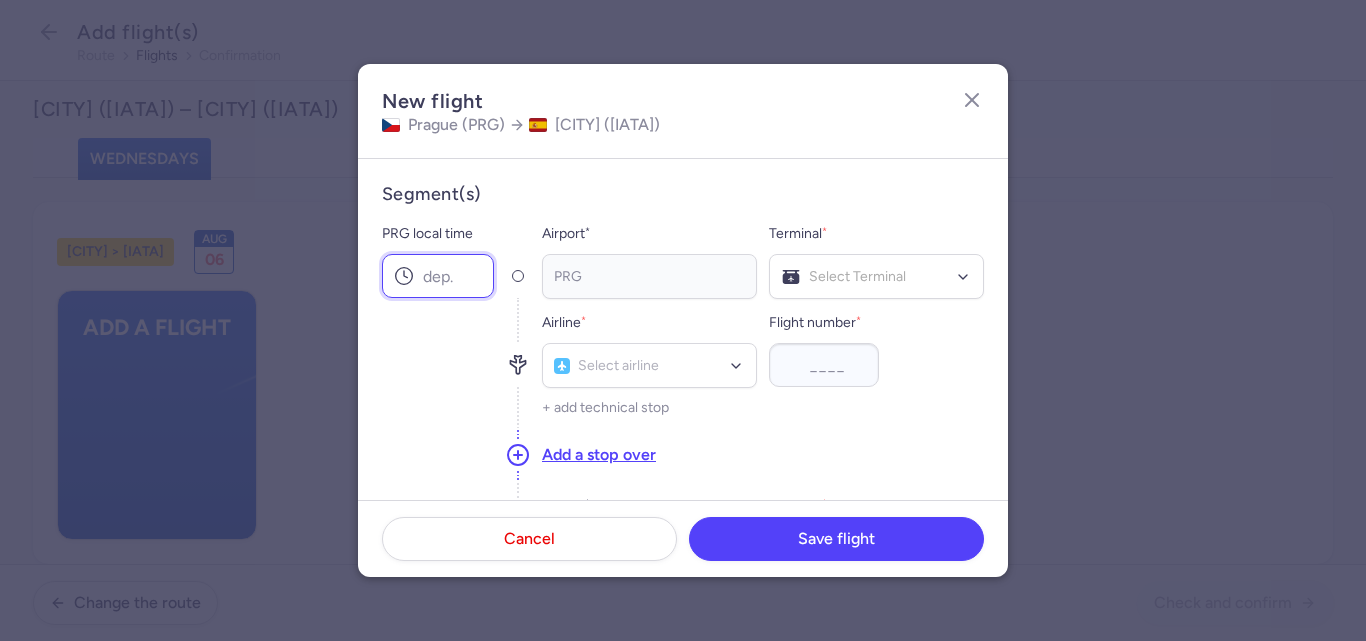 click on "PRG local time" at bounding box center (438, 276) 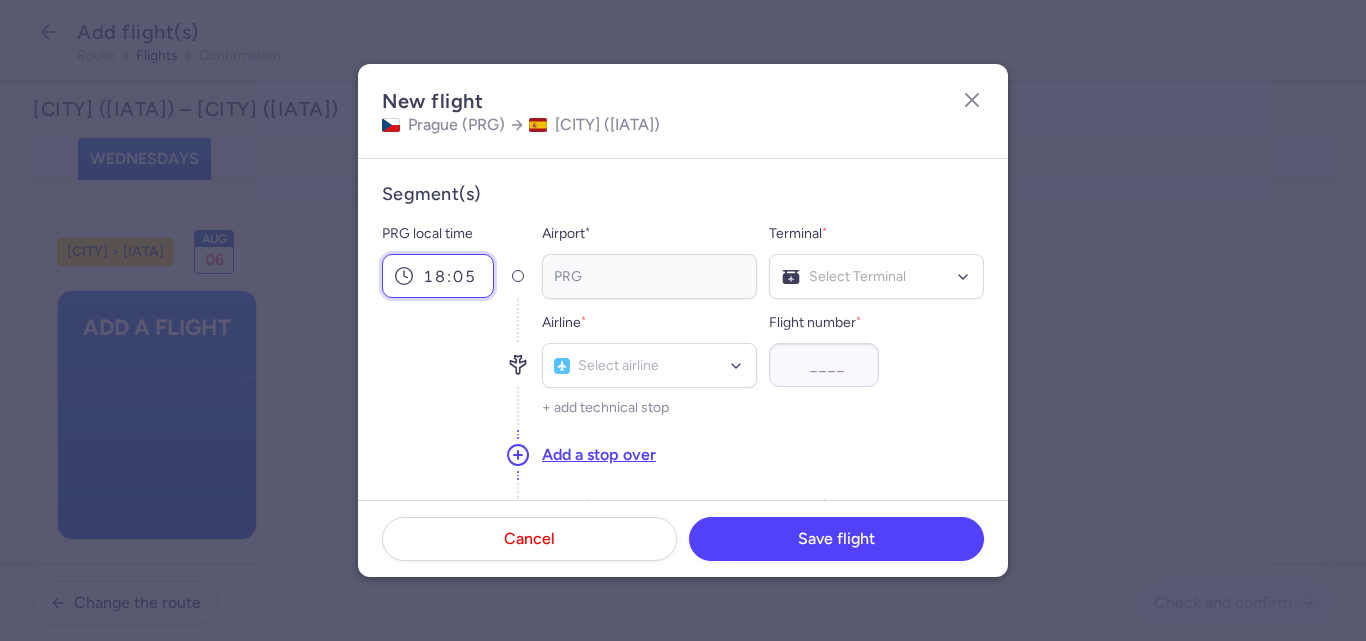 type on "18:05" 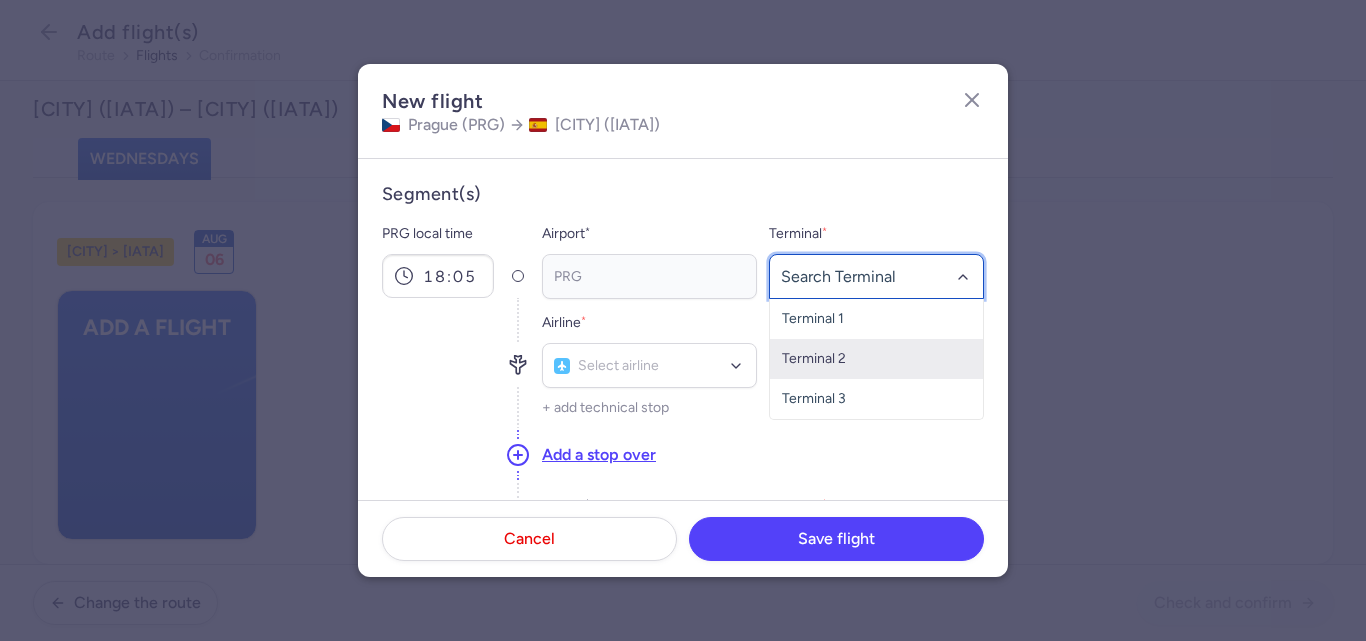 click on "Terminal 2" at bounding box center [876, 359] 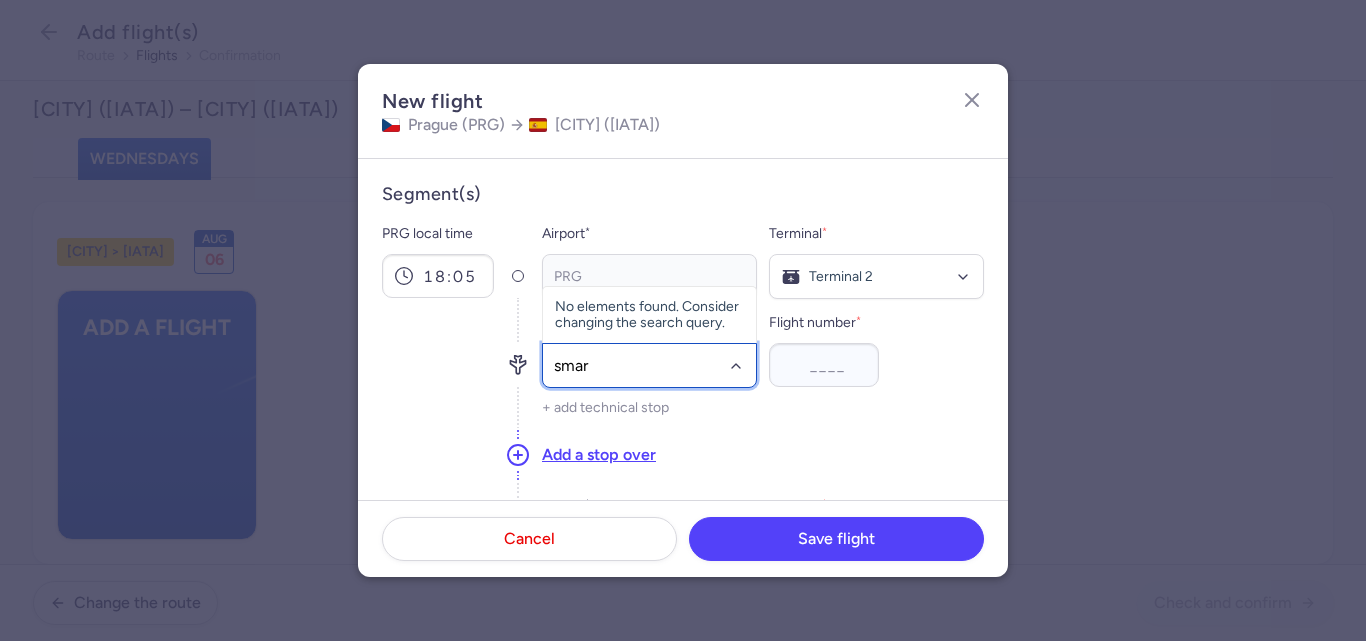 type on "smart" 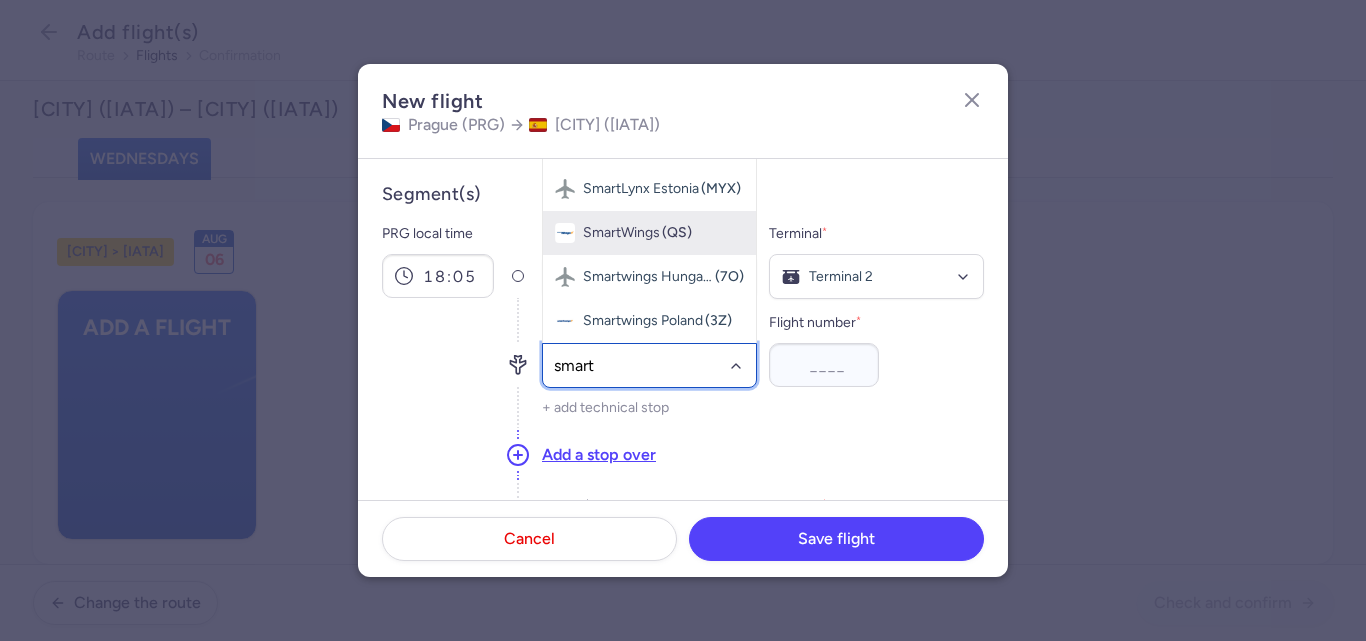 click on "SmartWings" at bounding box center (621, 233) 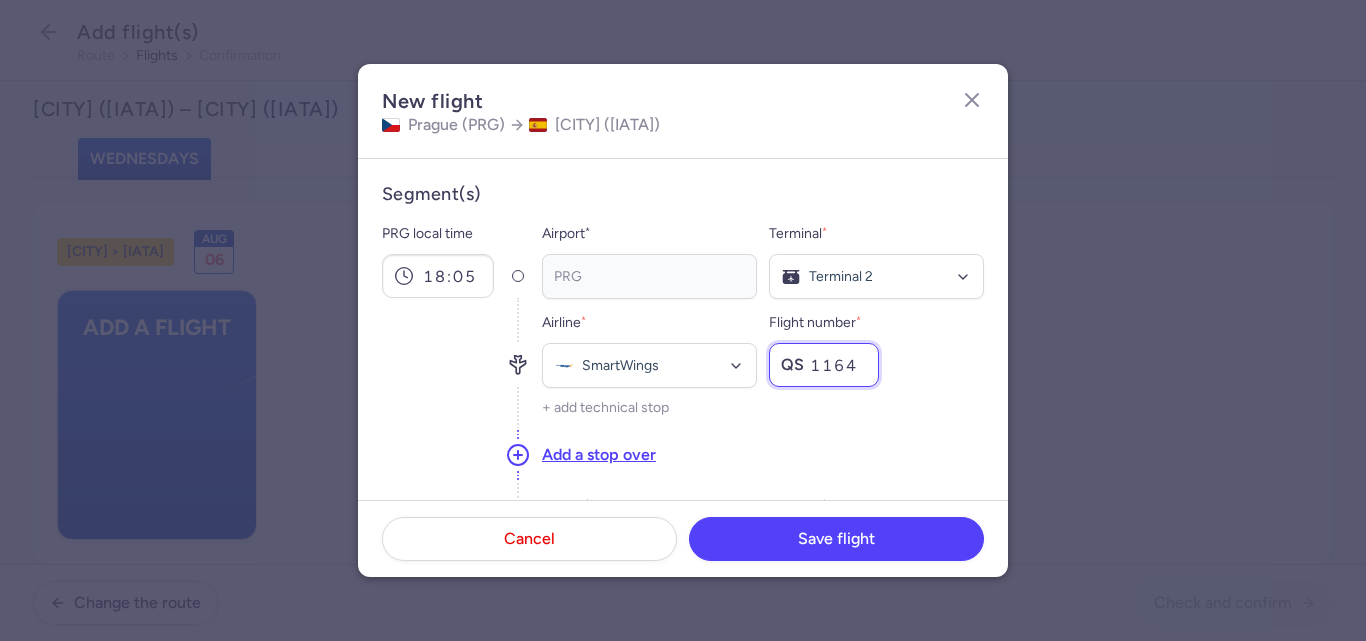 type on "1164" 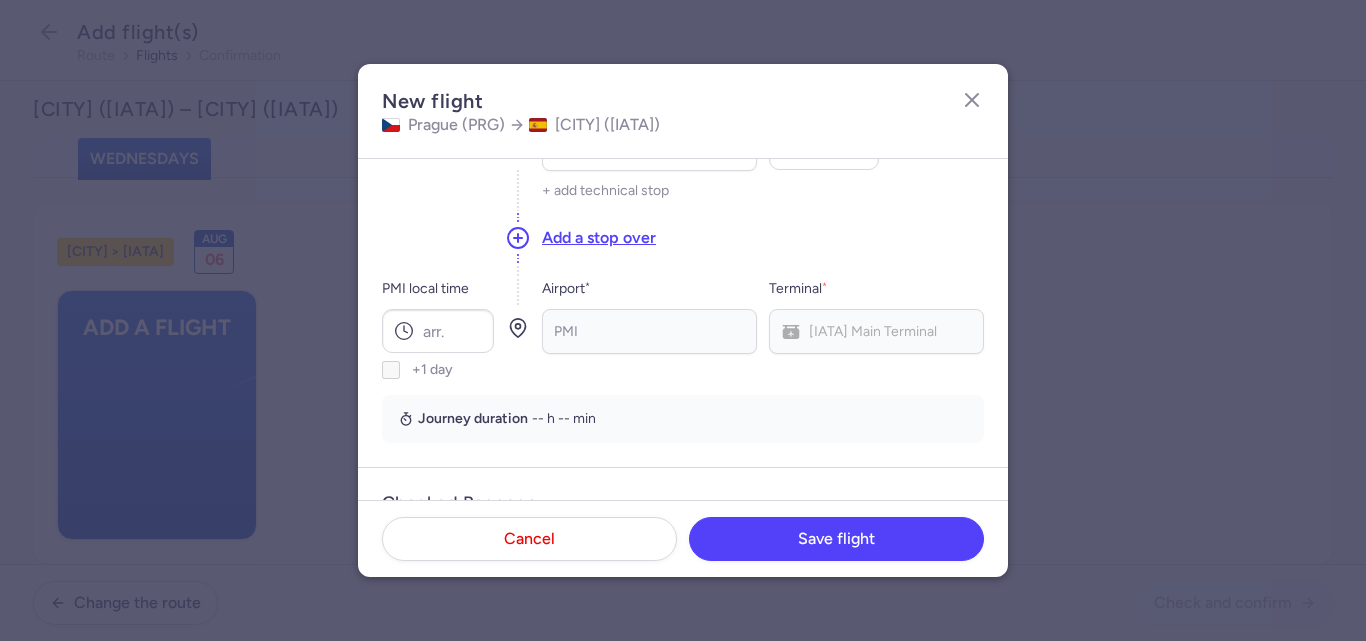 scroll, scrollTop: 244, scrollLeft: 0, axis: vertical 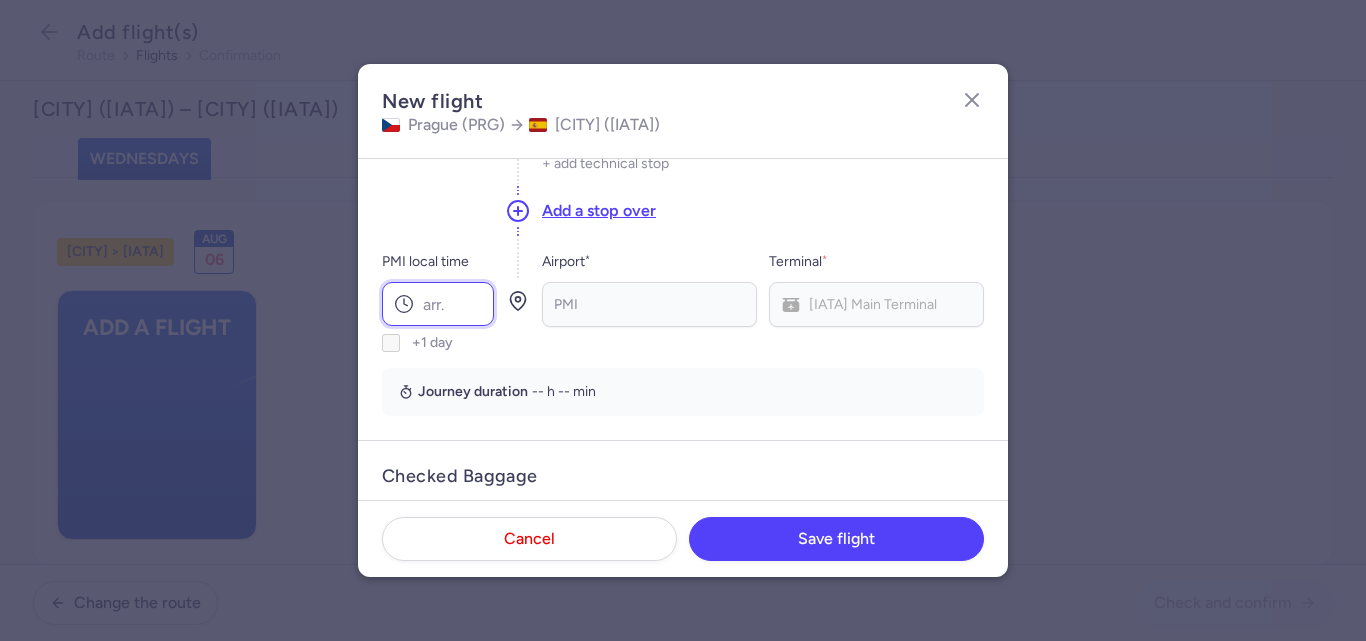click on "PMI local time" at bounding box center [438, 304] 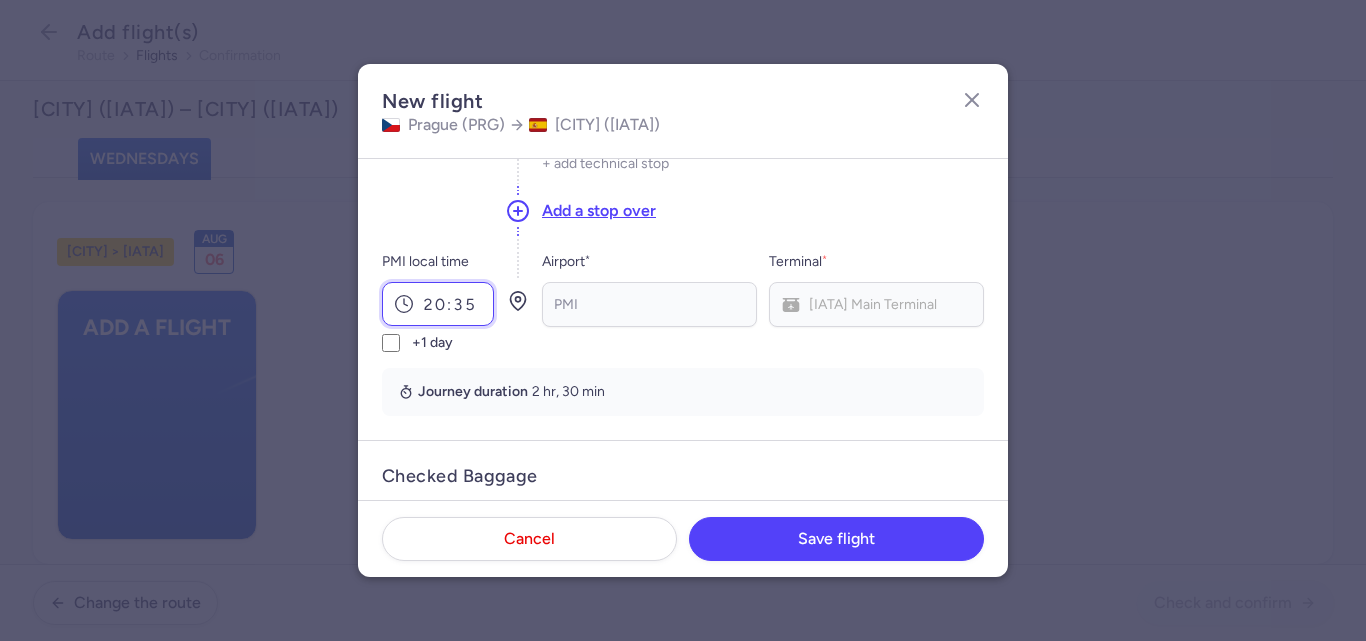 type on "20:35" 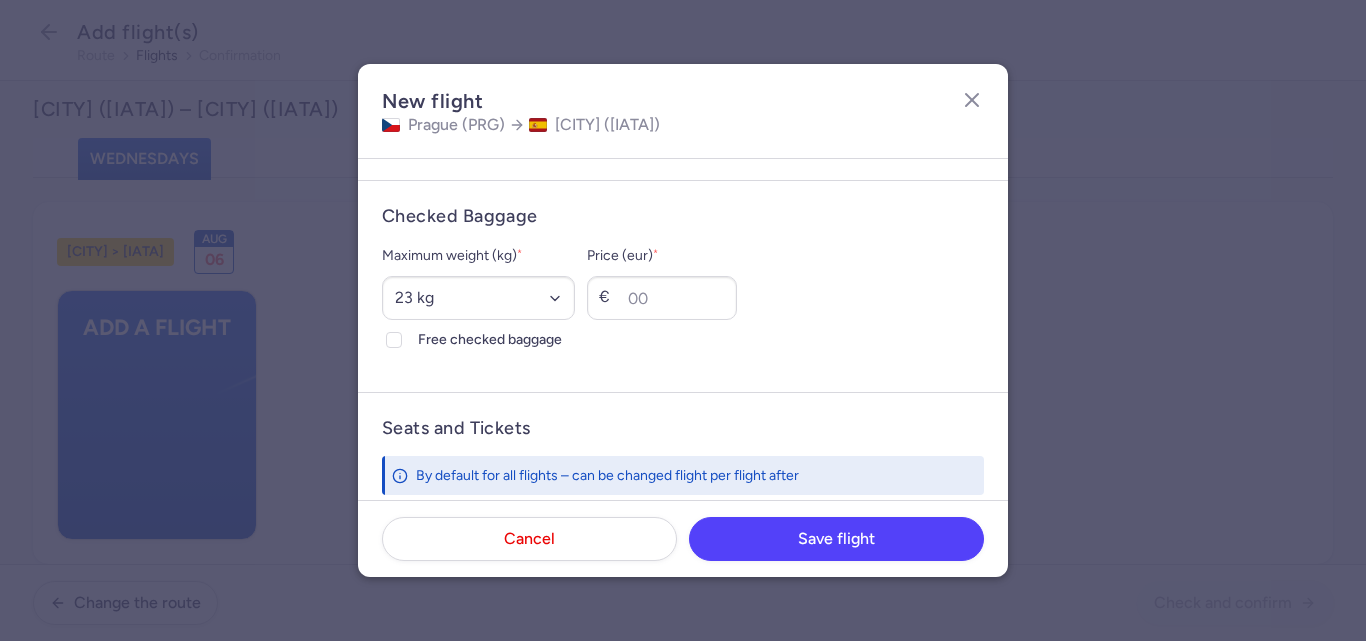 scroll, scrollTop: 532, scrollLeft: 0, axis: vertical 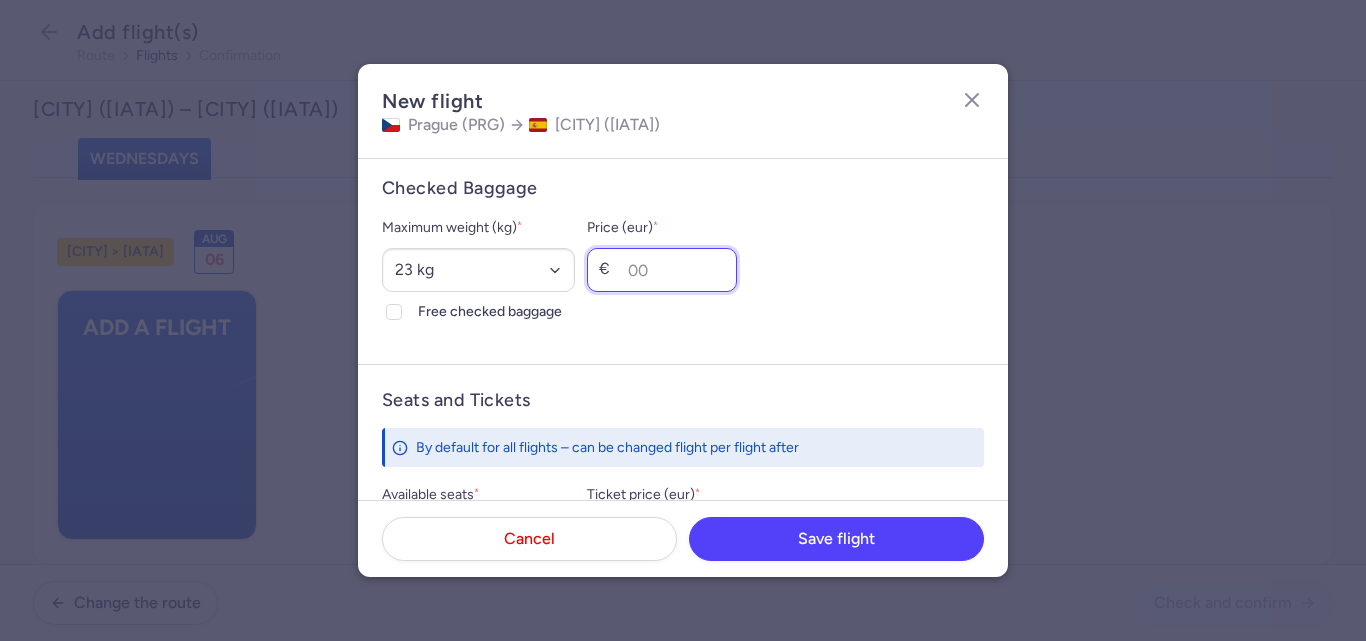 click on "Price (eur)  *" at bounding box center (662, 270) 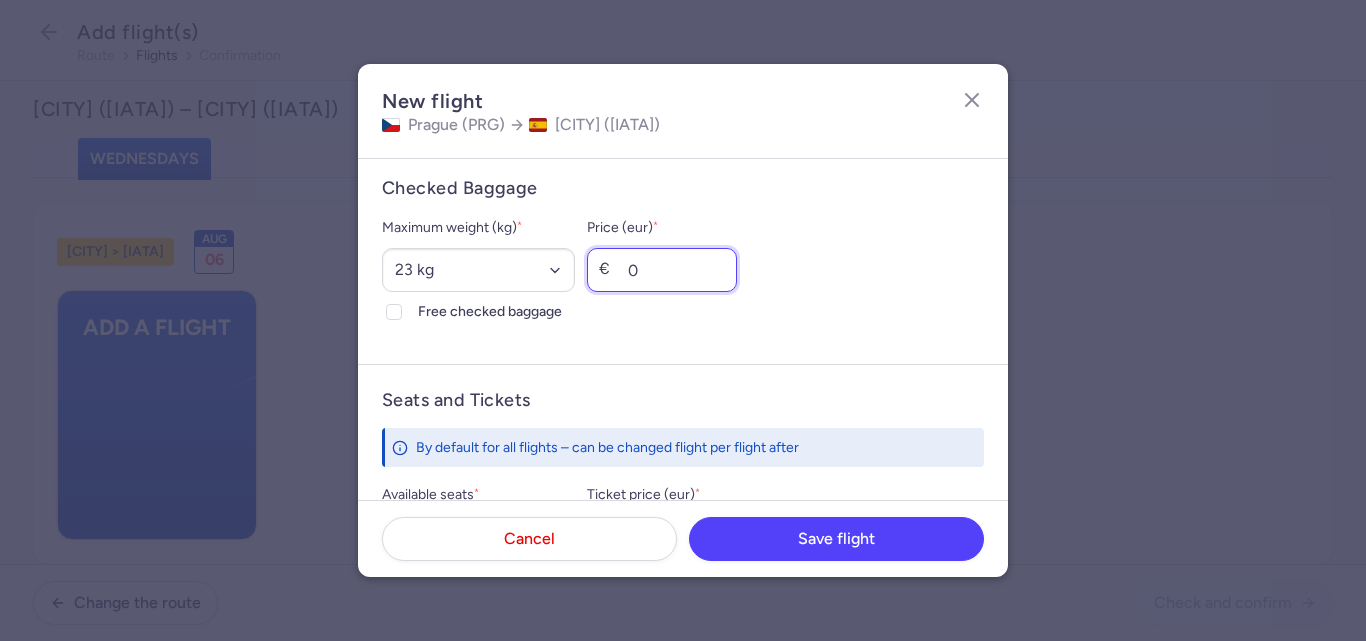 type on "0" 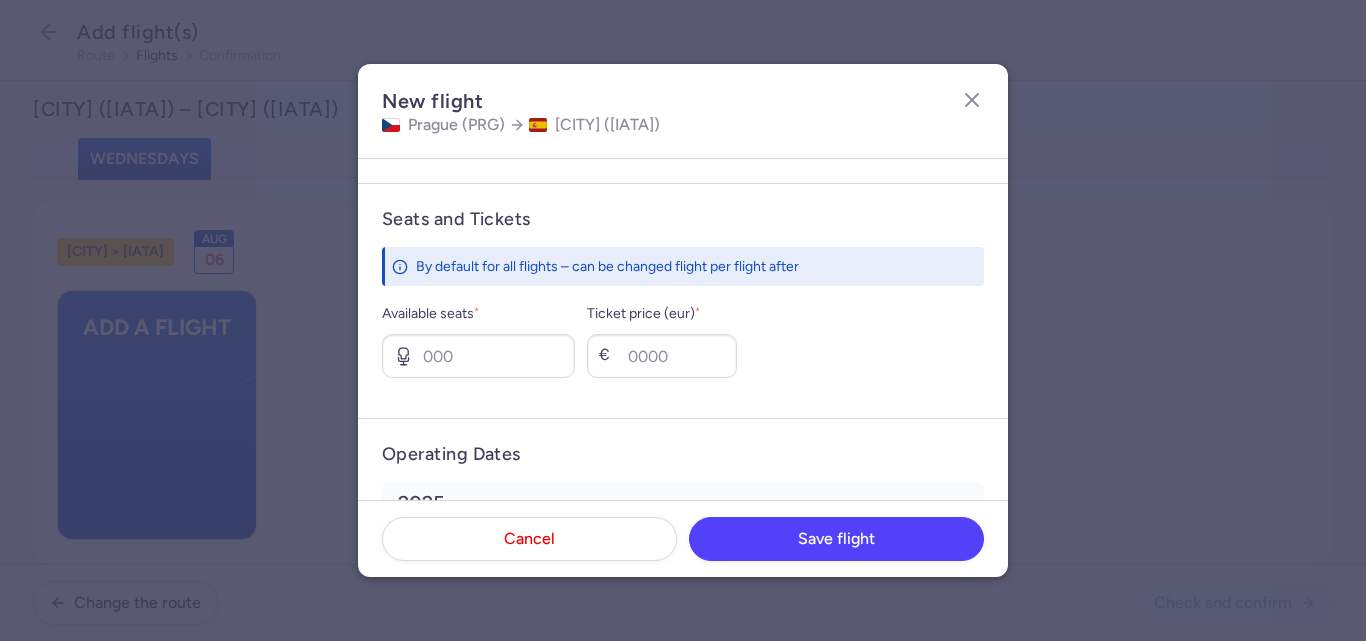 scroll, scrollTop: 760, scrollLeft: 0, axis: vertical 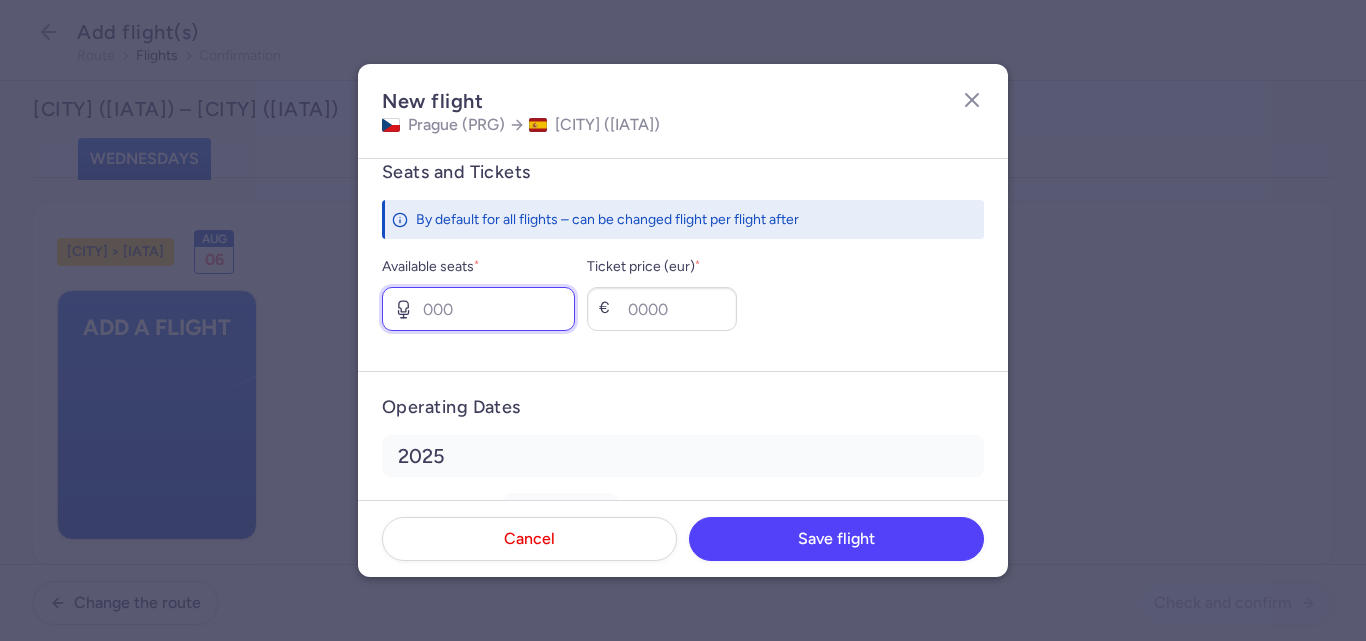 click on "Available seats  *" at bounding box center (478, 309) 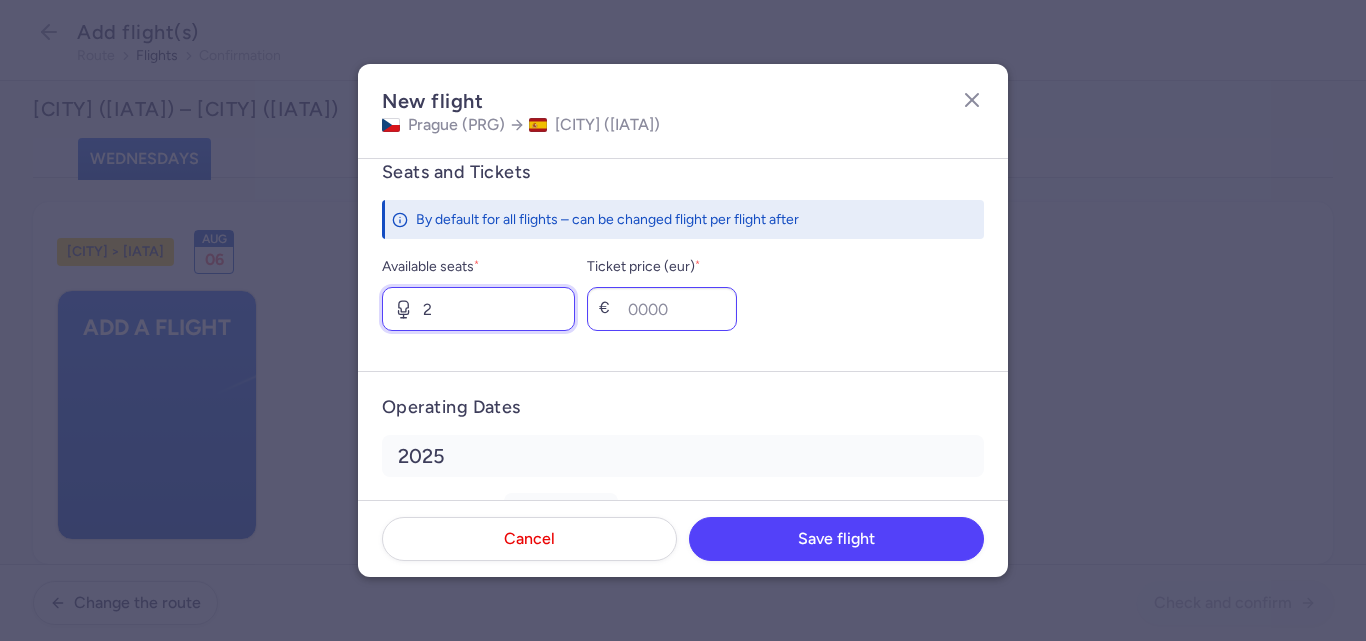 type on "2" 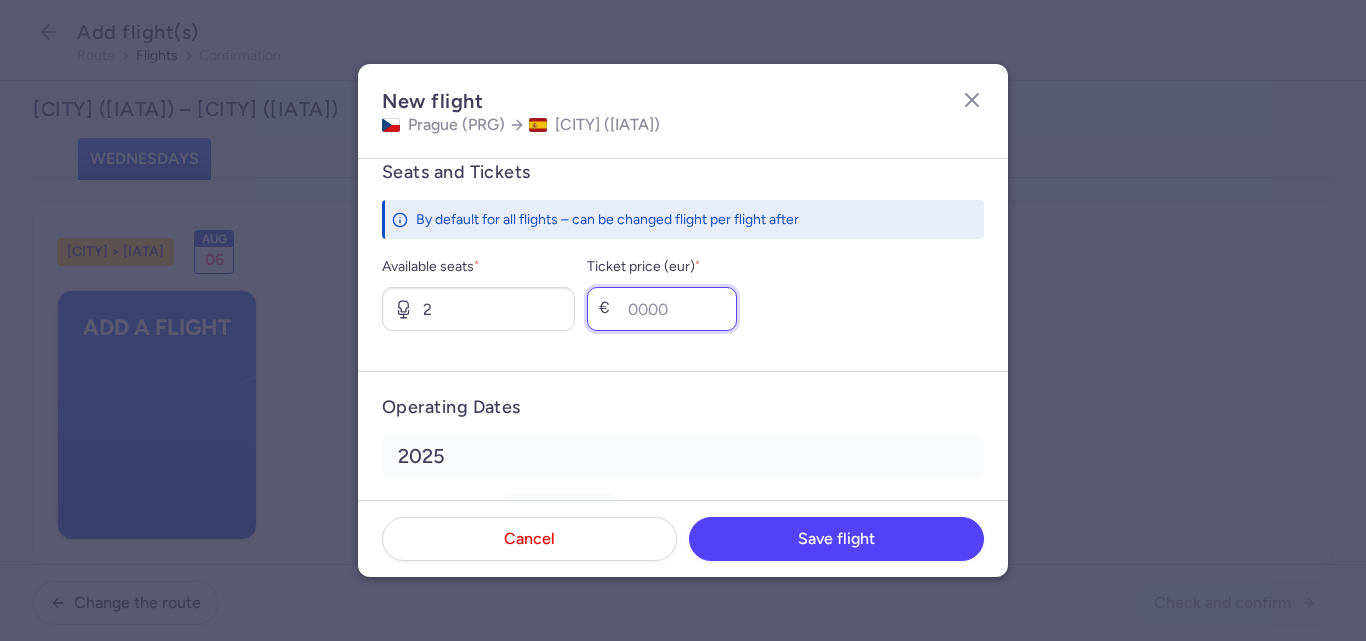 click on "Ticket price (eur)  *" at bounding box center [662, 309] 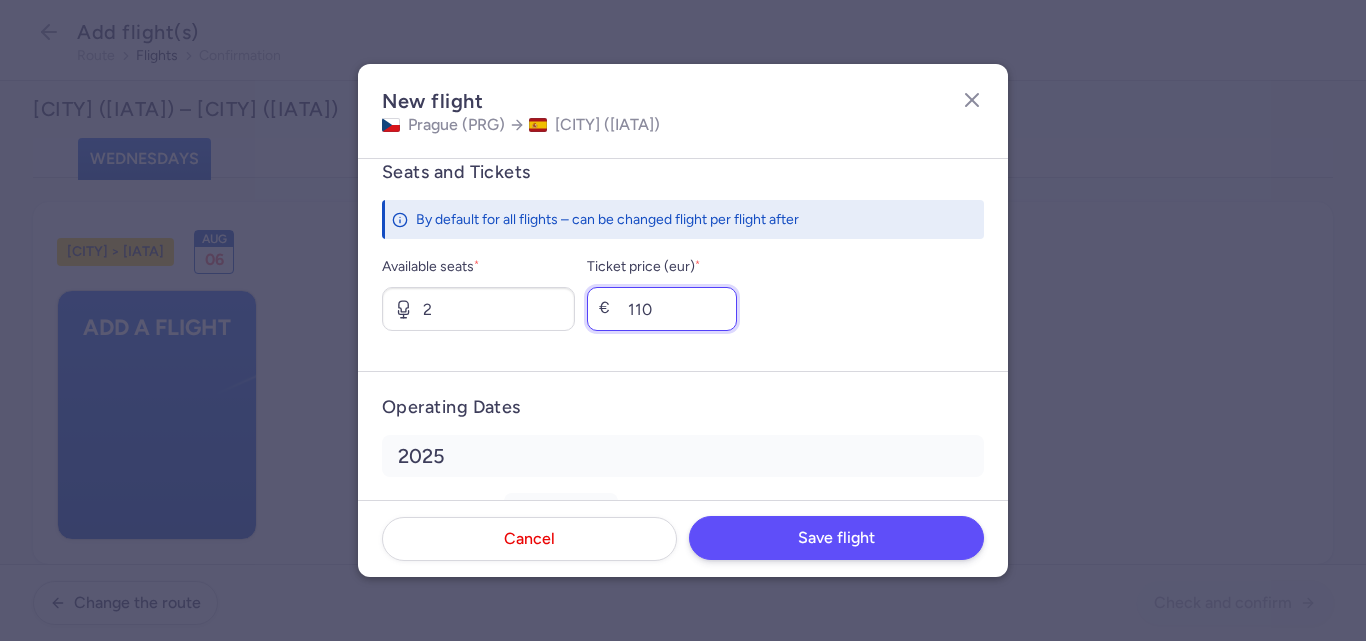 type on "110" 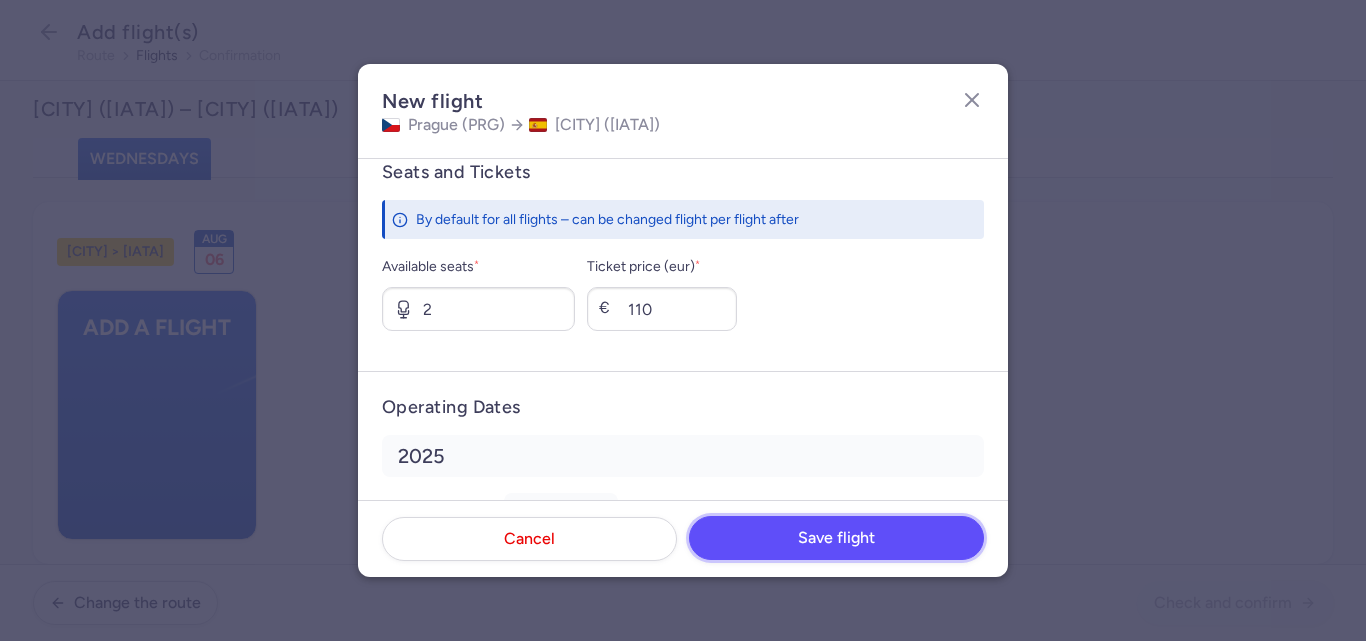 click on "Save flight" at bounding box center [836, 538] 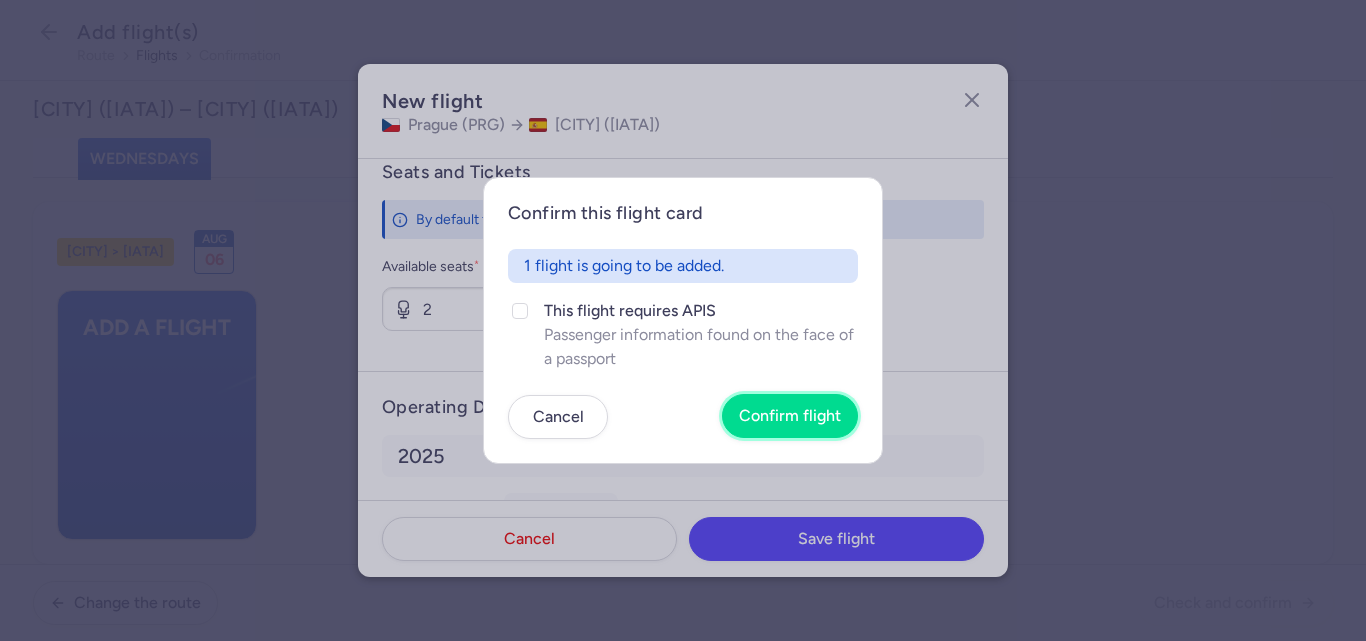 click on "Confirm flight" at bounding box center [790, 416] 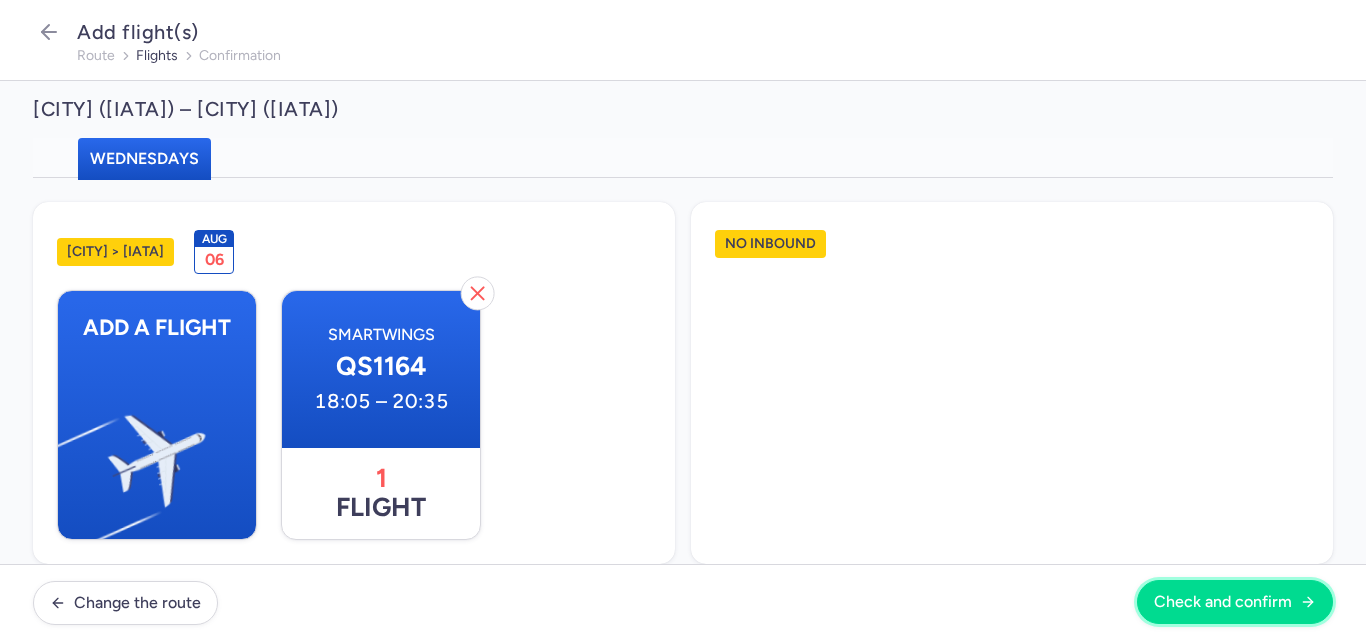 click on "Check and confirm" at bounding box center (1223, 602) 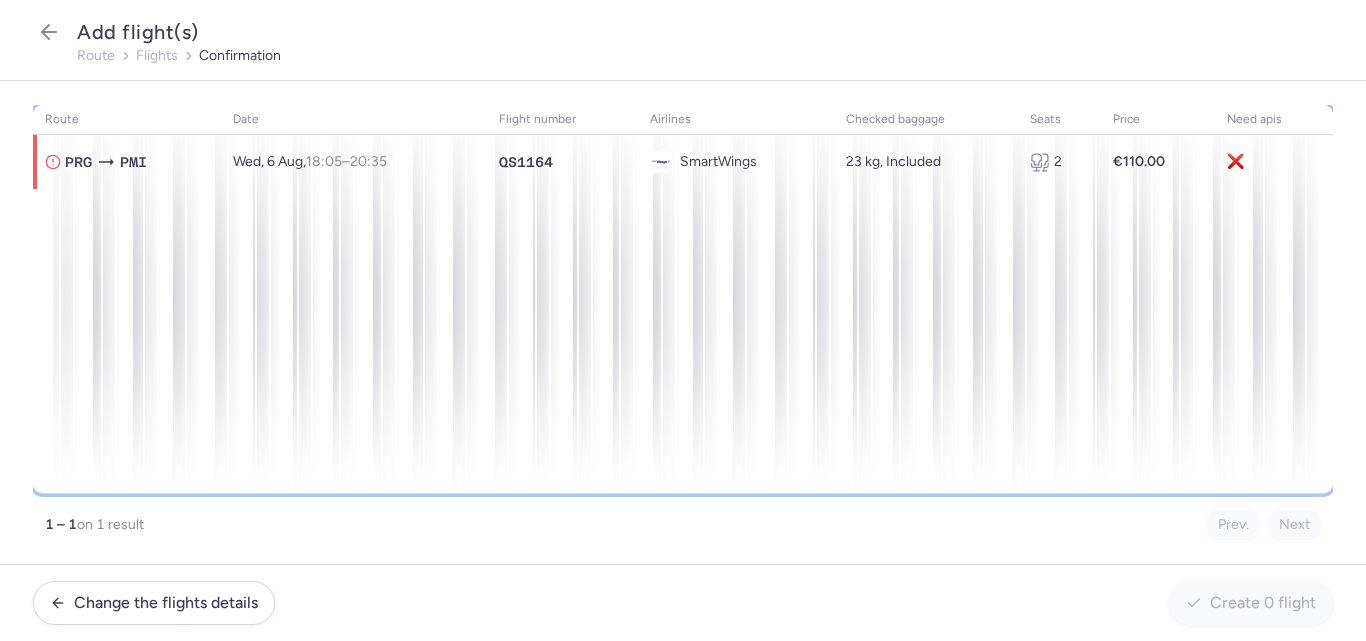 click on "route date flight number airlines checked baggage seats price need apis  [CITY]  [CITY] Wed, 6 Aug,  18:05  –  20:35  +0 QS1164 SmartWings 23 kg, Included 2 €110.00 ❌" at bounding box center [683, 299] 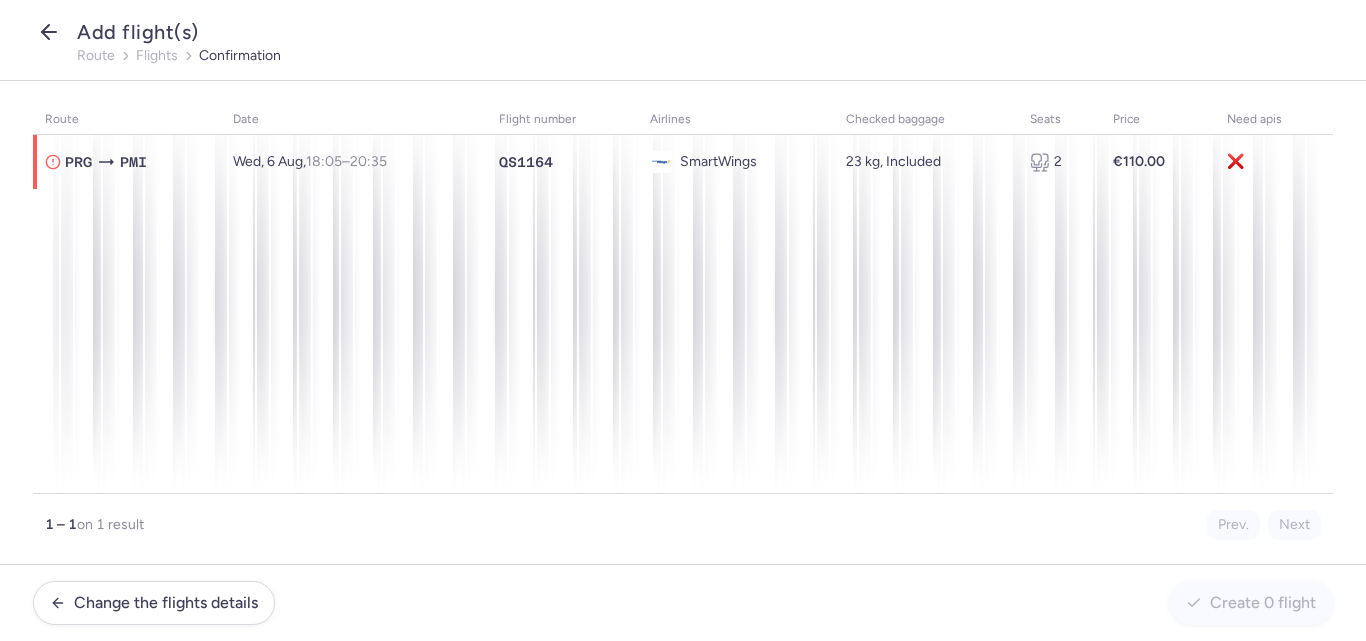 click 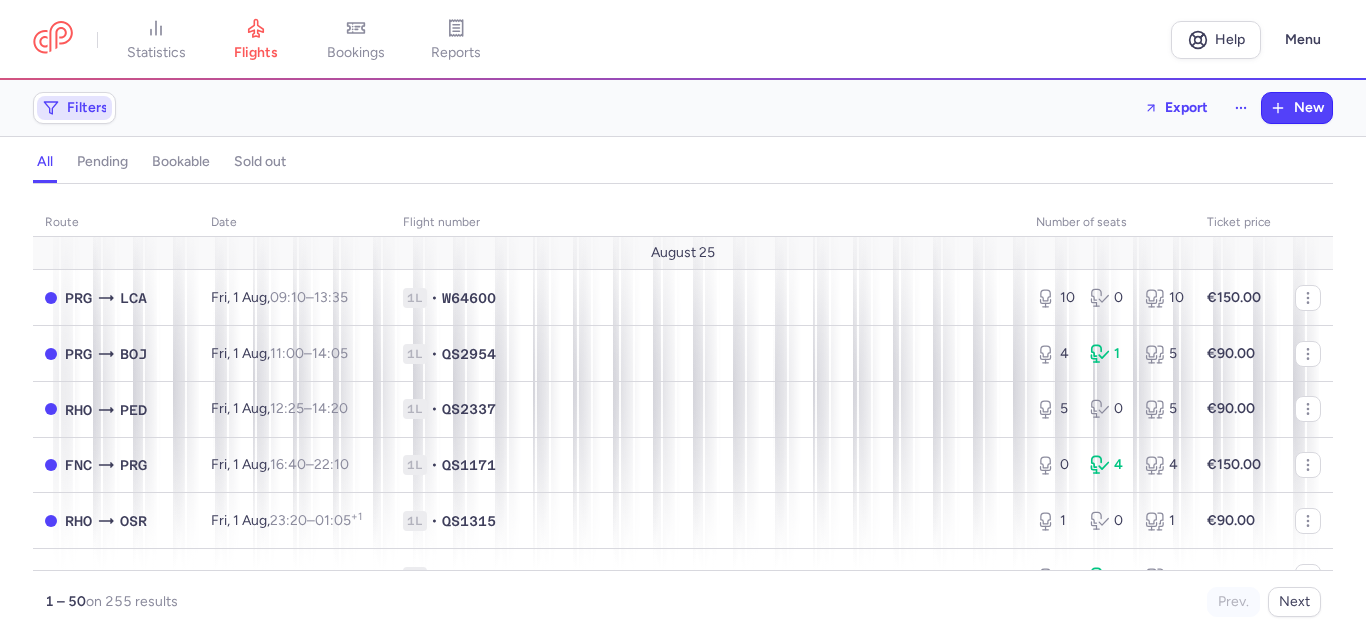 click on "Filters" 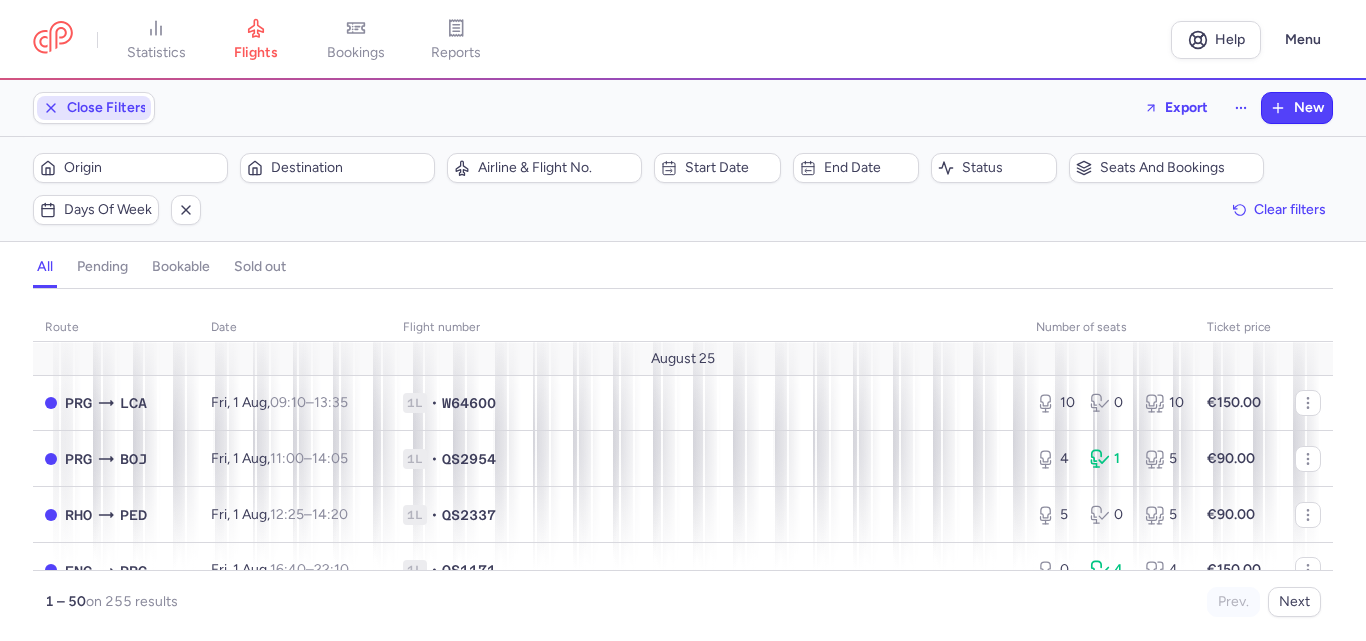 scroll, scrollTop: 0, scrollLeft: 0, axis: both 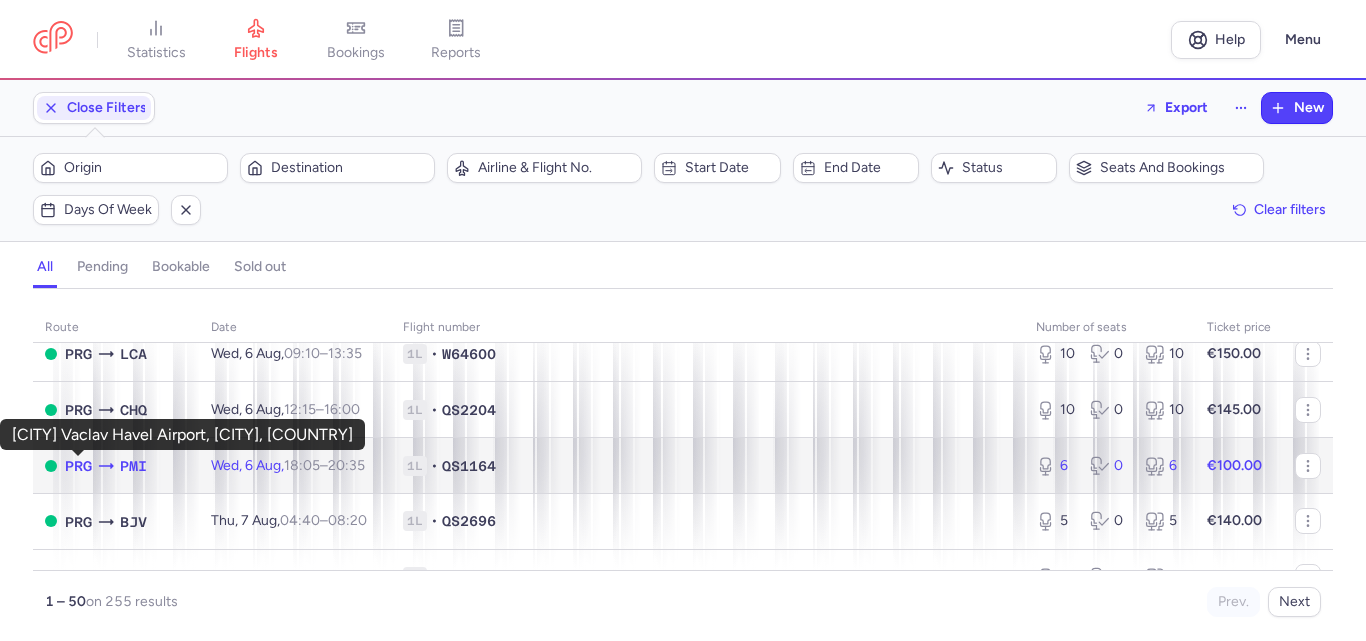 click on "PRG" at bounding box center [78, 466] 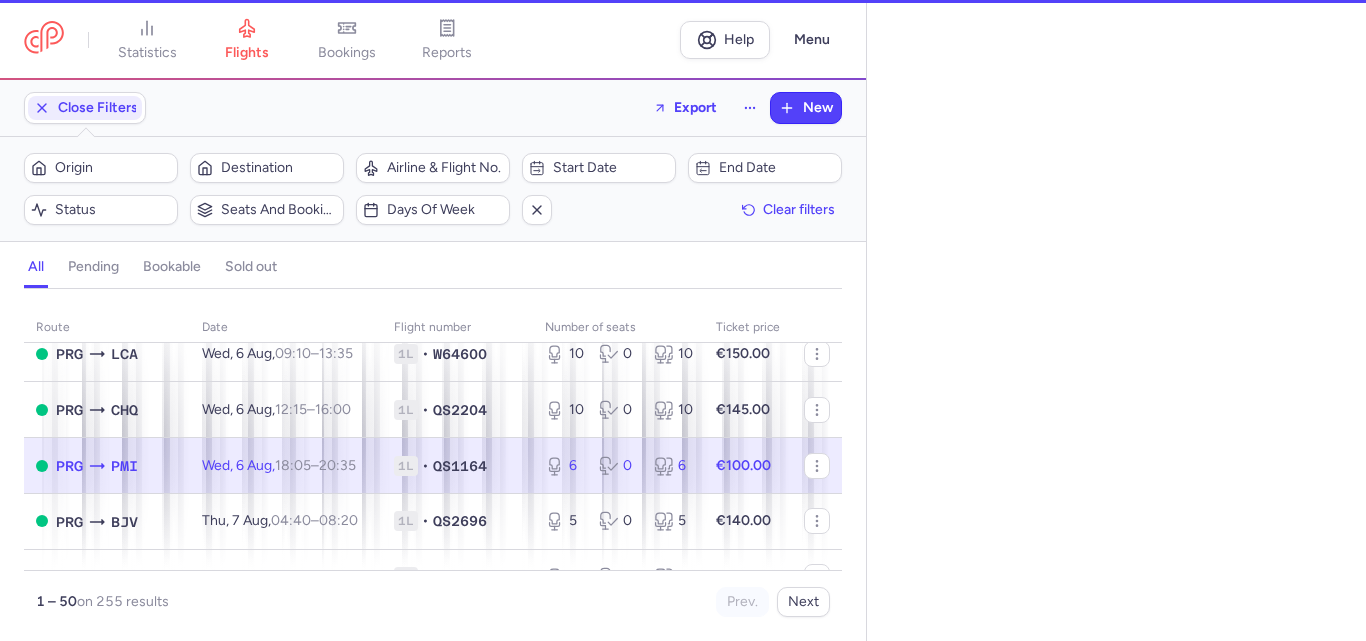 select on "days" 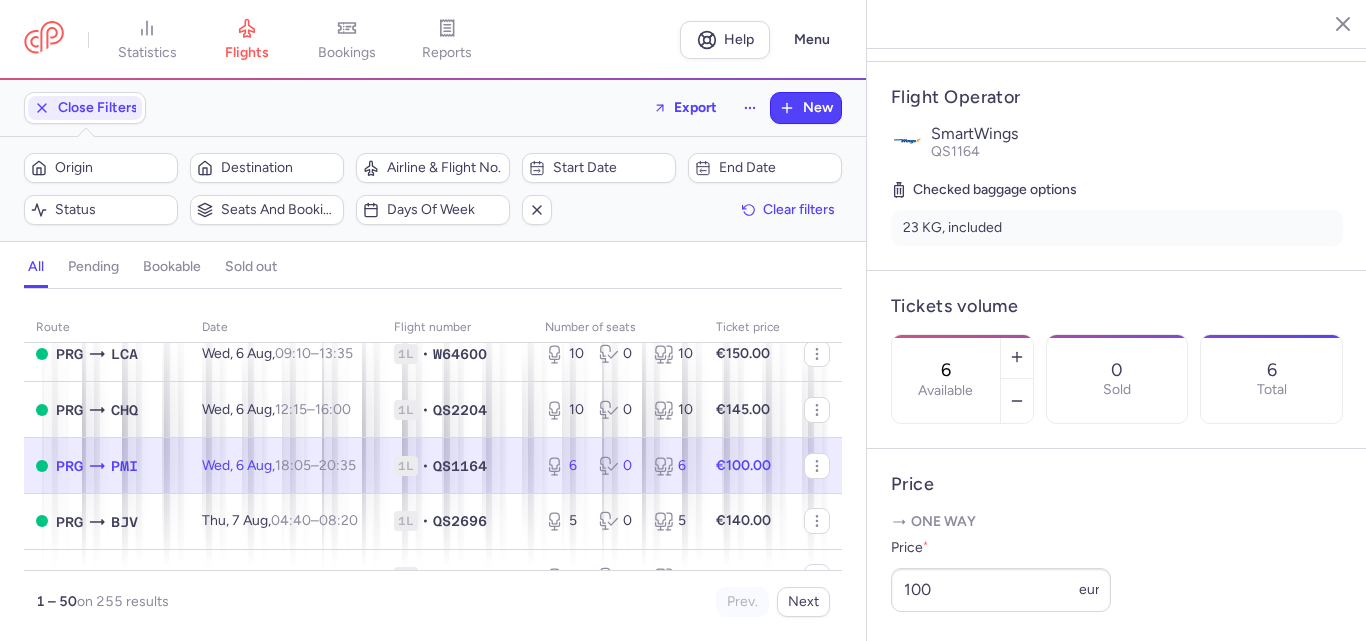 scroll, scrollTop: 382, scrollLeft: 0, axis: vertical 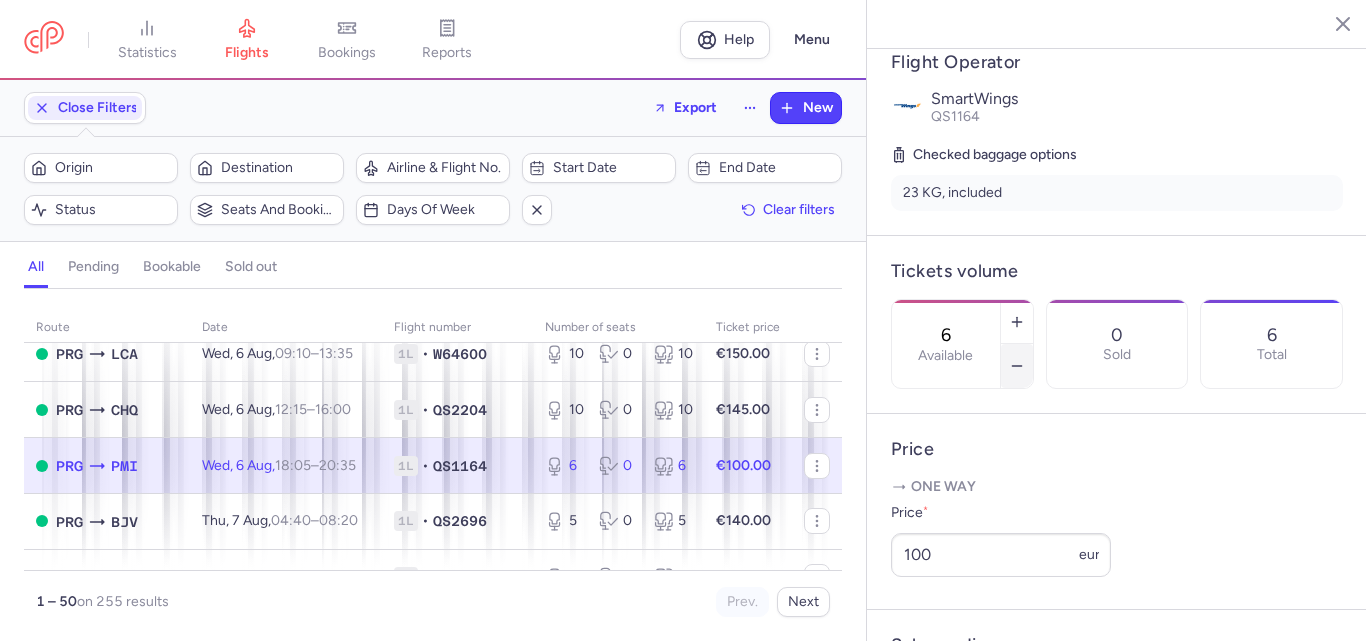 click 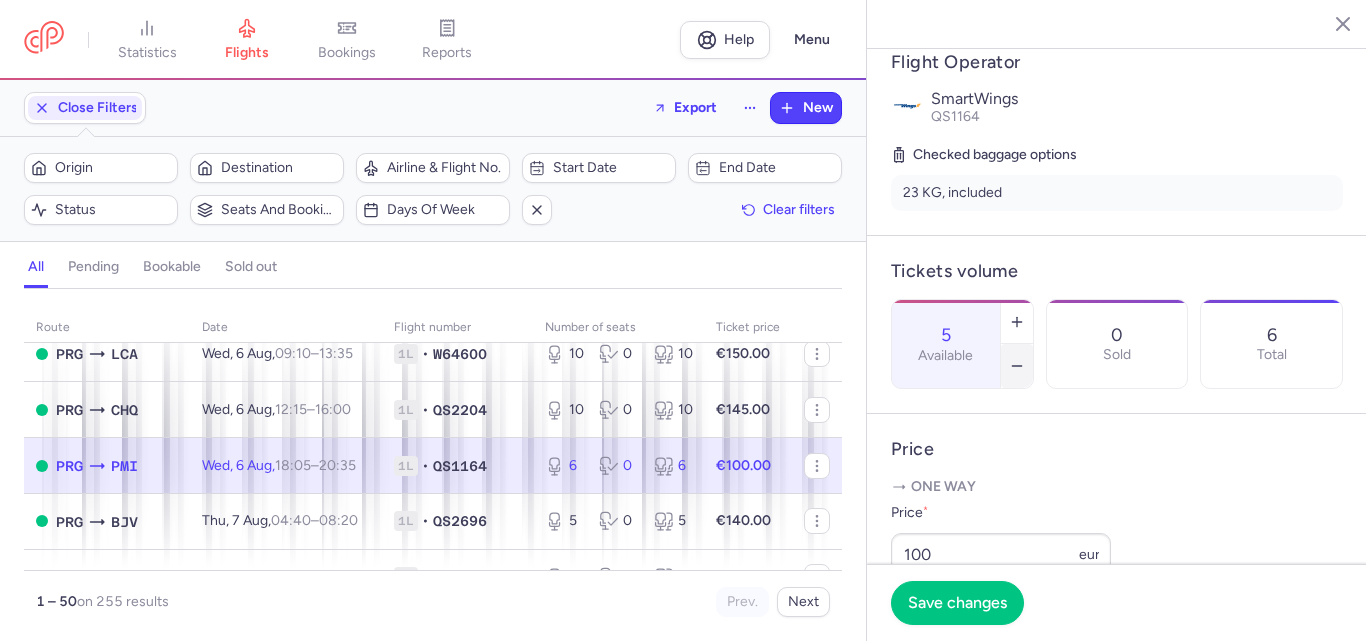 click 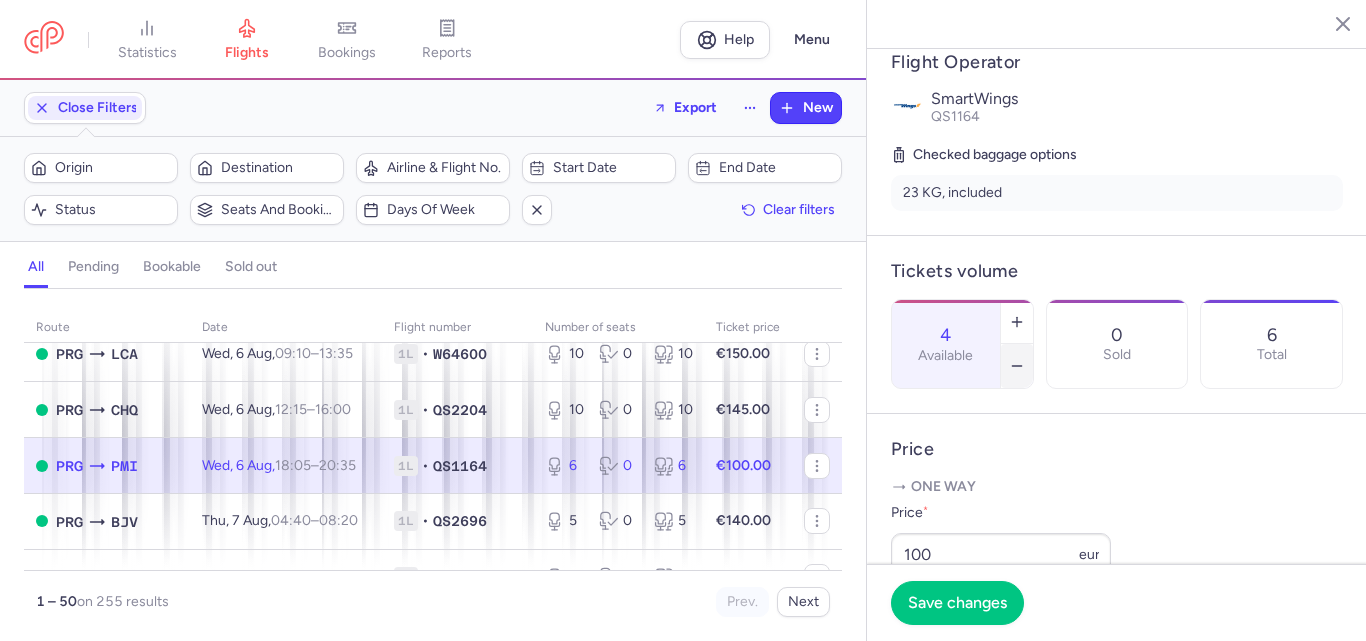 click 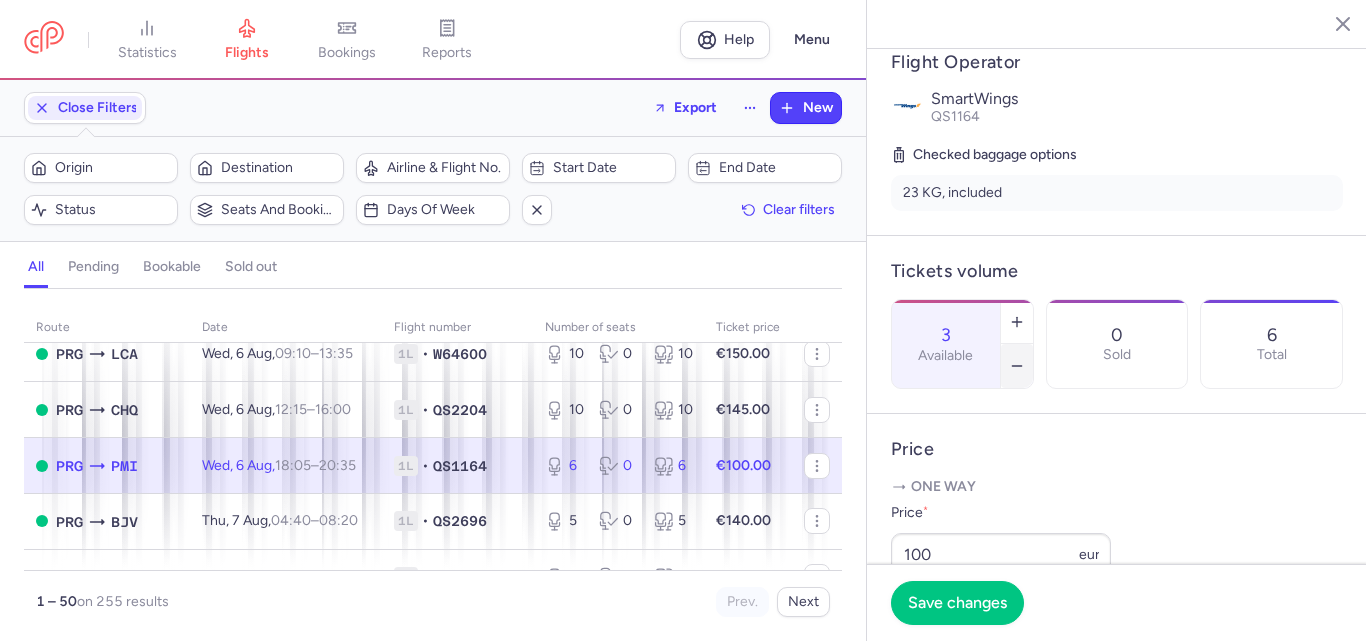 click 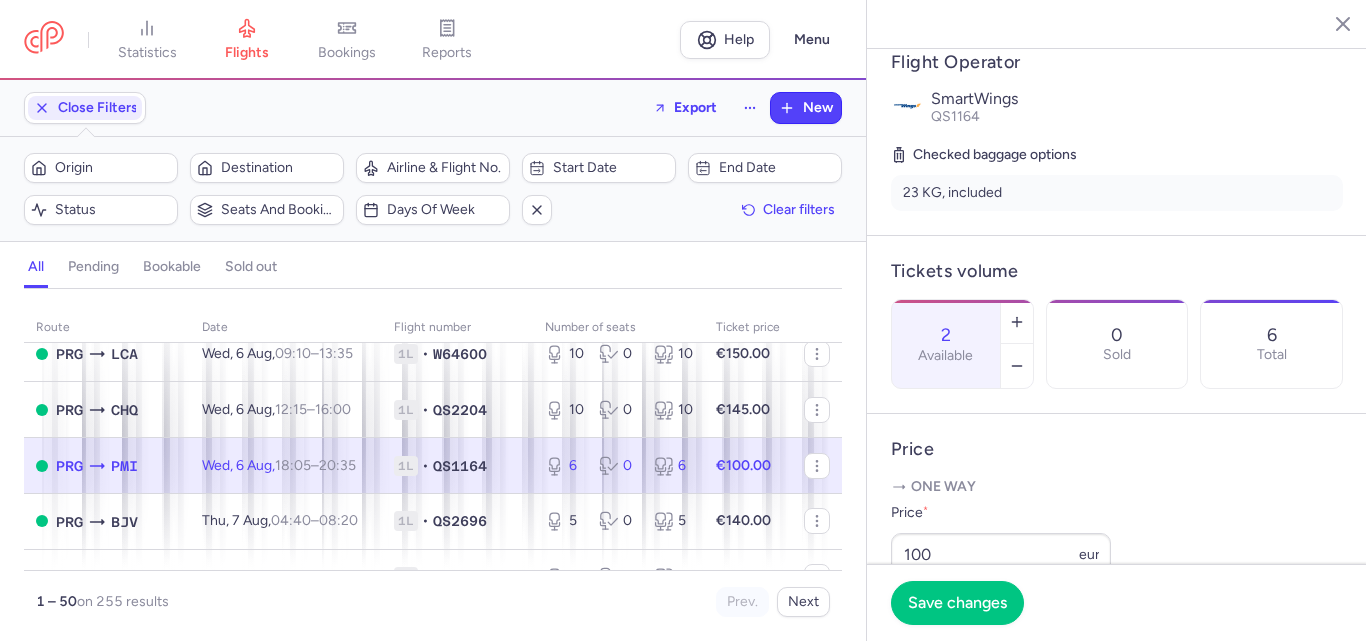 click on "2  Available  0 Sold 6 Total" at bounding box center (1117, 344) 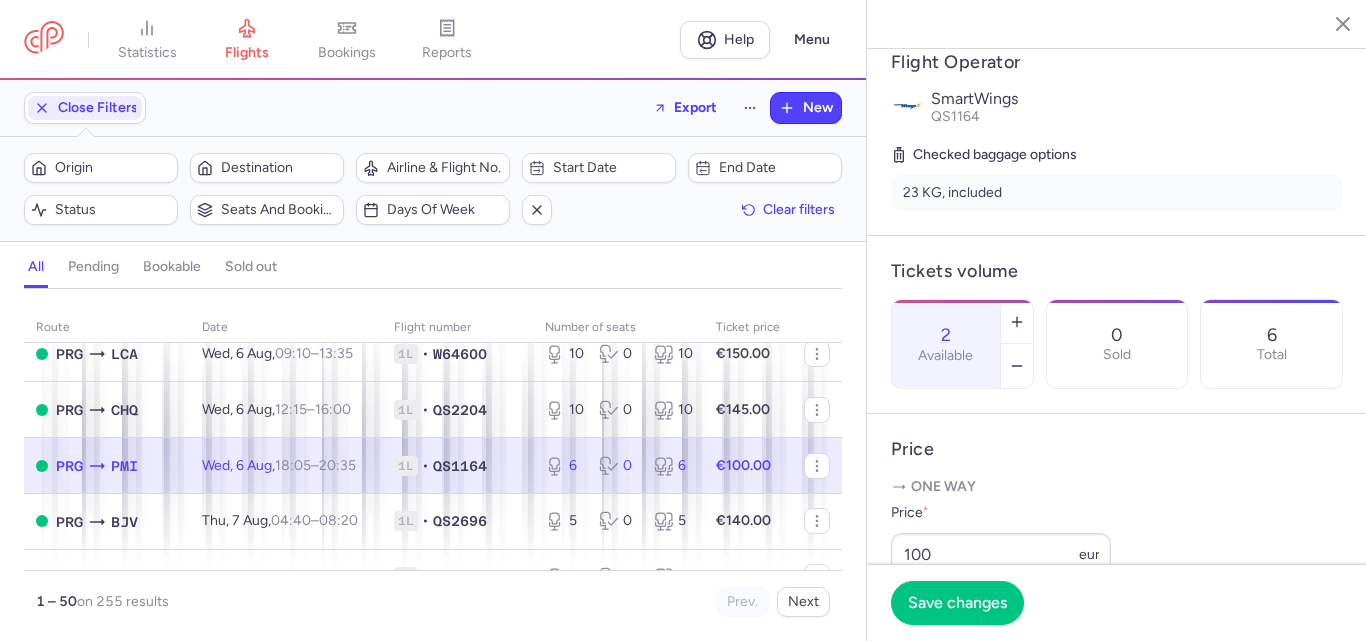 click on "6 Total" at bounding box center [1271, 344] 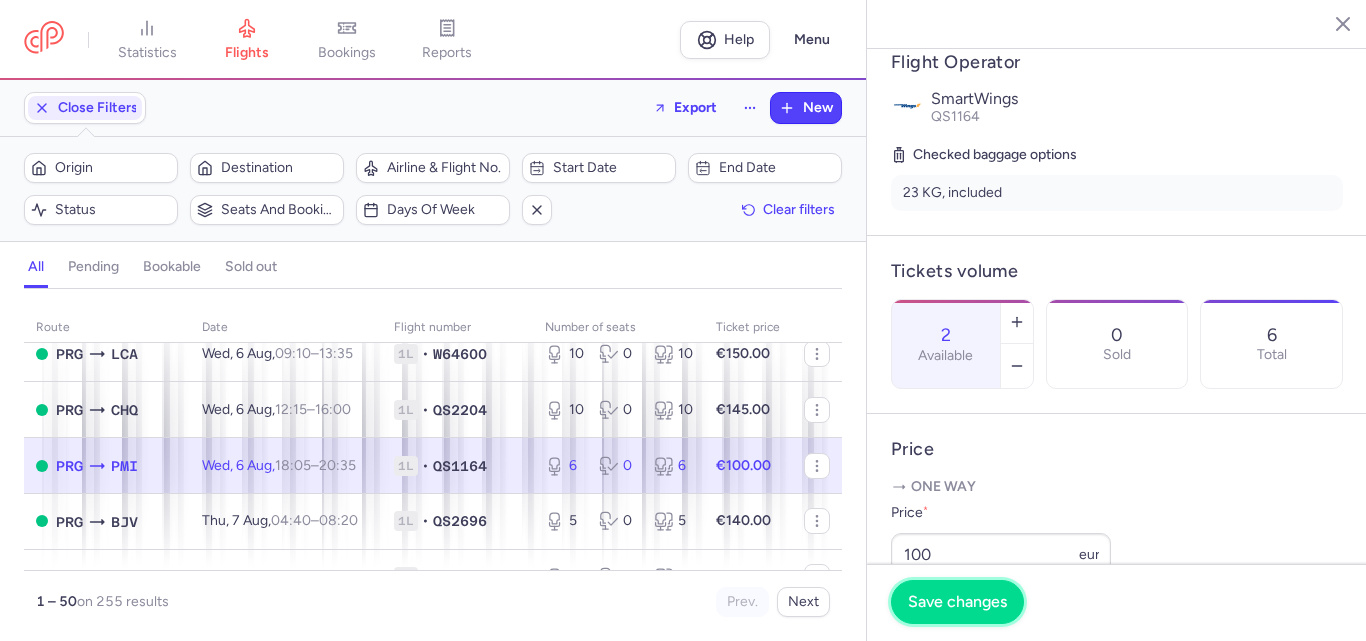 click on "Save changes" at bounding box center [957, 602] 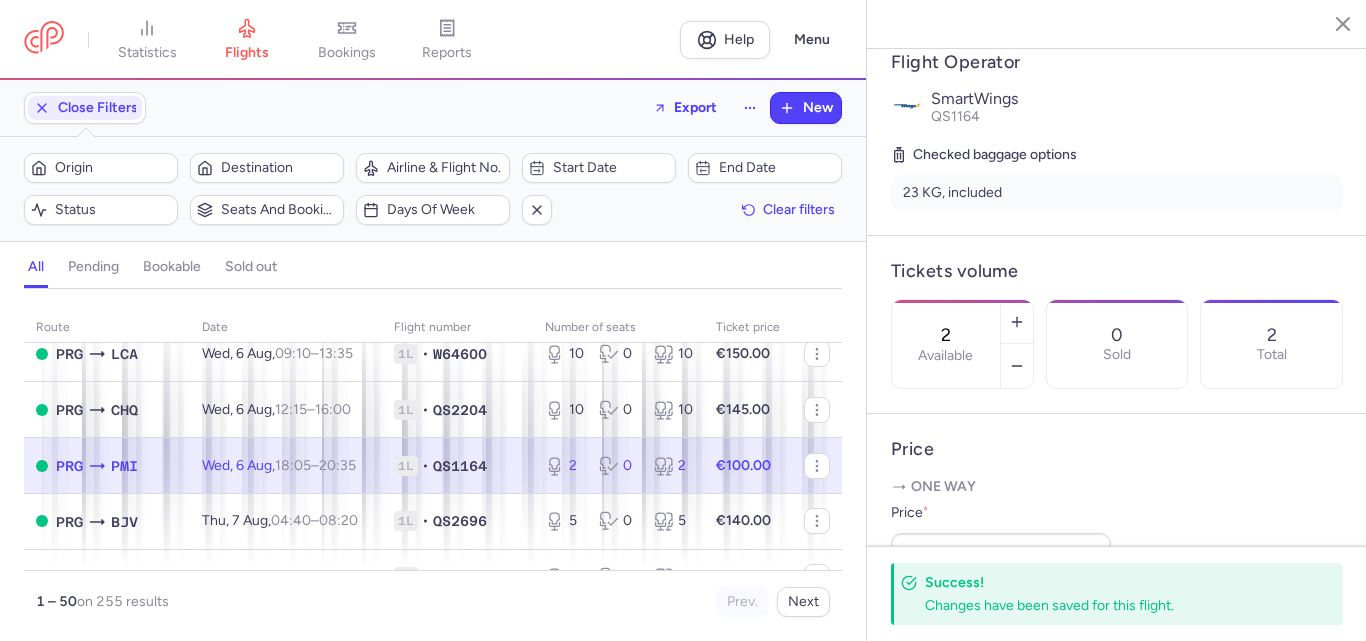click 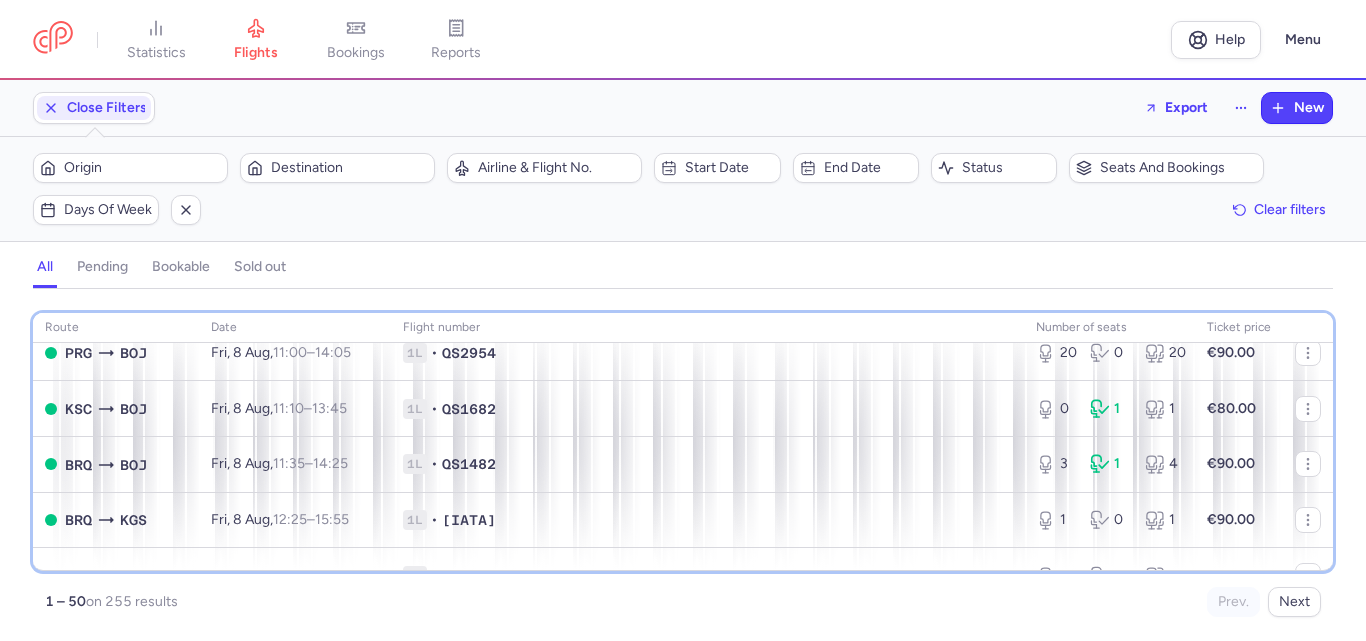 scroll, scrollTop: 2592, scrollLeft: 0, axis: vertical 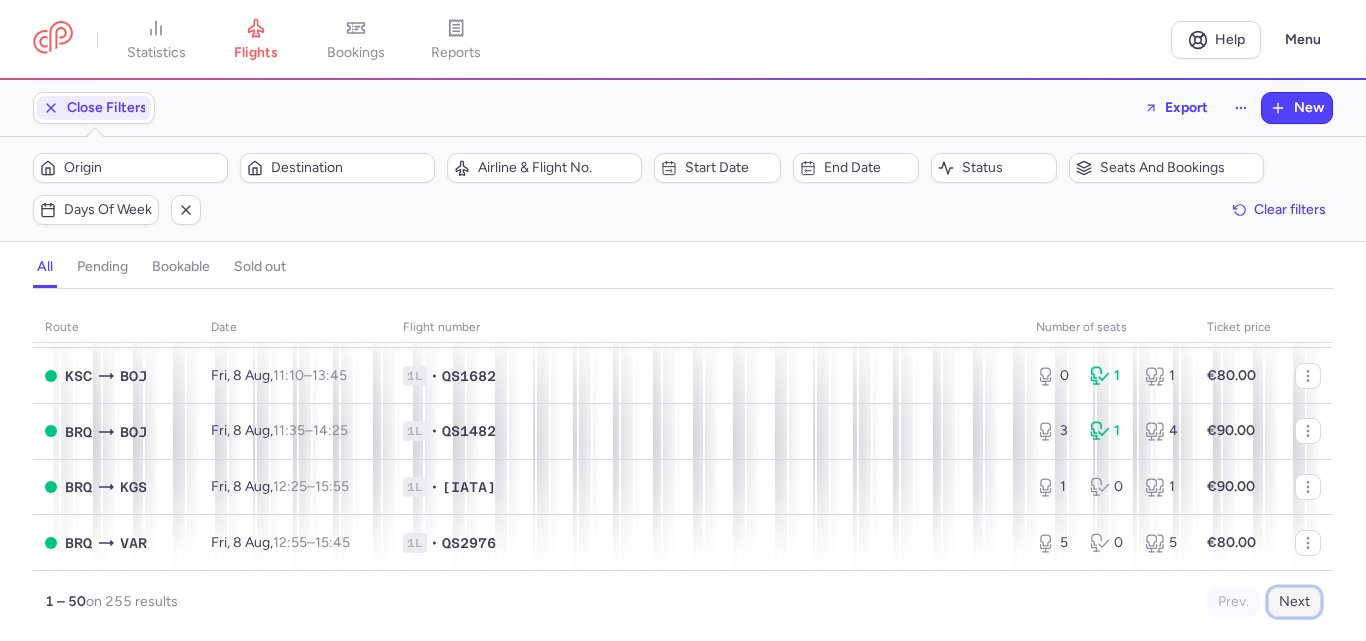click on "Next" at bounding box center (1294, 602) 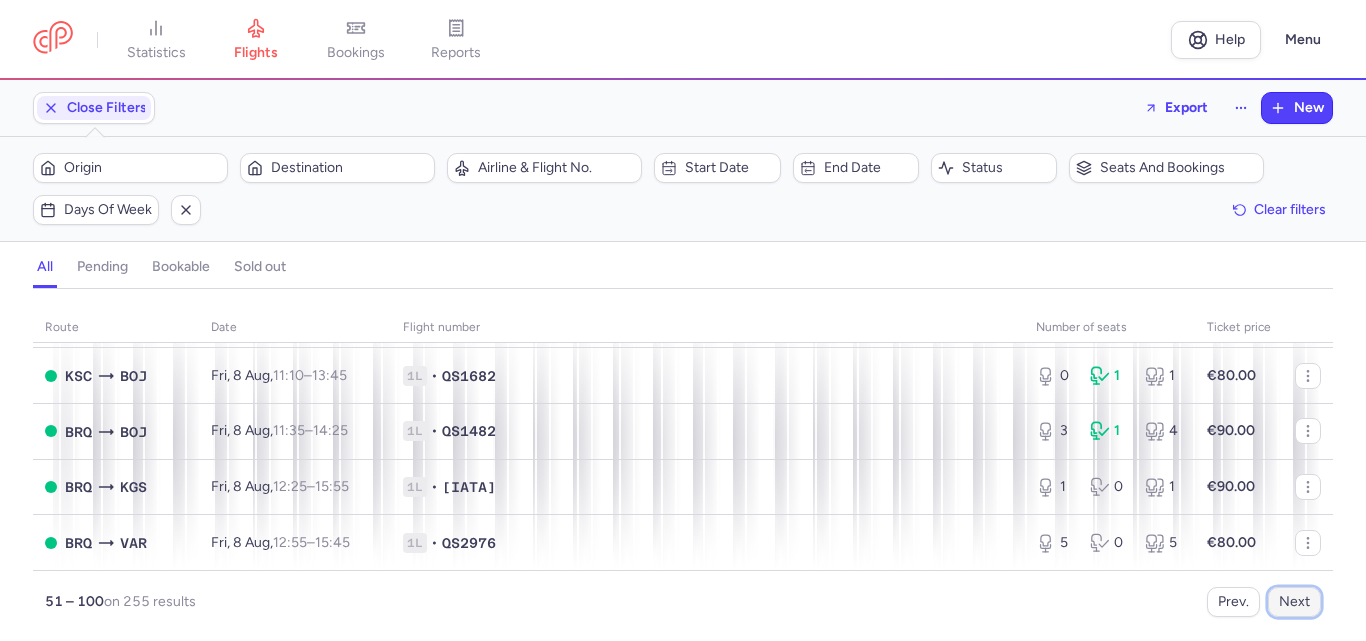 scroll, scrollTop: 0, scrollLeft: 0, axis: both 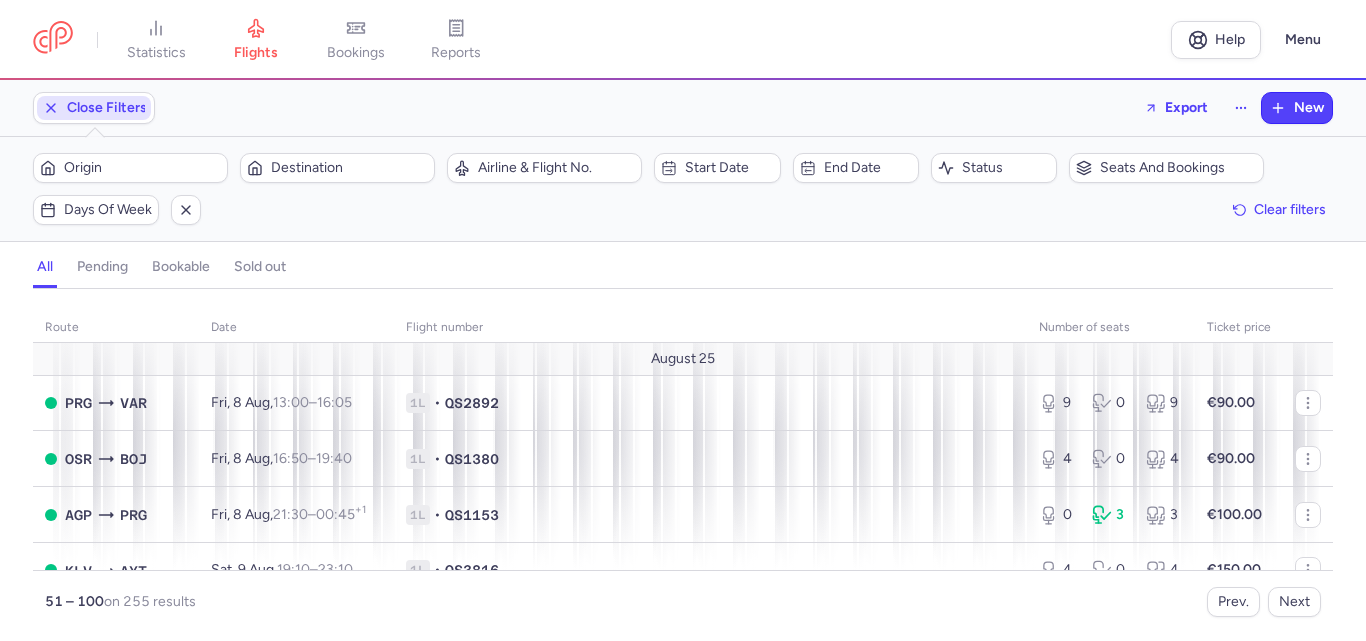 click on "Close Filters" 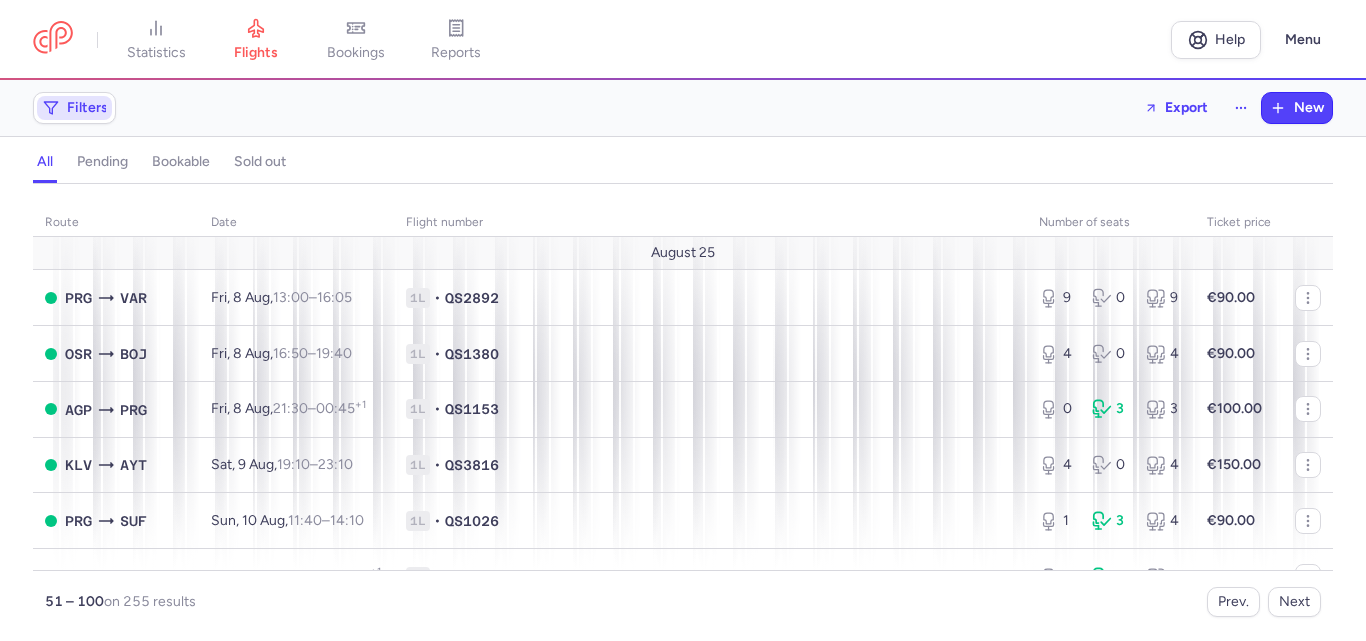 type 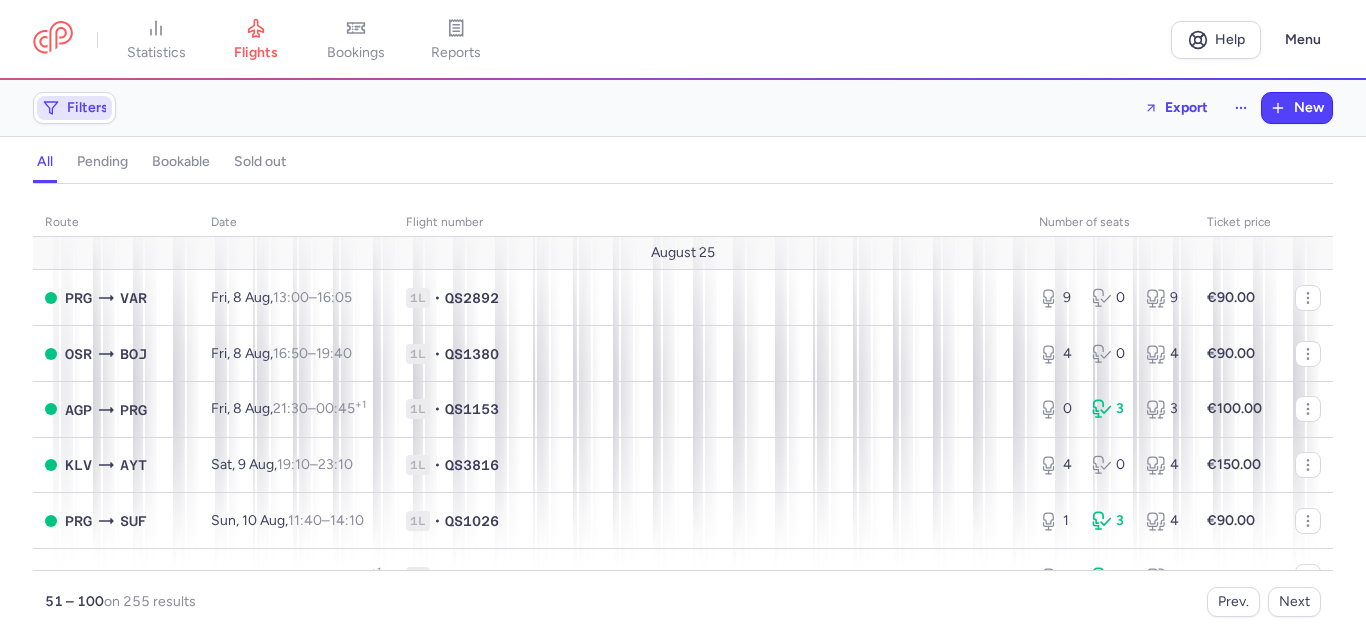 click on "Filters" 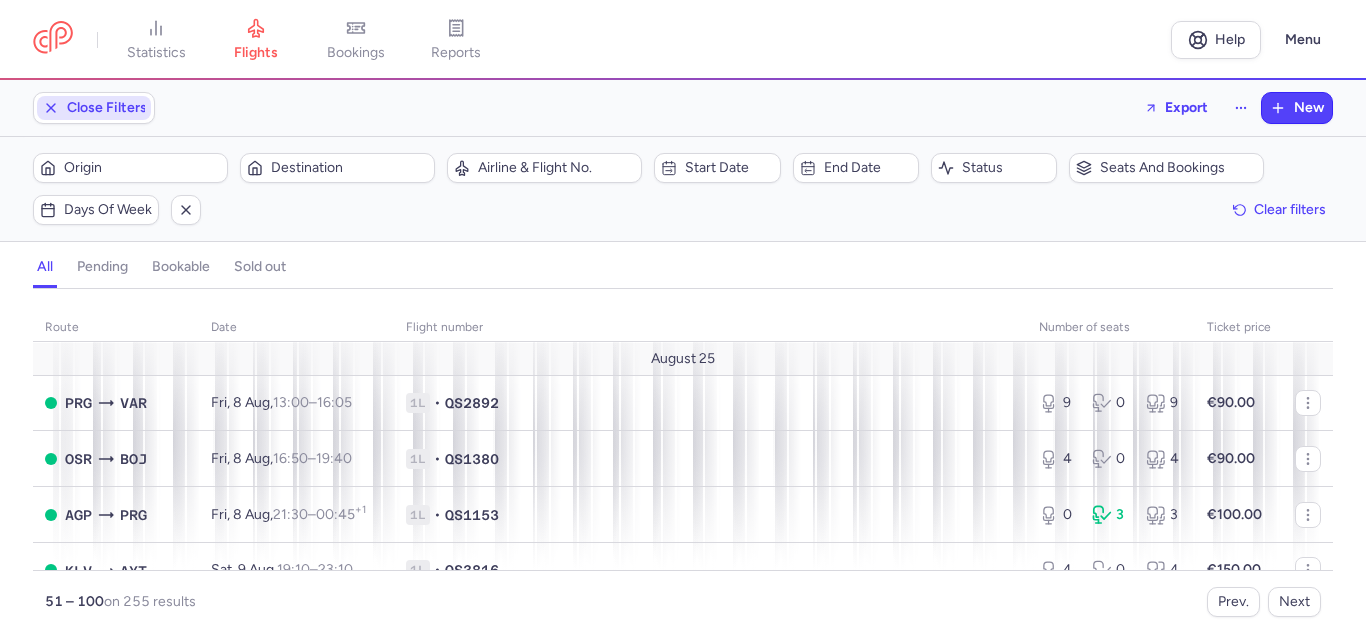 scroll, scrollTop: 0, scrollLeft: 0, axis: both 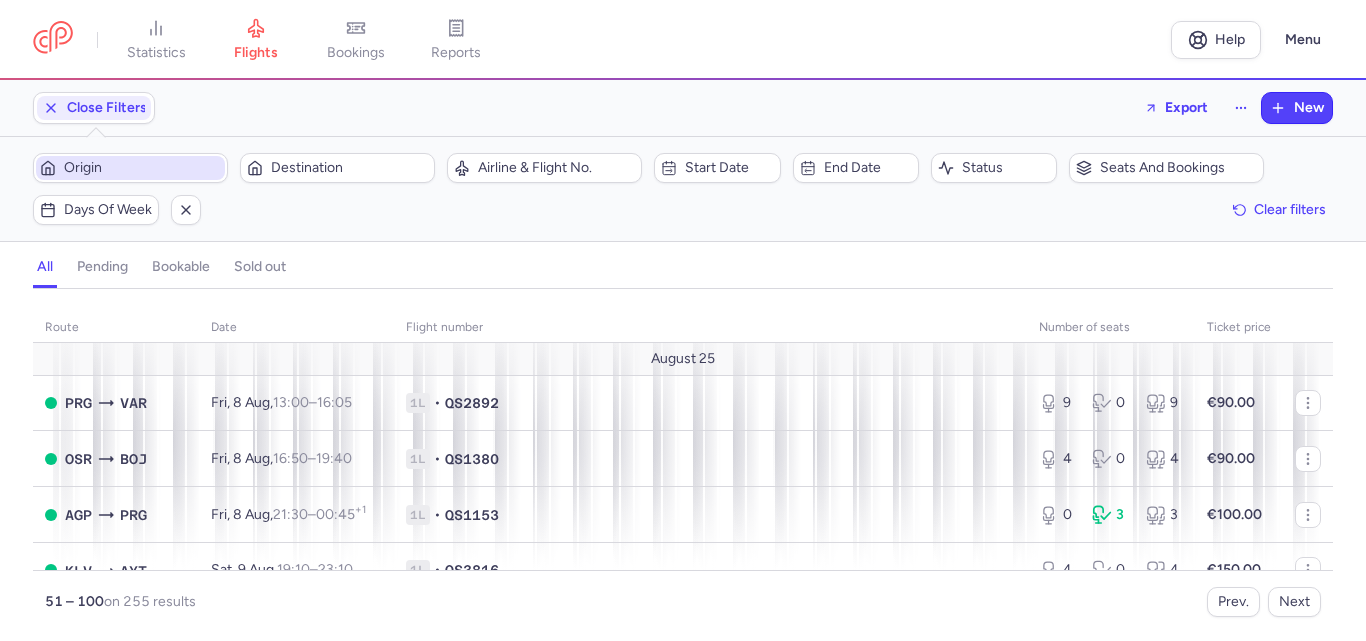 click on "Origin" at bounding box center [142, 168] 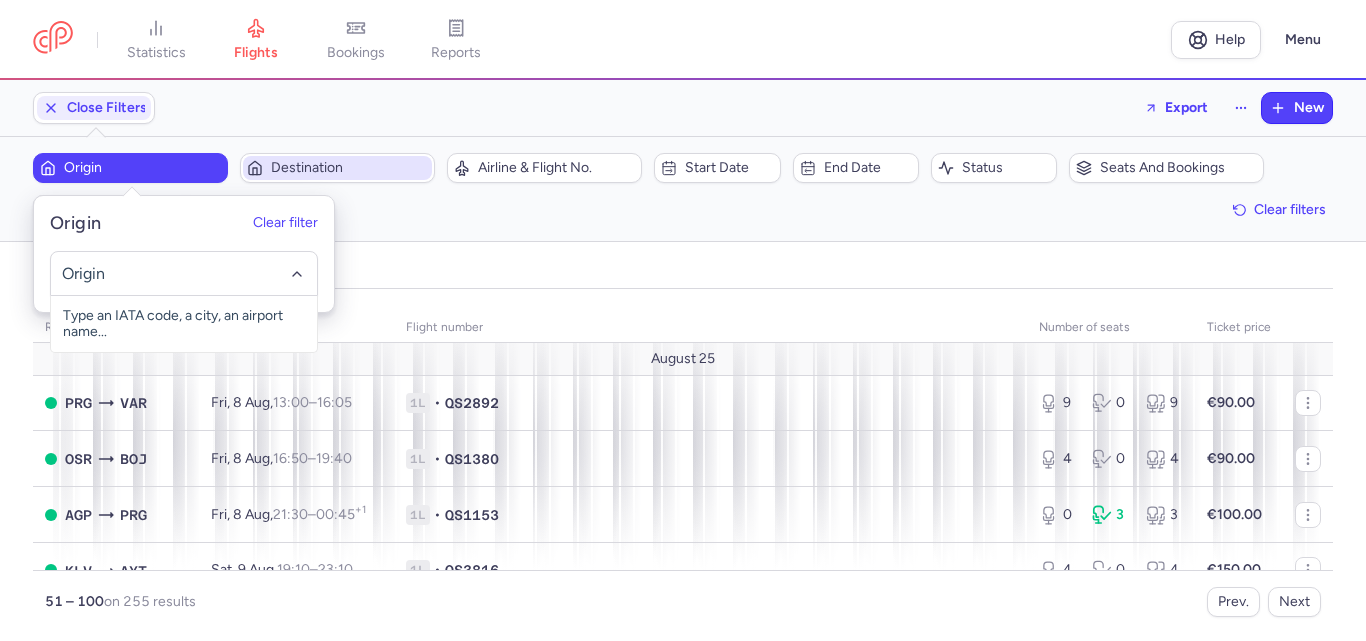 click on "Destination" at bounding box center [349, 168] 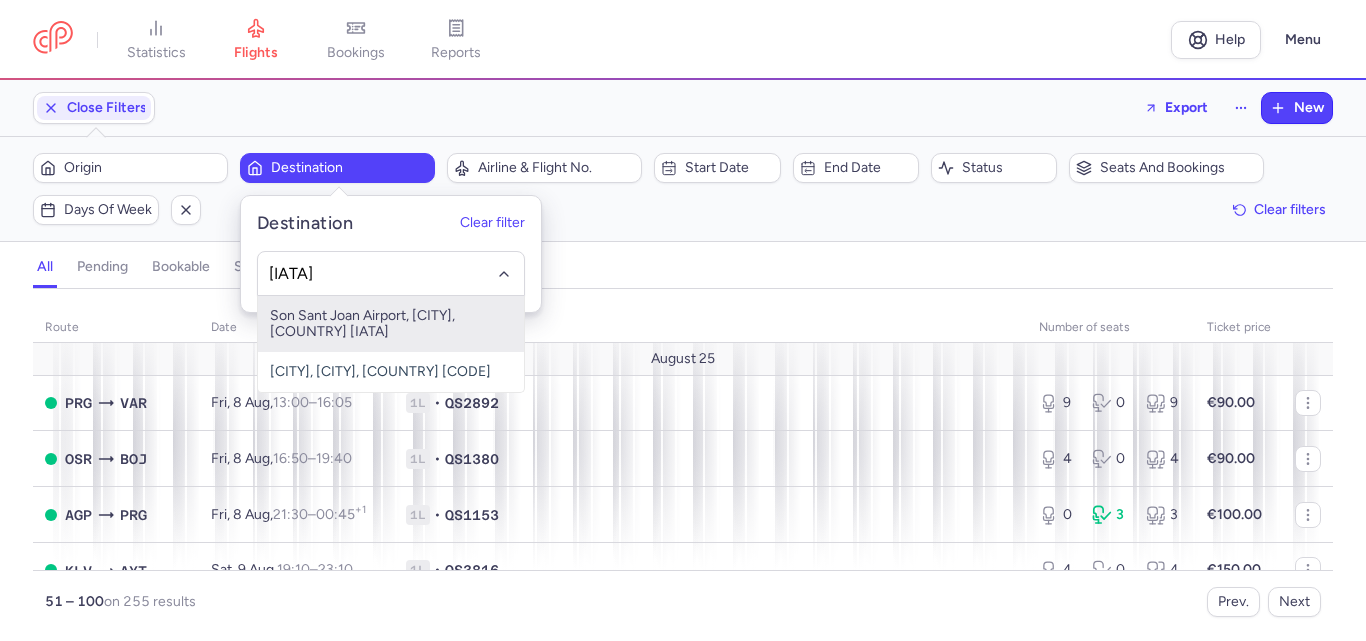 click on "Son Sant Joan Airport, [CITY], [COUNTRY] [IATA]" at bounding box center [391, 324] 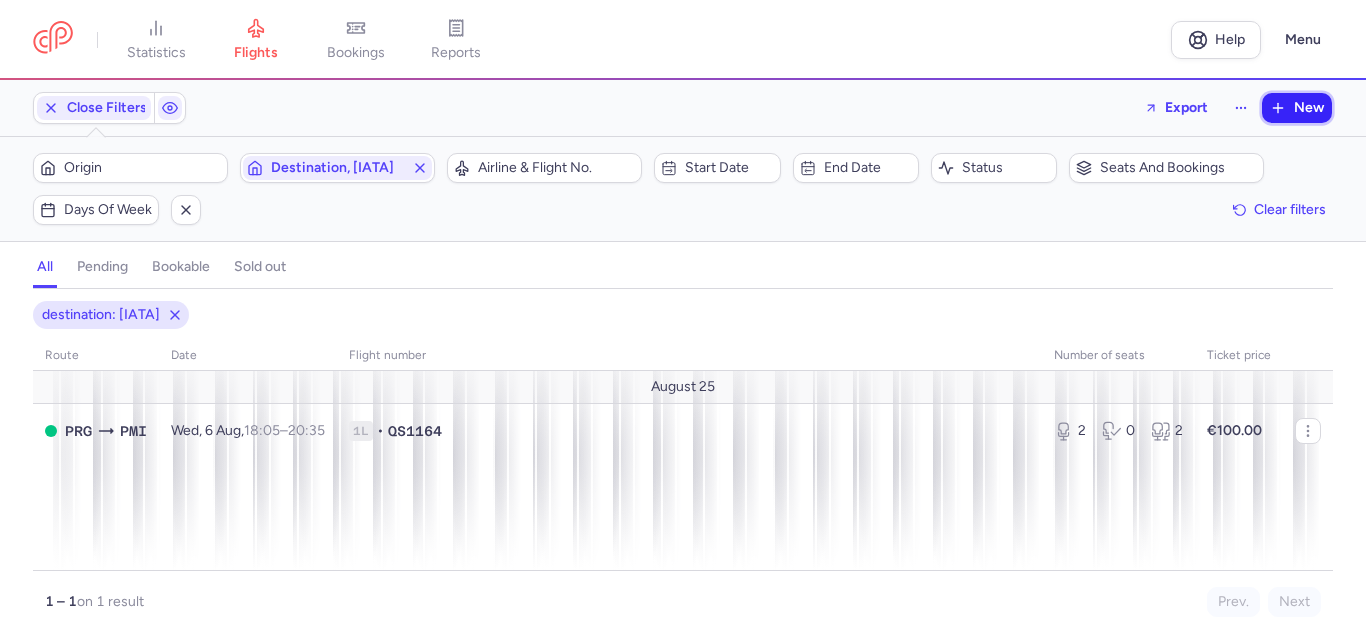 click on "New" at bounding box center (1309, 108) 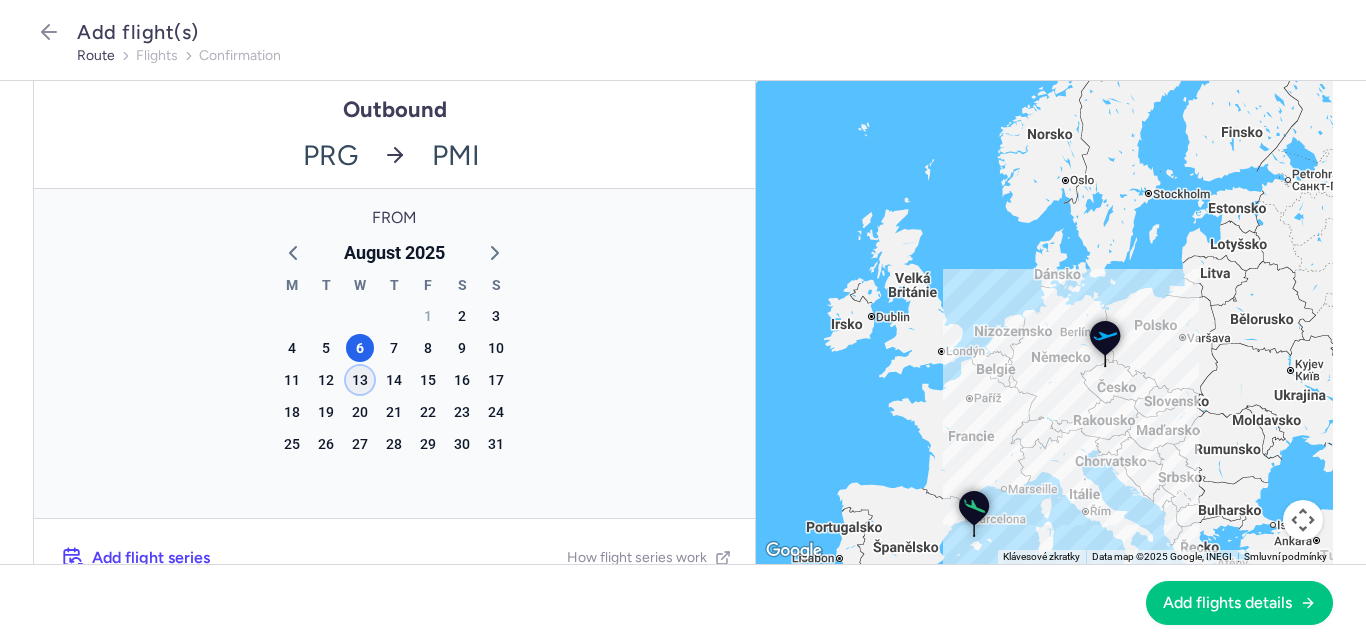 click on "13" 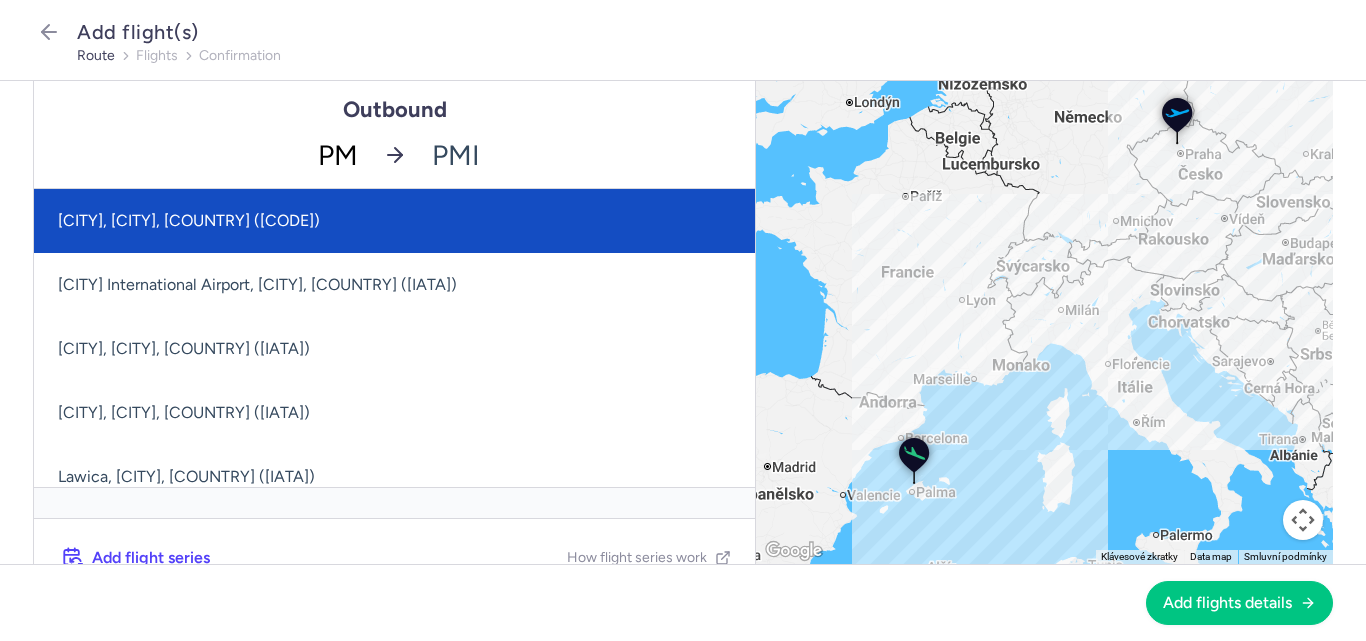 type on "PMI" 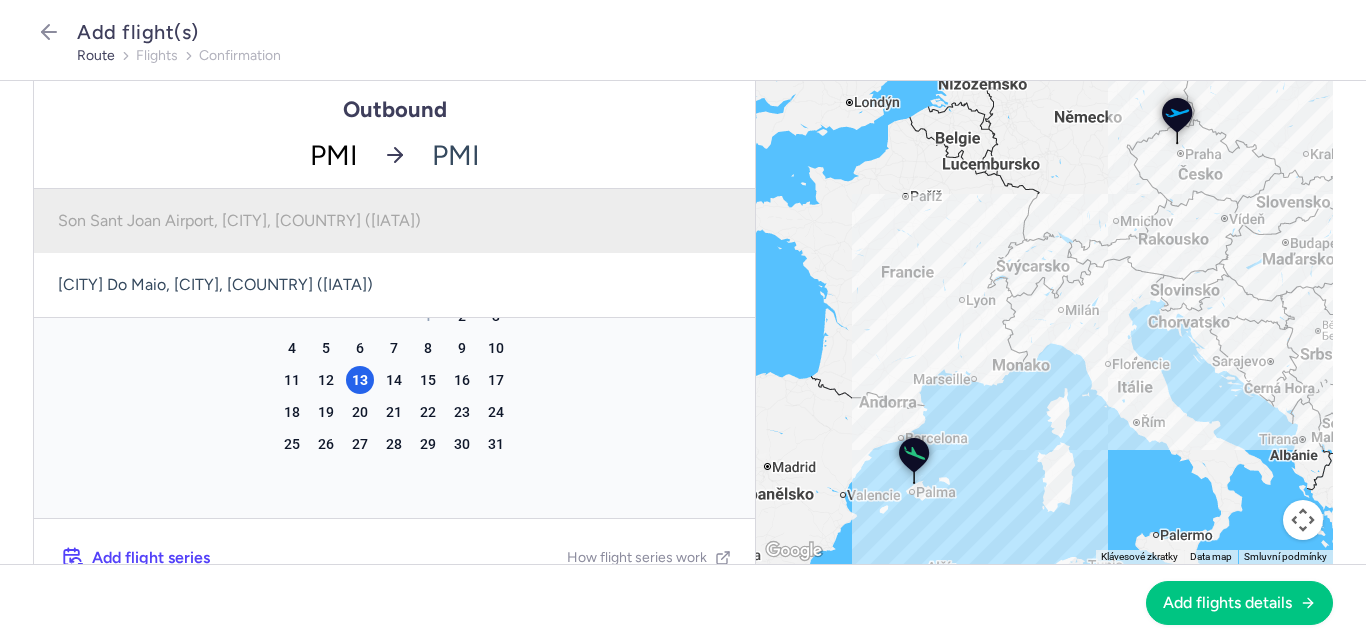 click on "Son Sant Joan Airport, [CITY], [COUNTRY] ([IATA])" 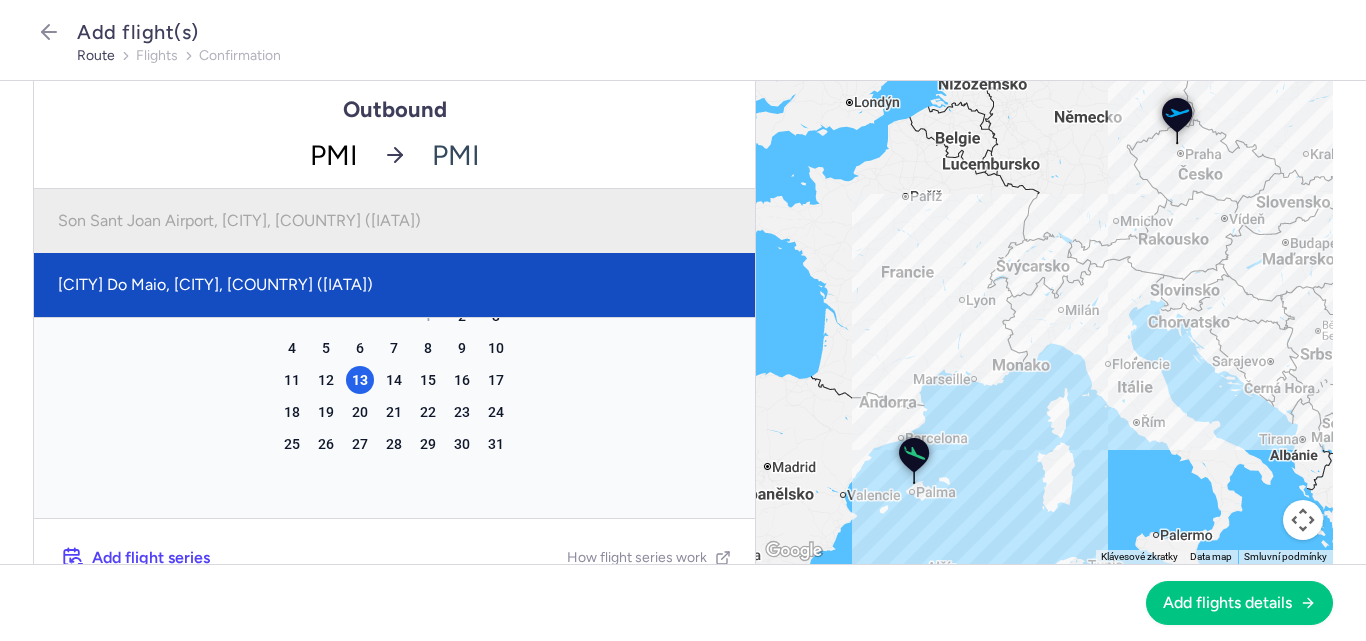 click on "Son Sant Joan Airport, [CITY], [COUNTRY] ([IATA])" 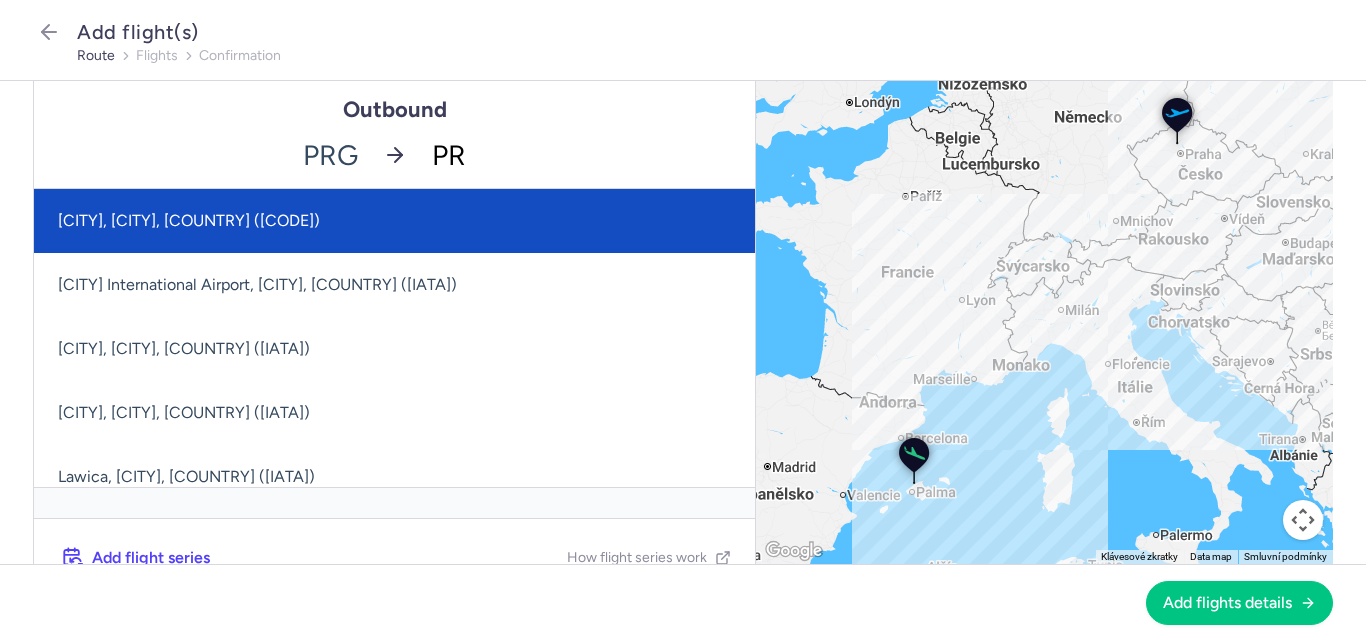 type on "PRG" 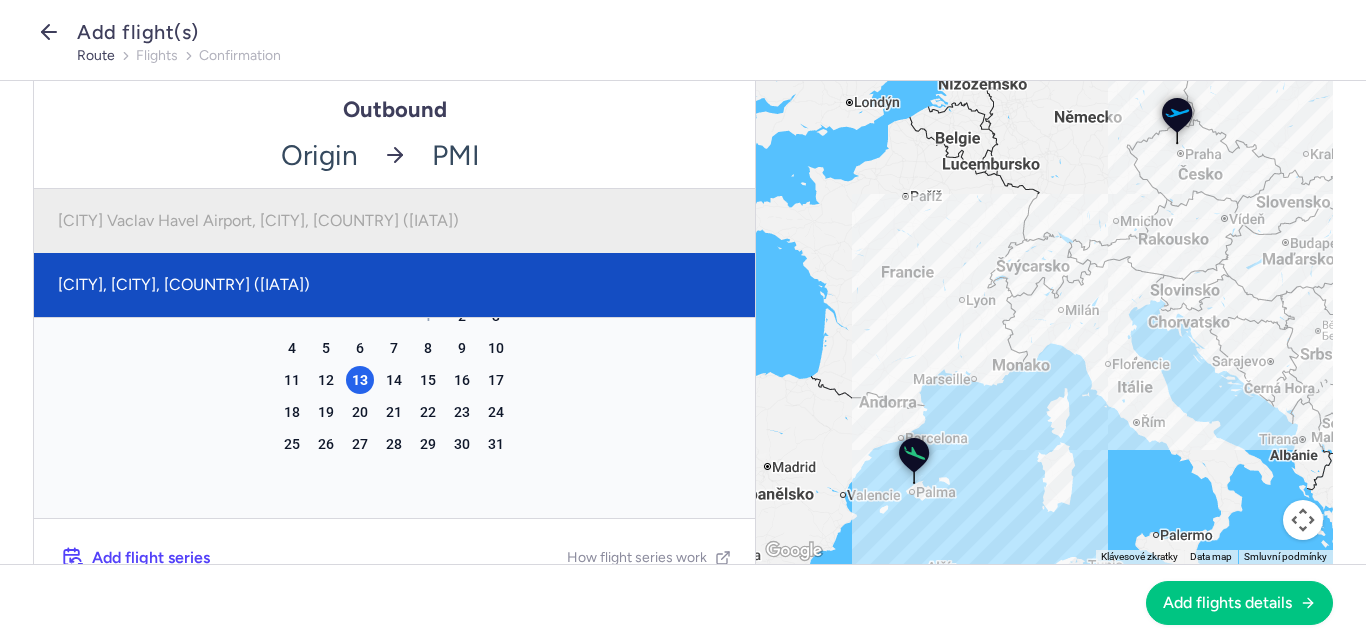 click 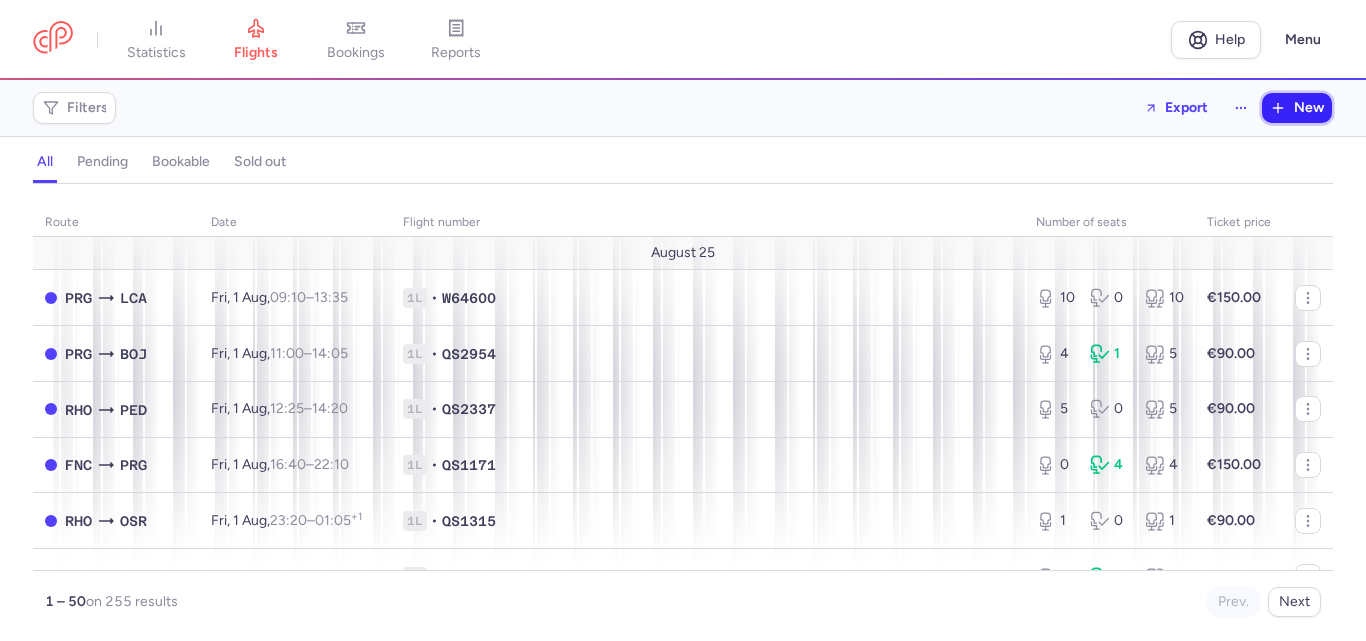 click on "New" at bounding box center (1309, 108) 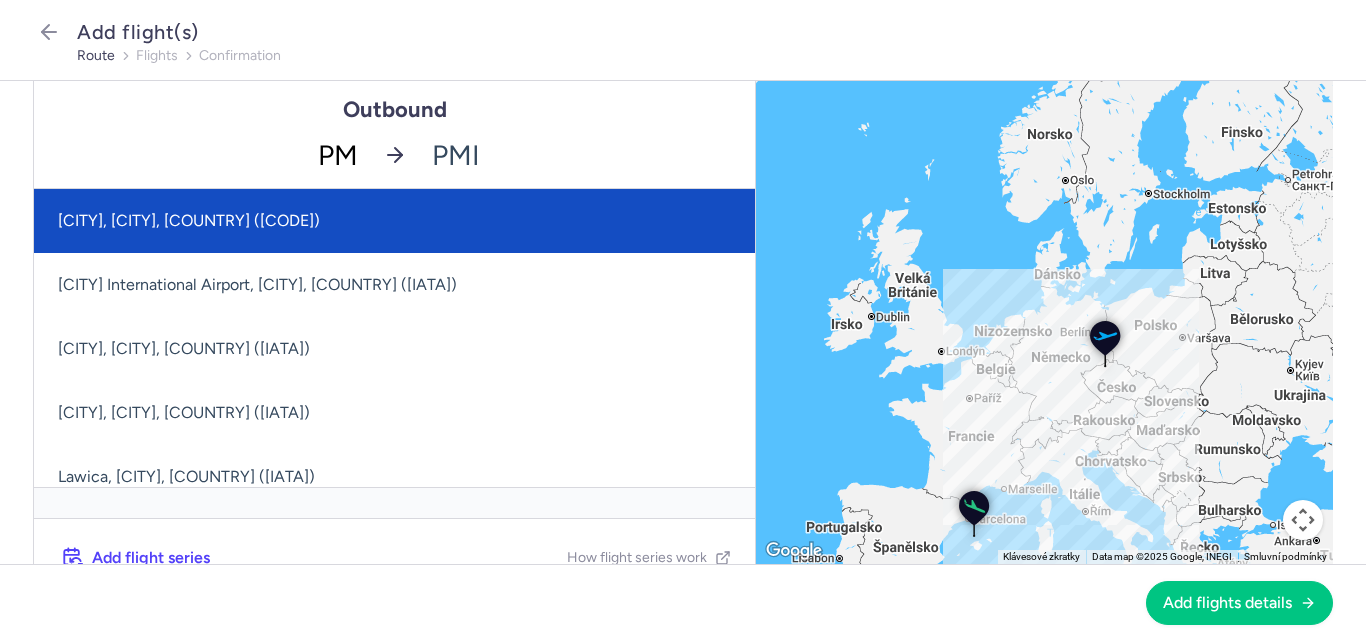 type on "PMI" 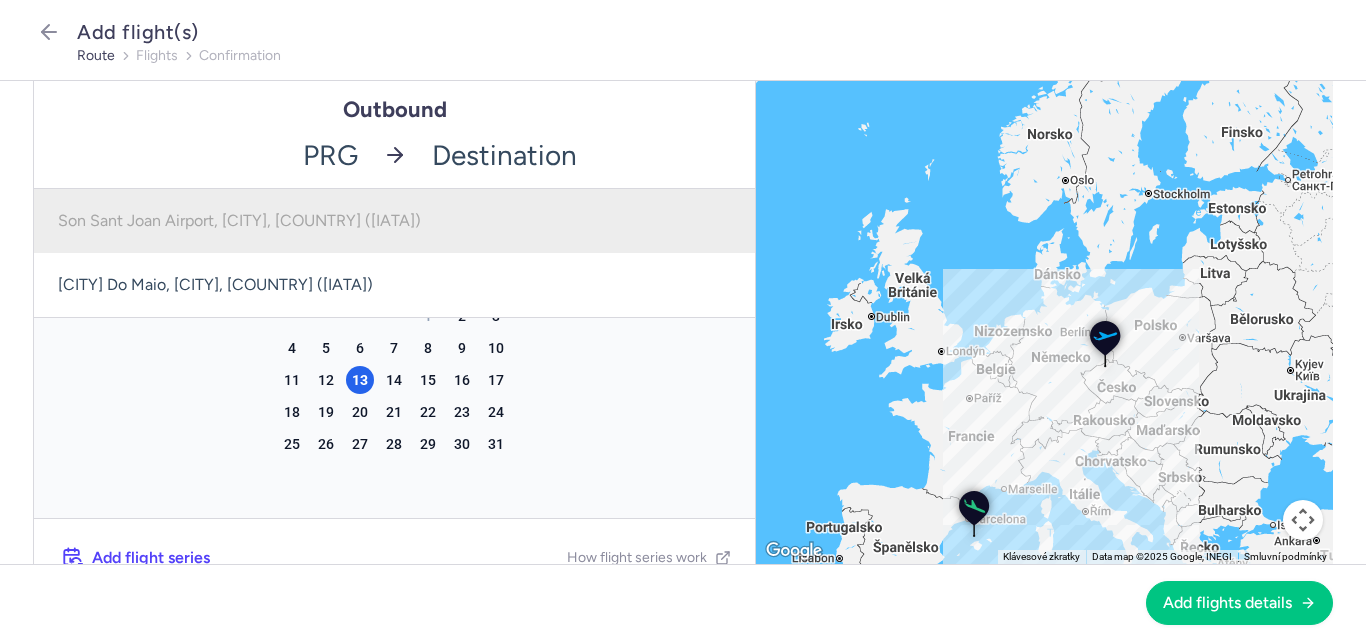 click 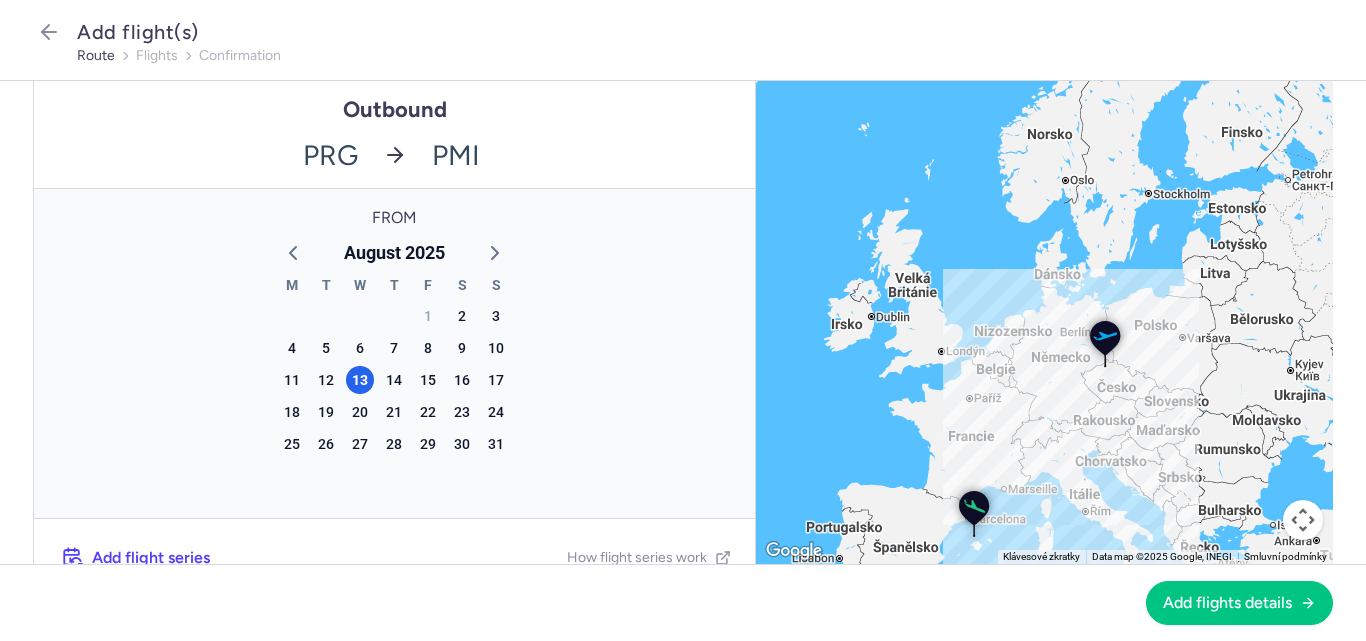 click 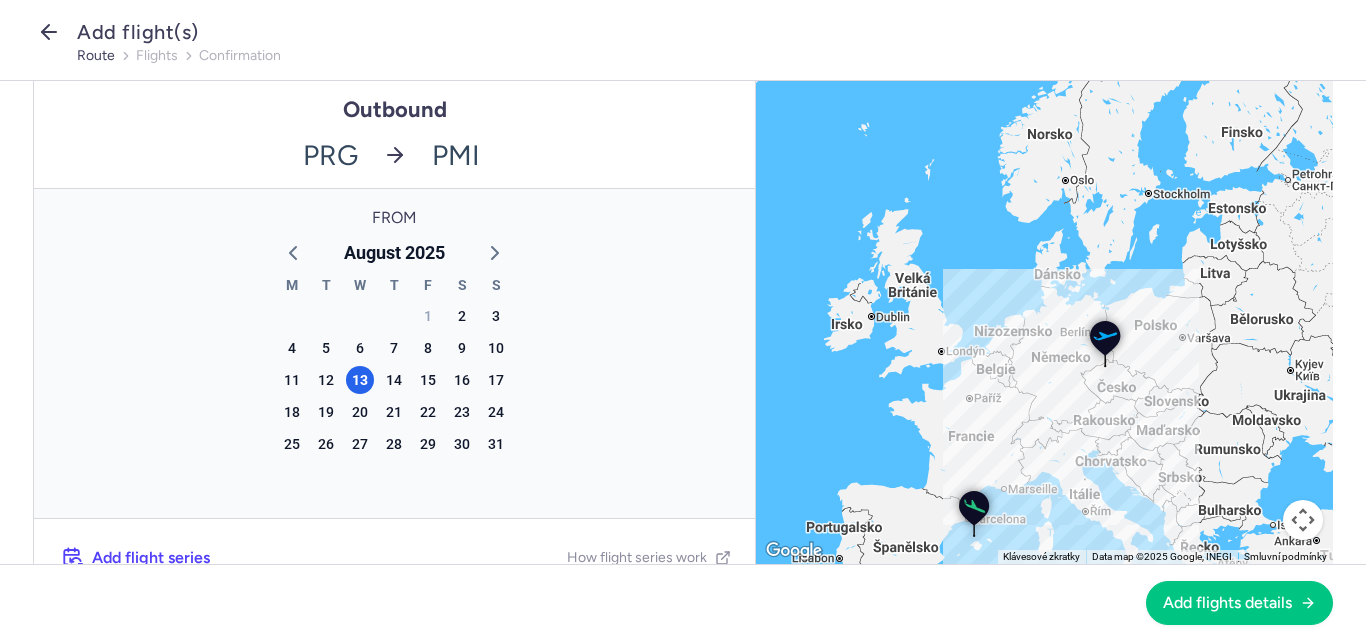 click 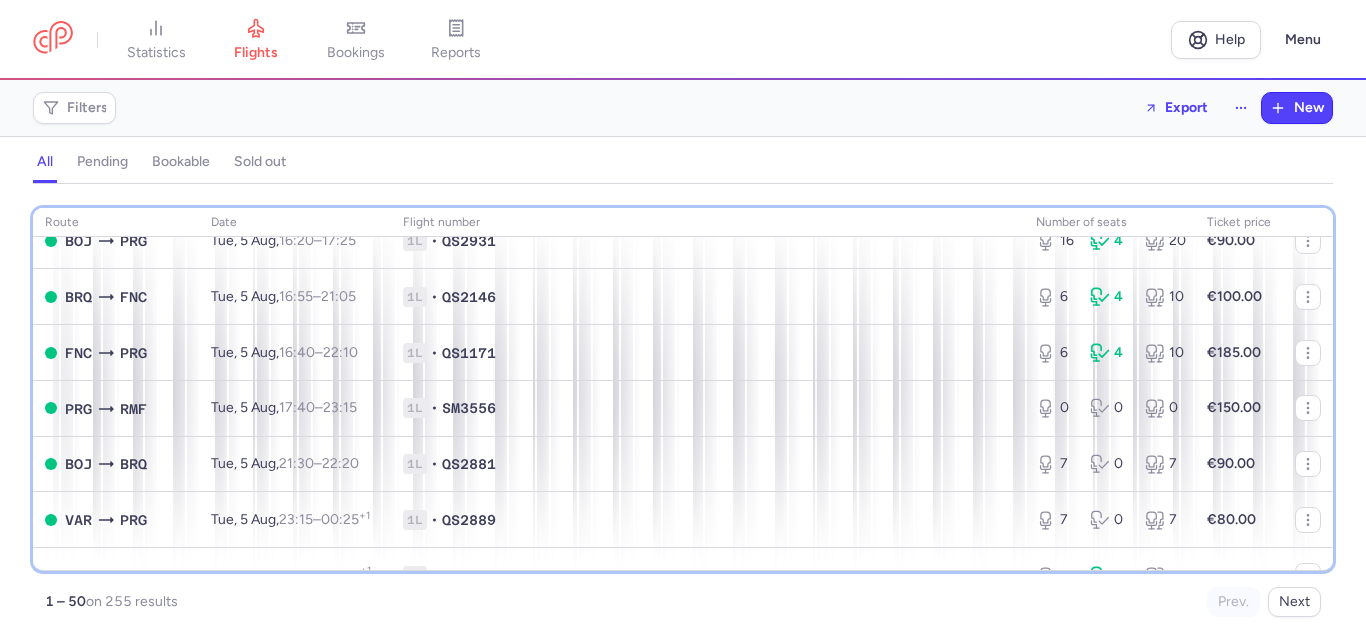 scroll, scrollTop: 0, scrollLeft: 0, axis: both 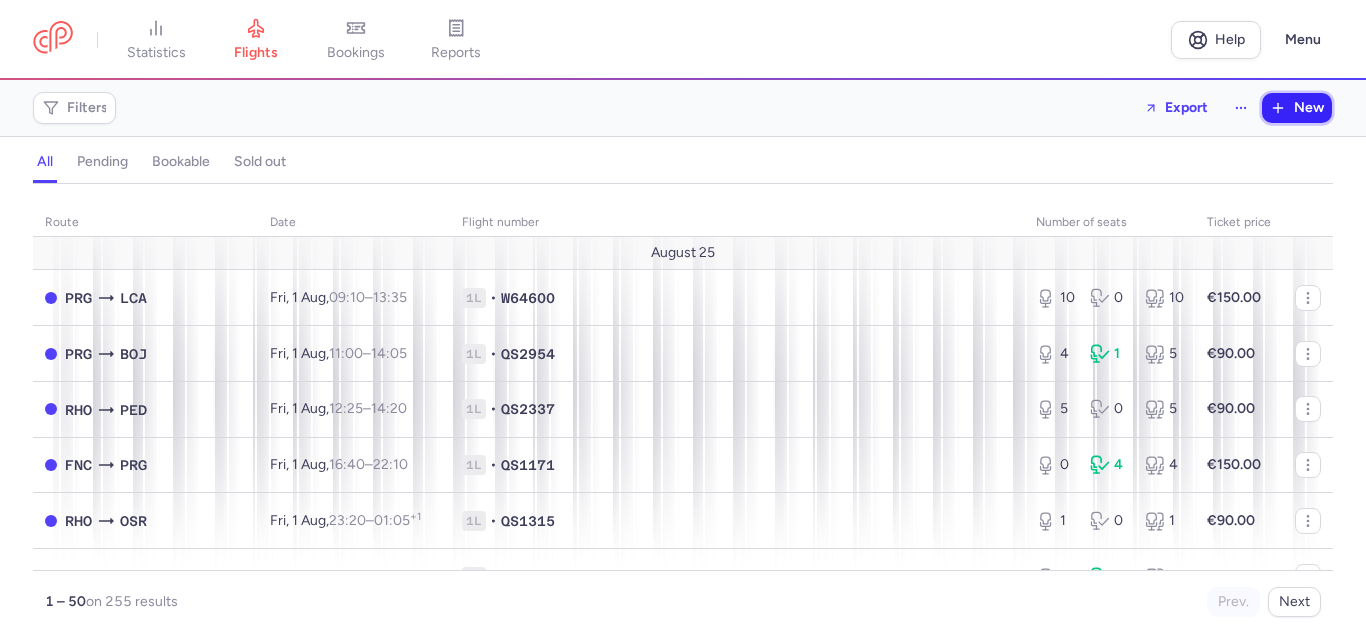 click on "New" at bounding box center (1297, 108) 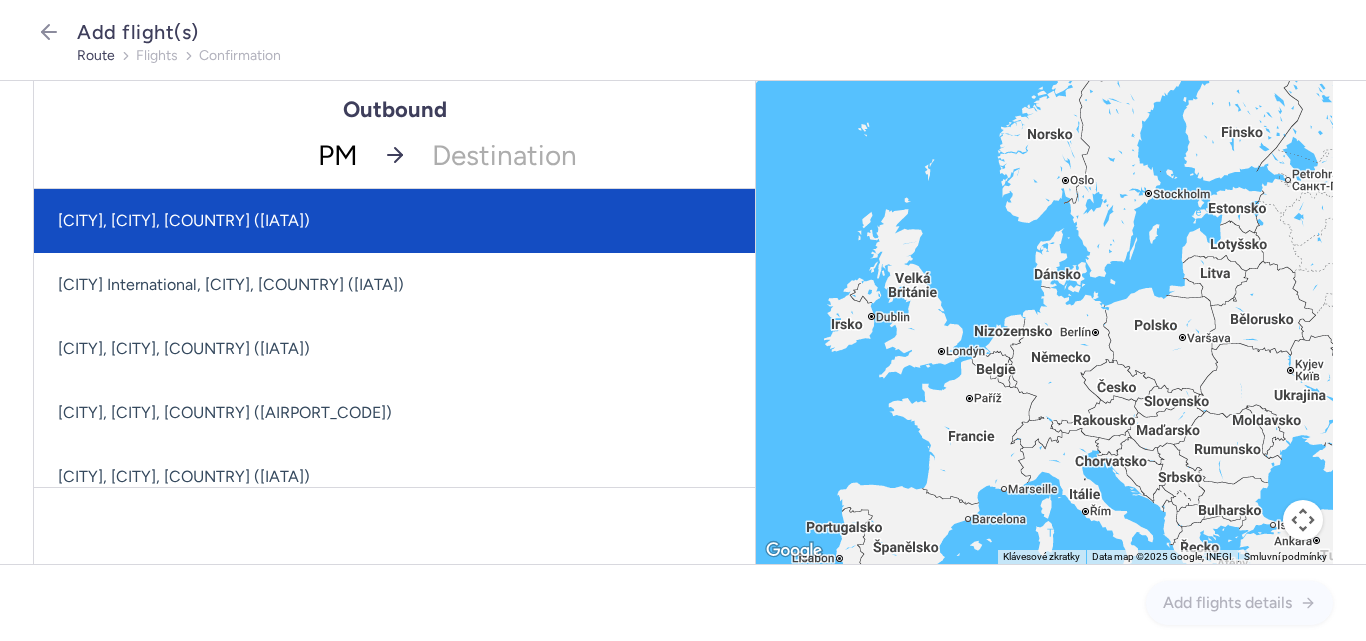 type on "PMI" 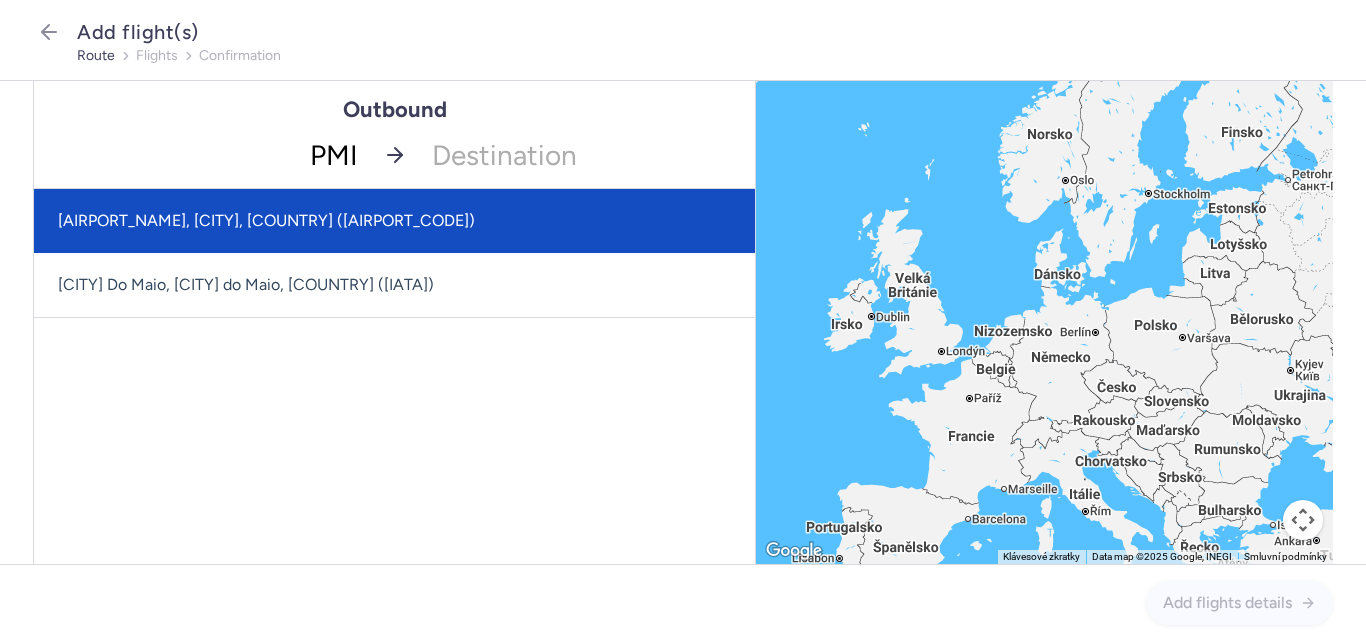 click on "Son Sant Joan Airport, [CITY], [COUNTRY] ([IATA])" 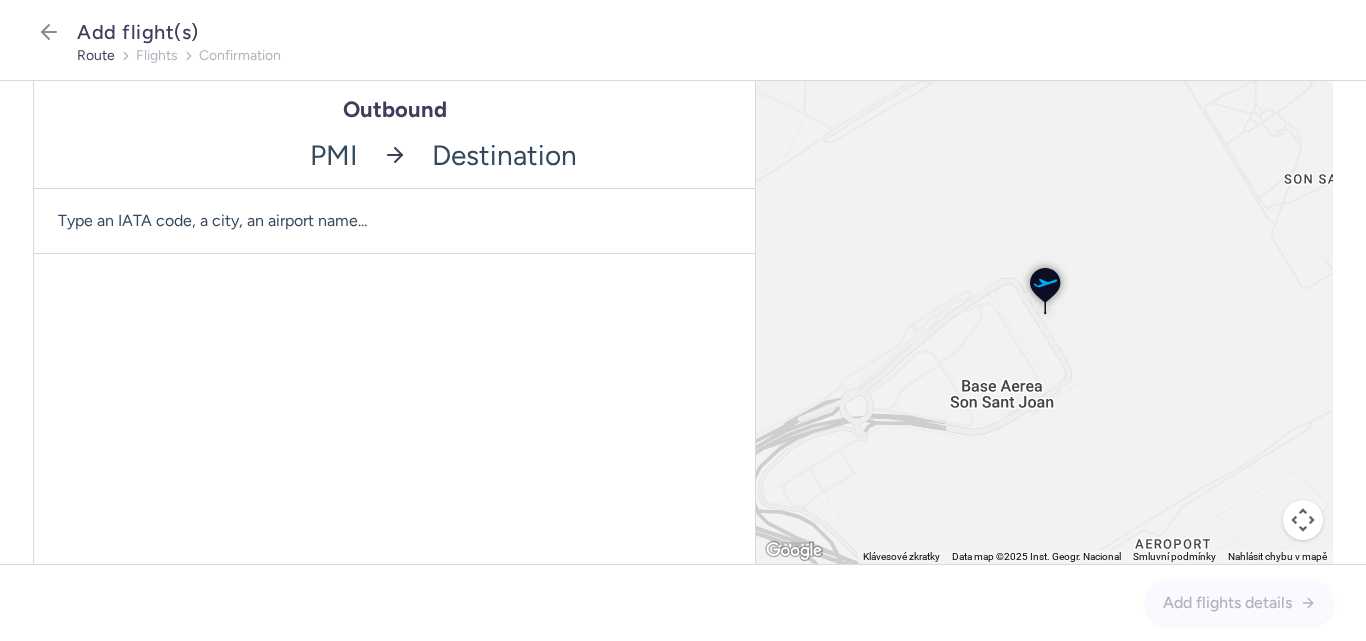 click 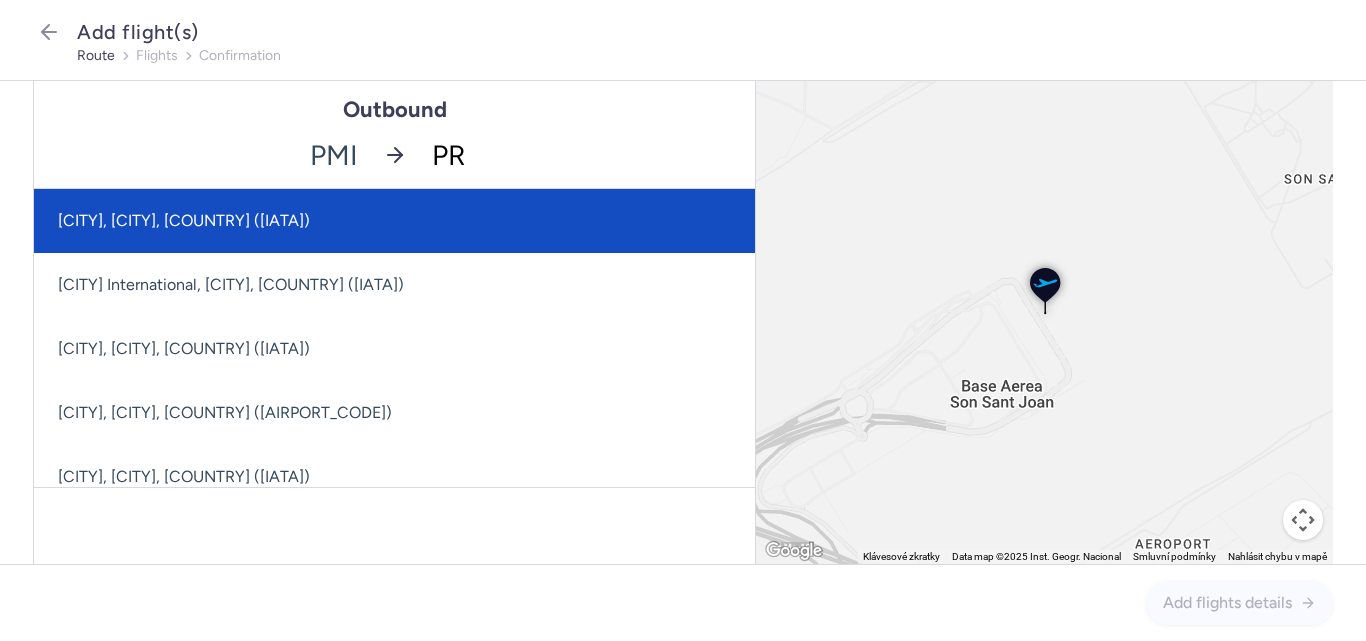 type on "PRG" 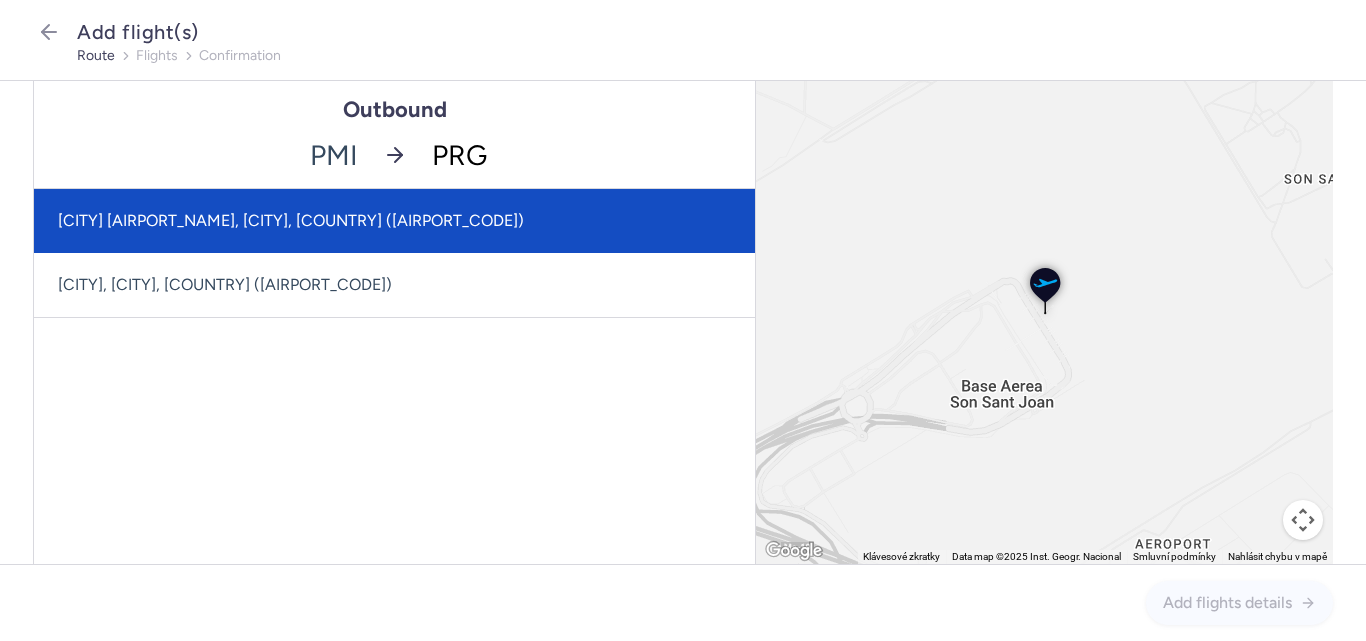 click on "[CITY] Vaclav Havel Airport, [CITY], [COUNTRY] ([IATA])" at bounding box center (394, 221) 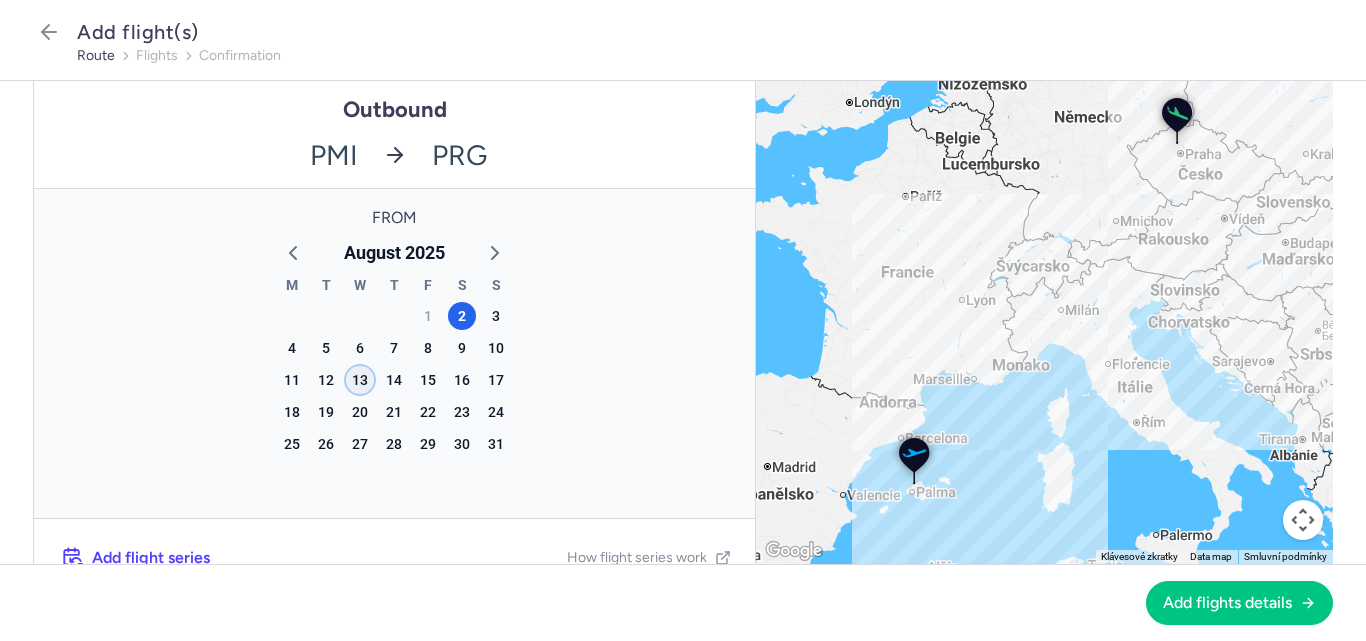 click on "13" 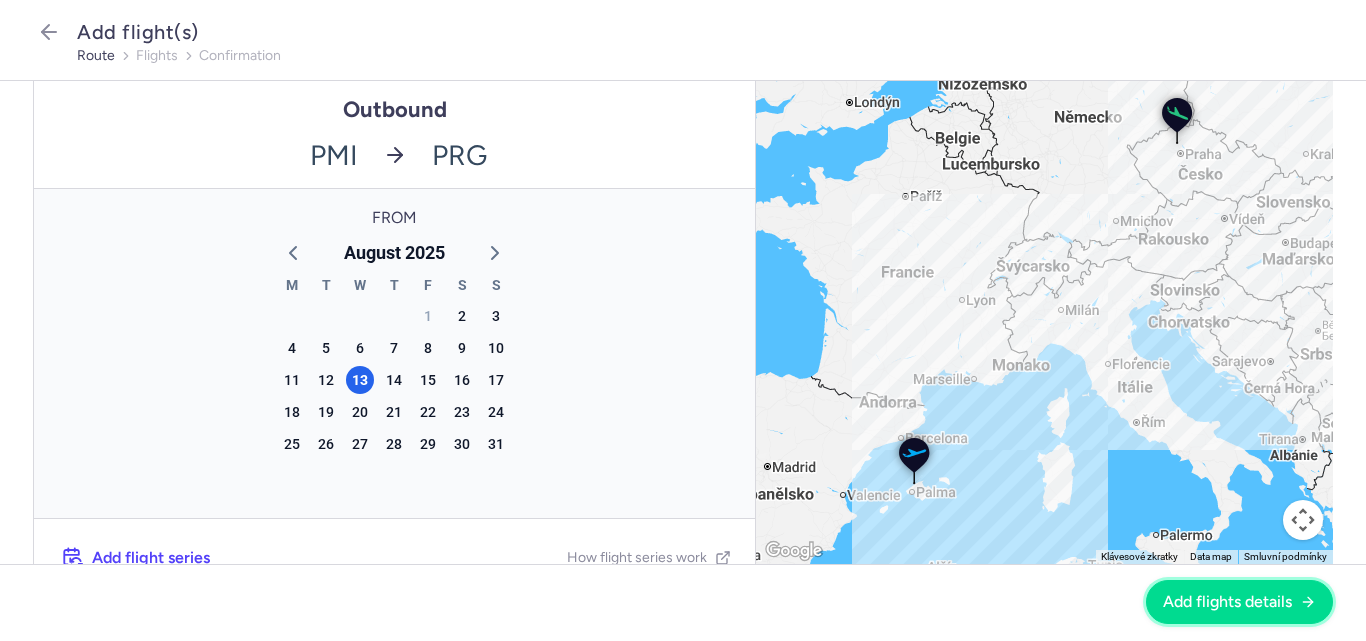 click on "Add flights details" at bounding box center [1239, 602] 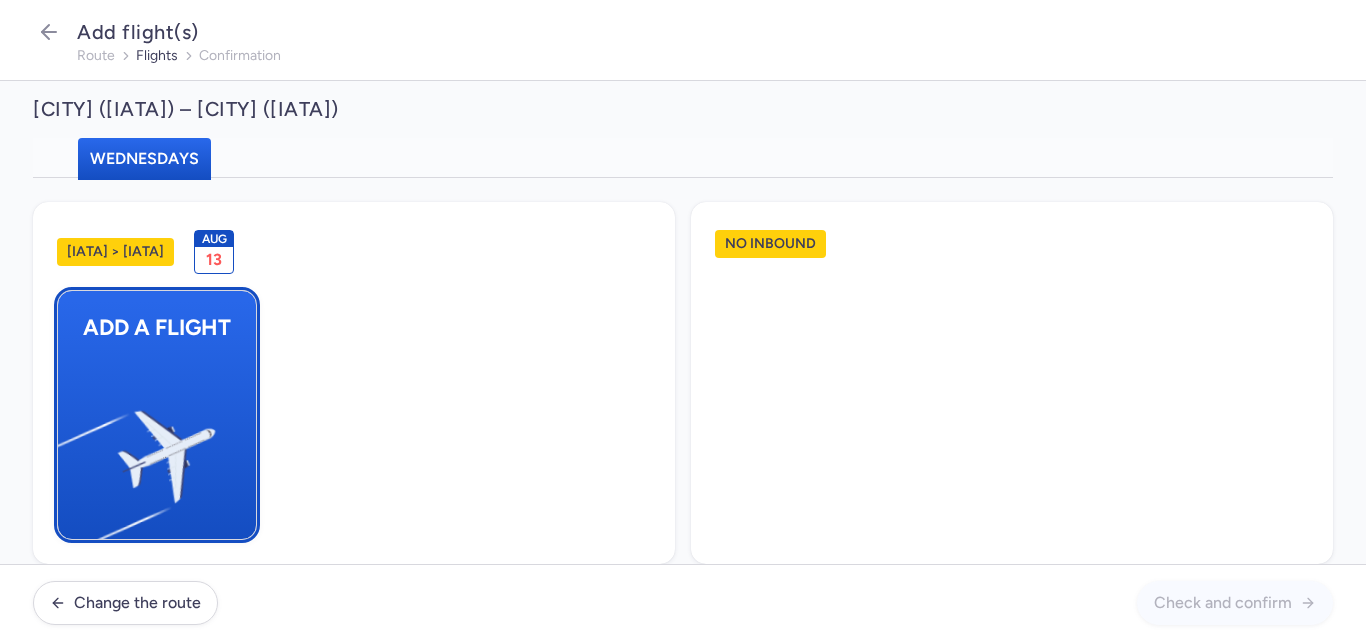 click at bounding box center [68, 448] 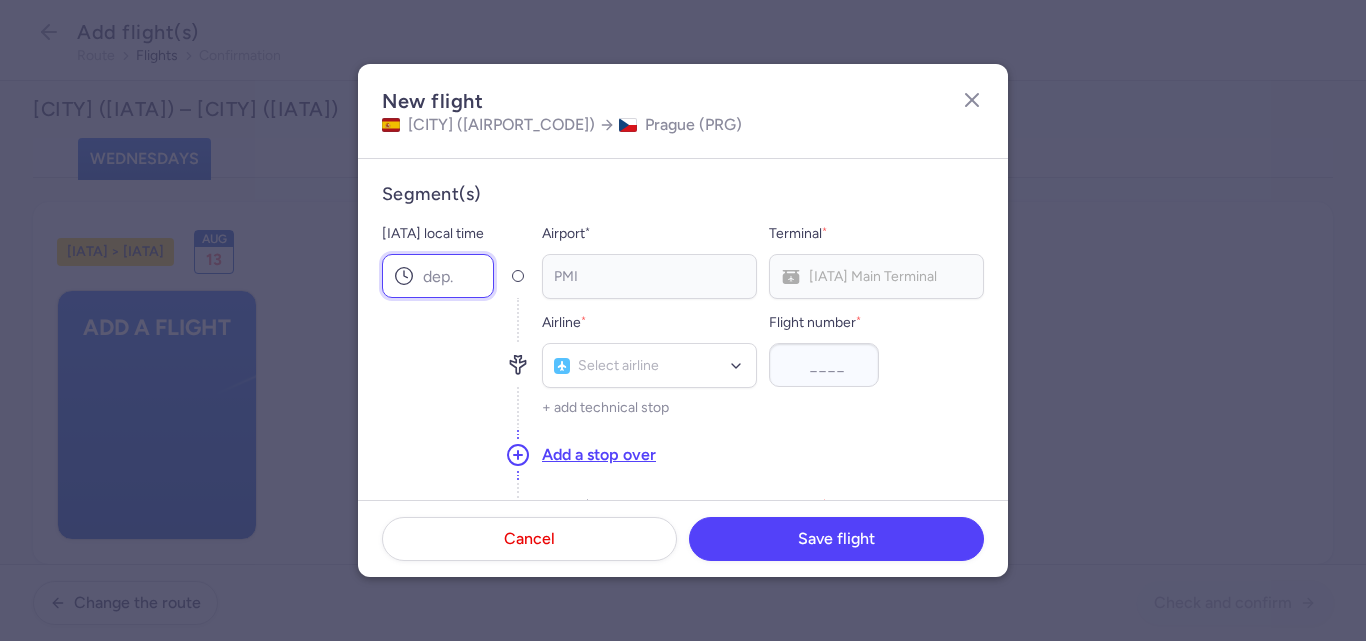click on "PMI local time" at bounding box center [438, 276] 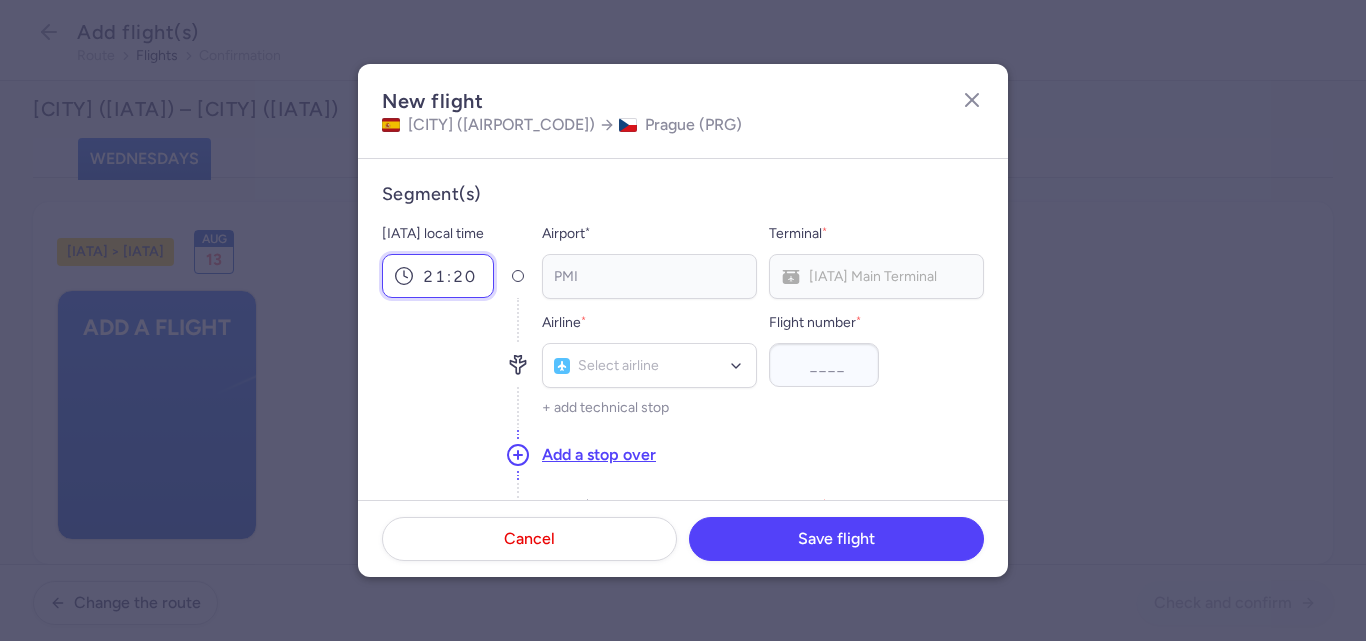 type on "21:20" 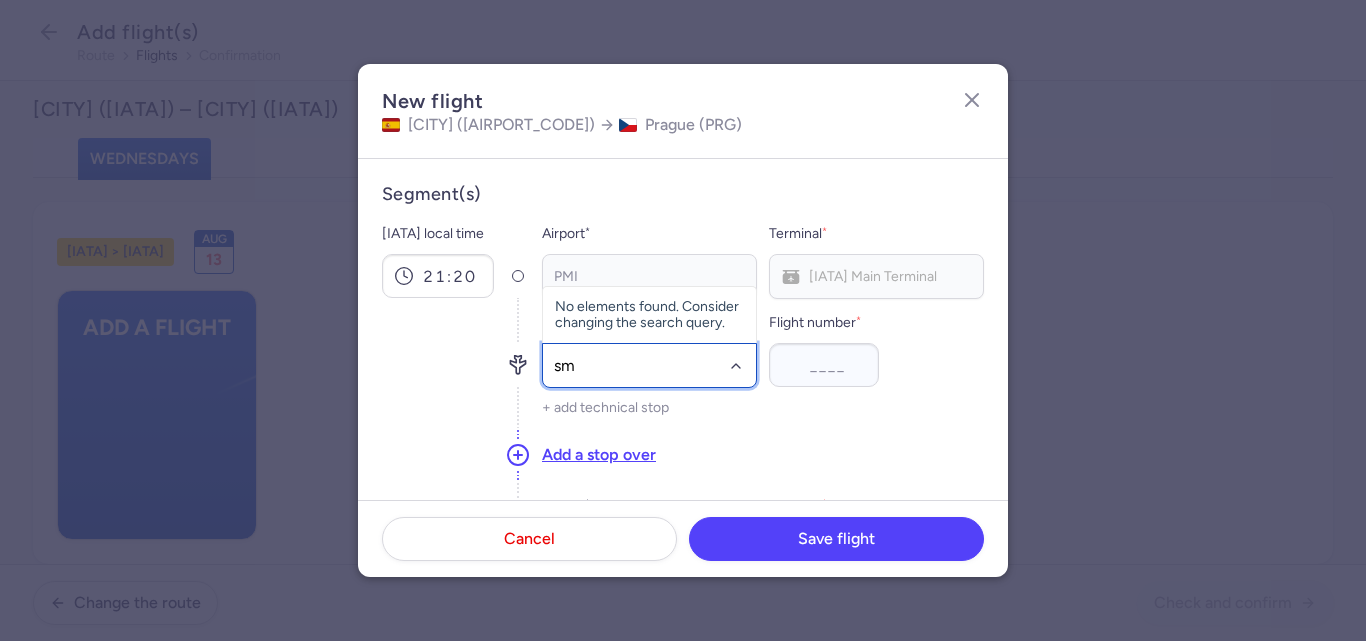 type on "sma" 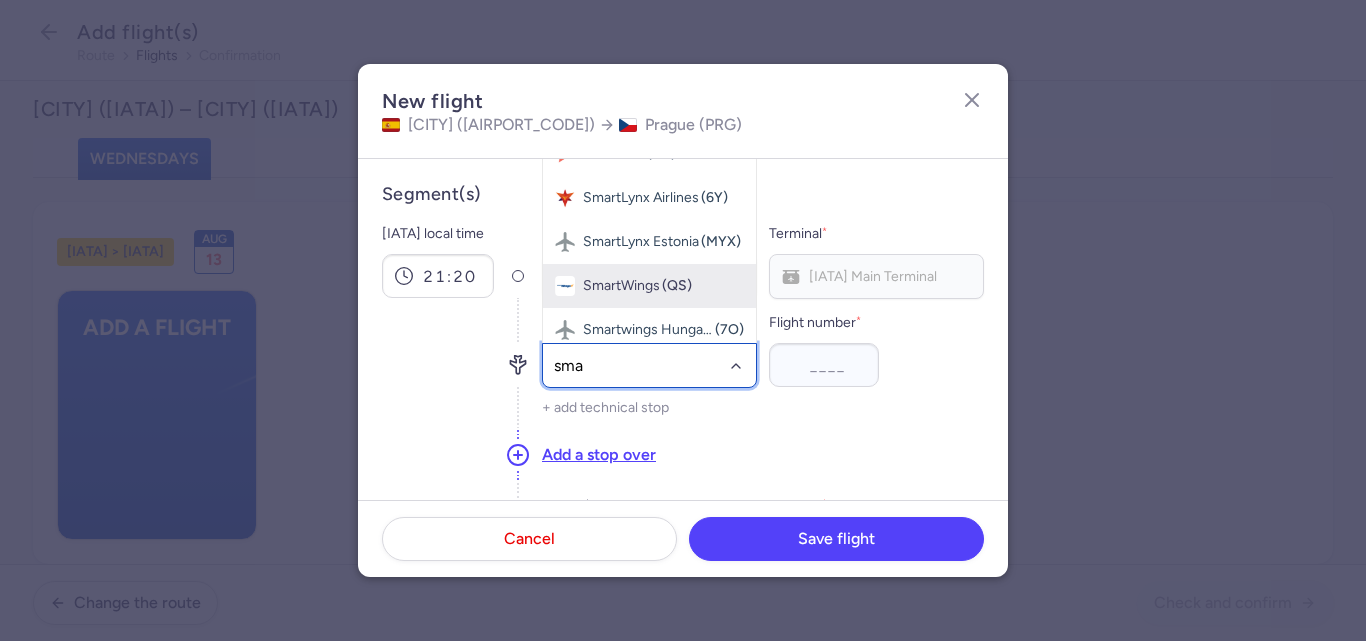 click on "SmartWings (QS)" at bounding box center (649, 286) 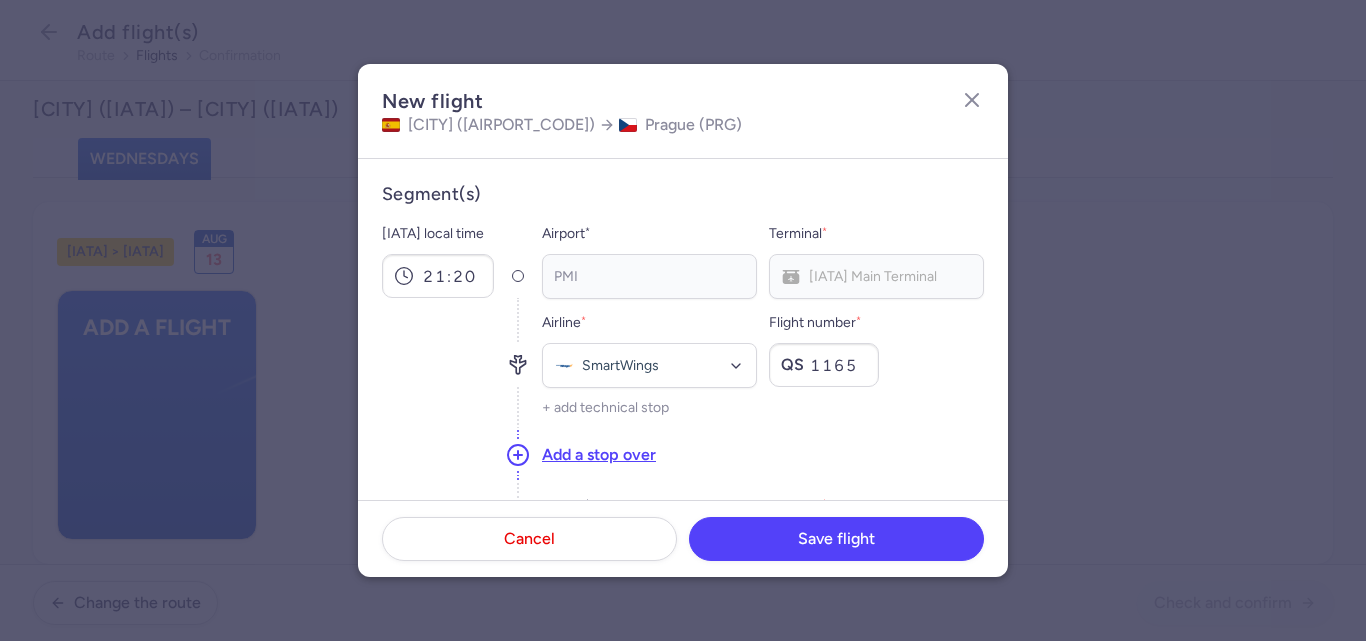 type on "1165" 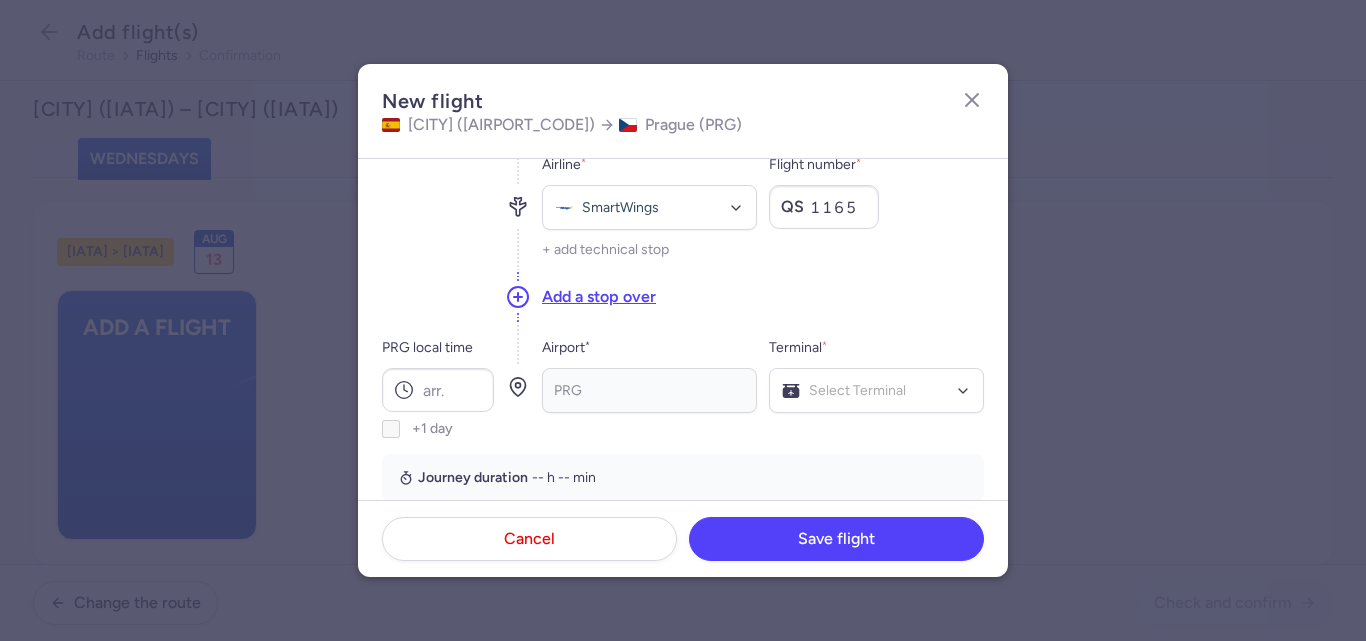 scroll, scrollTop: 260, scrollLeft: 0, axis: vertical 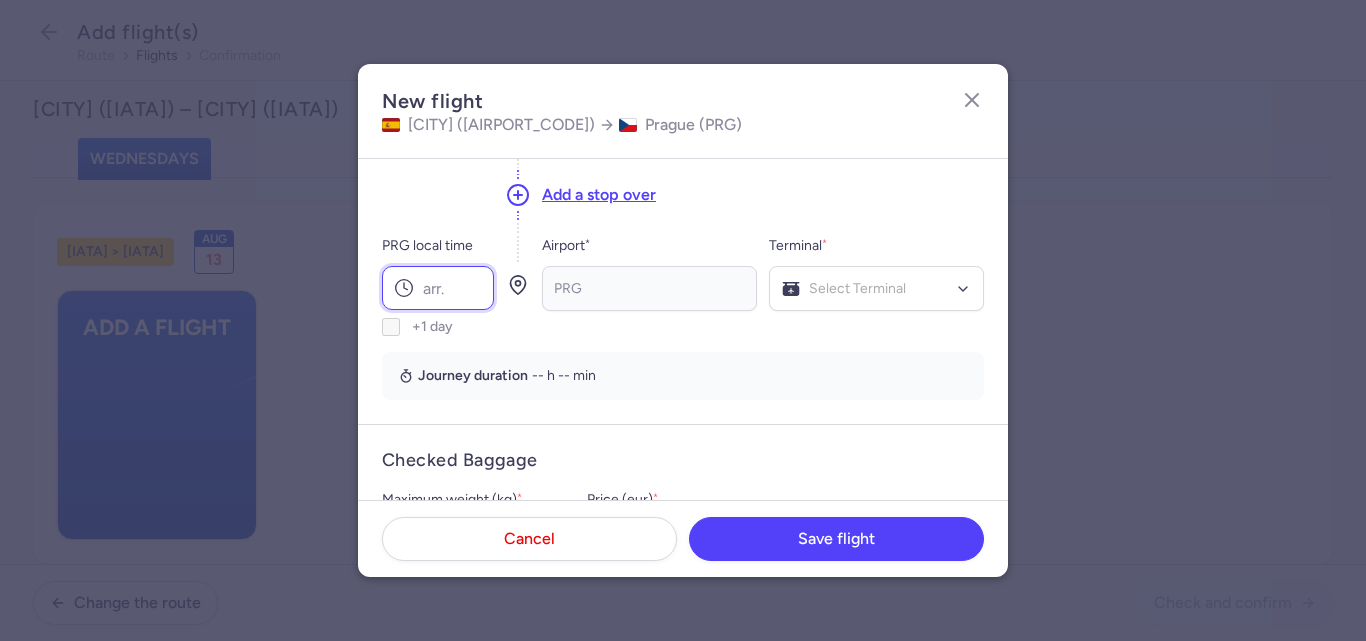 click on "PRG local time" at bounding box center [438, 288] 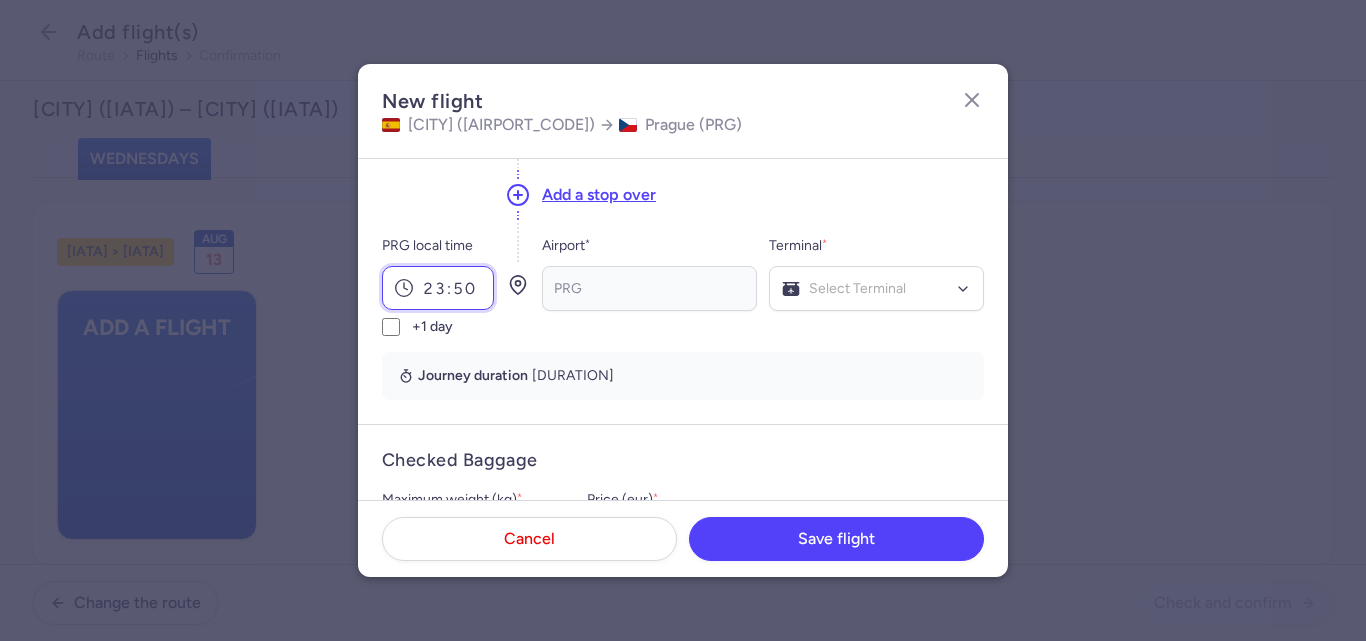 type on "23:50" 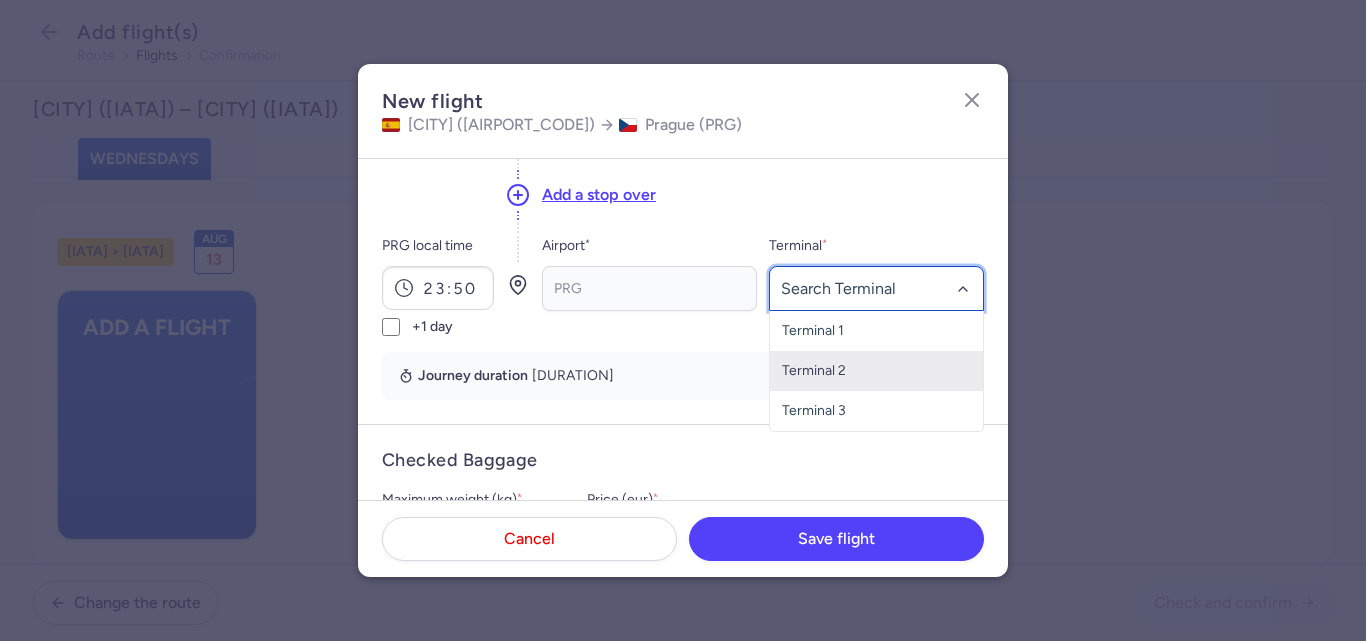 click on "Terminal 2" 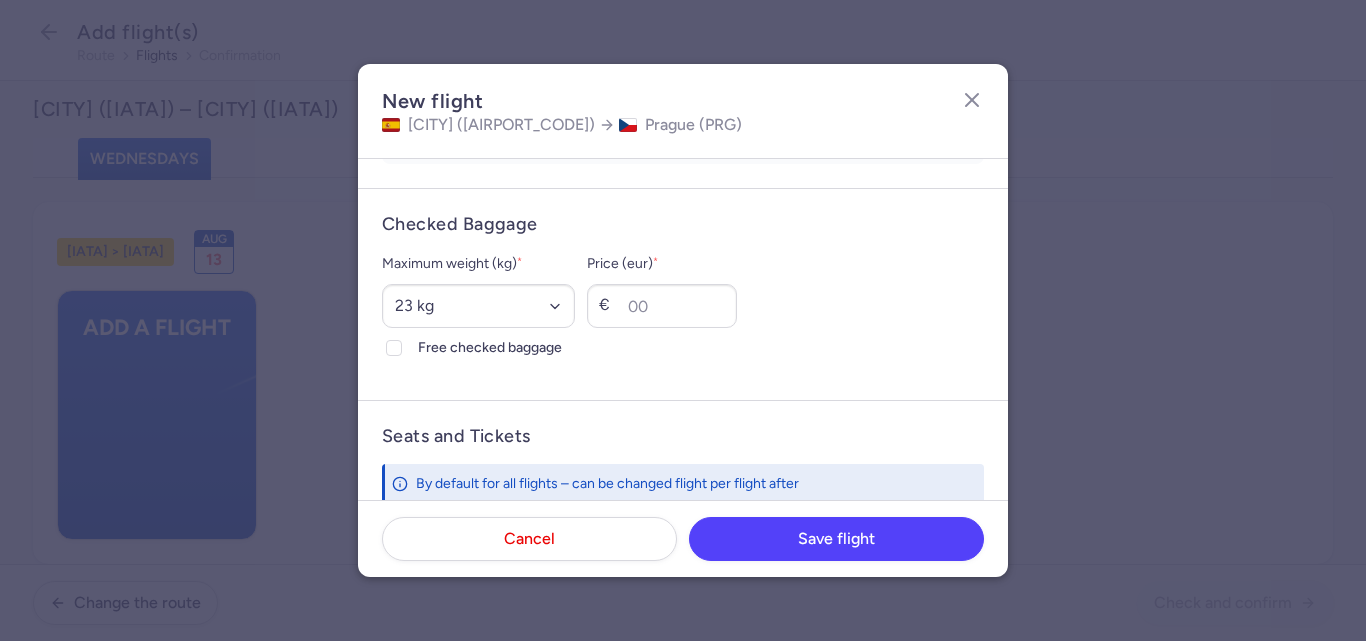 scroll, scrollTop: 524, scrollLeft: 0, axis: vertical 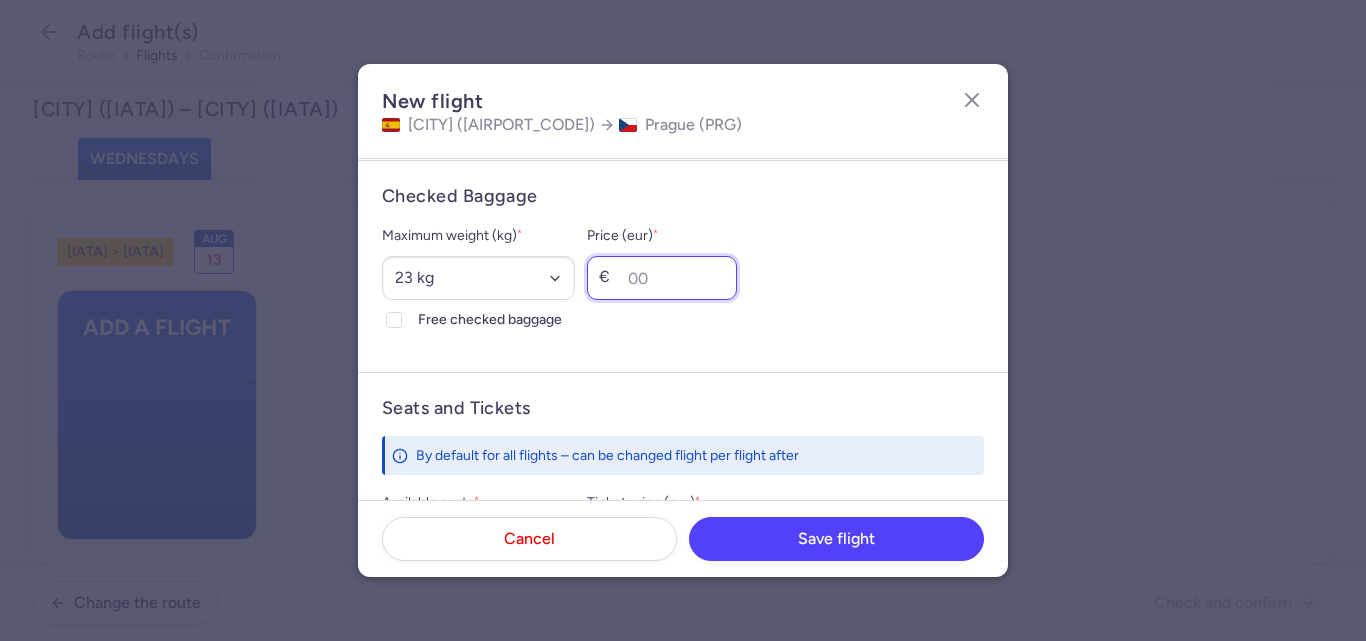 click on "Price (eur)  *" at bounding box center [662, 278] 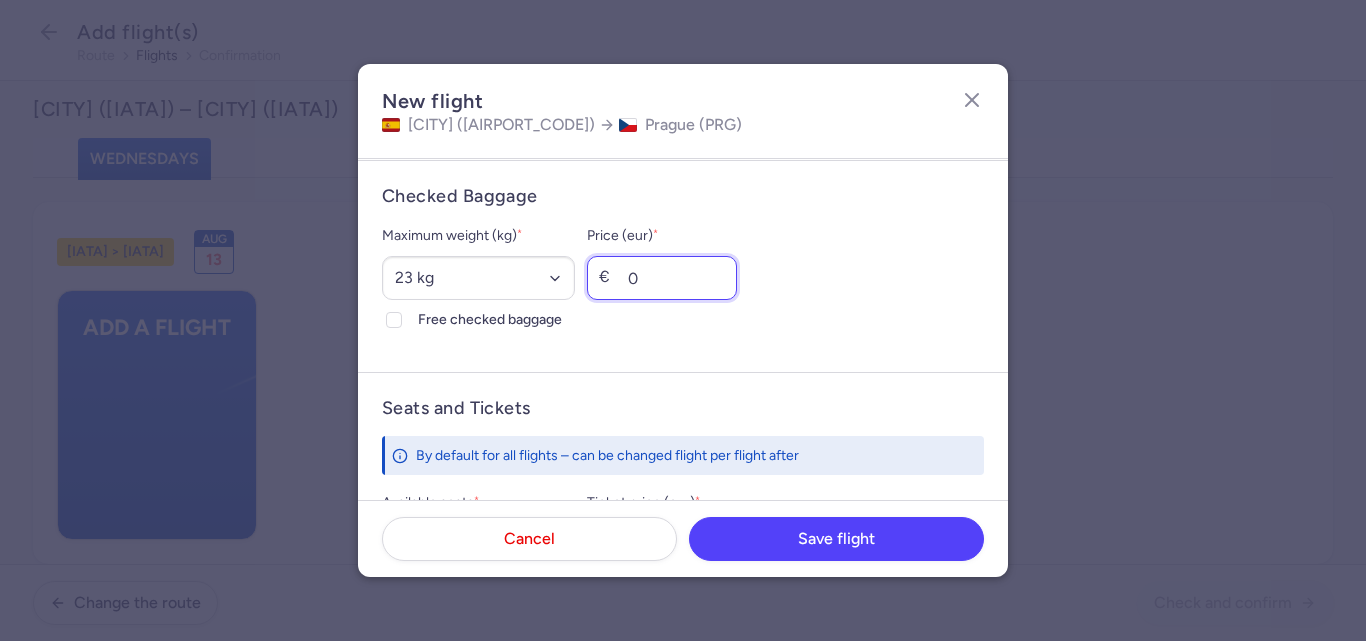 type on "0" 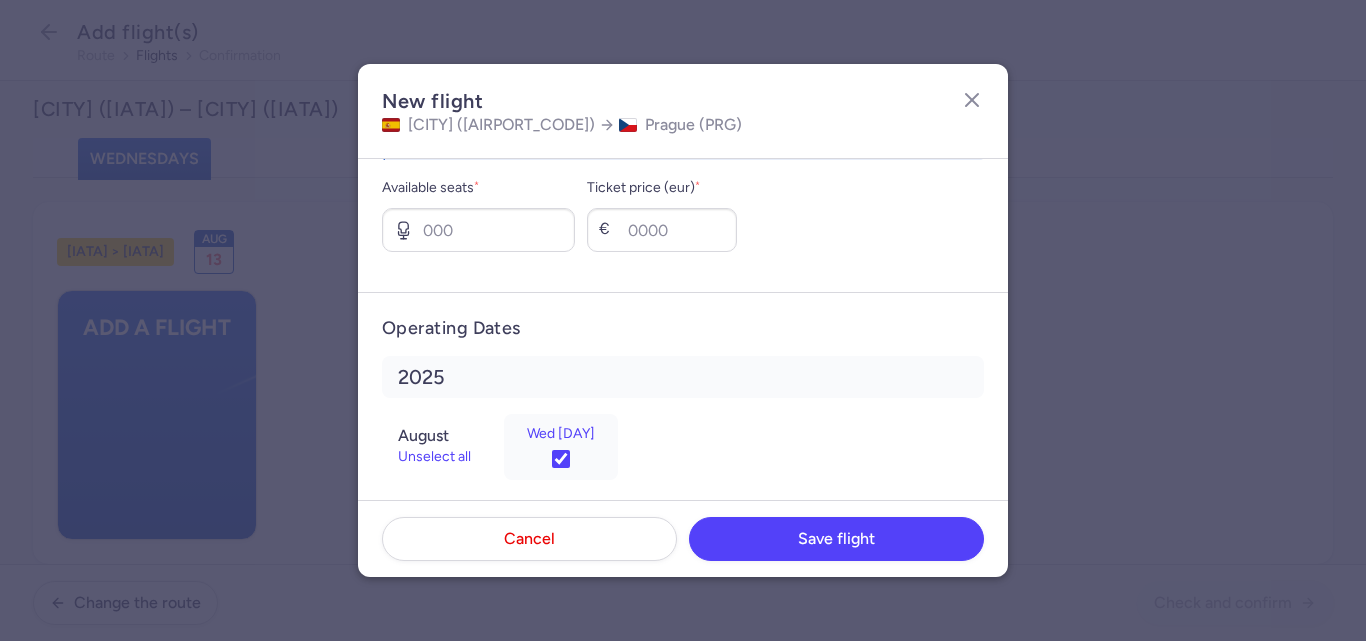 scroll, scrollTop: 847, scrollLeft: 0, axis: vertical 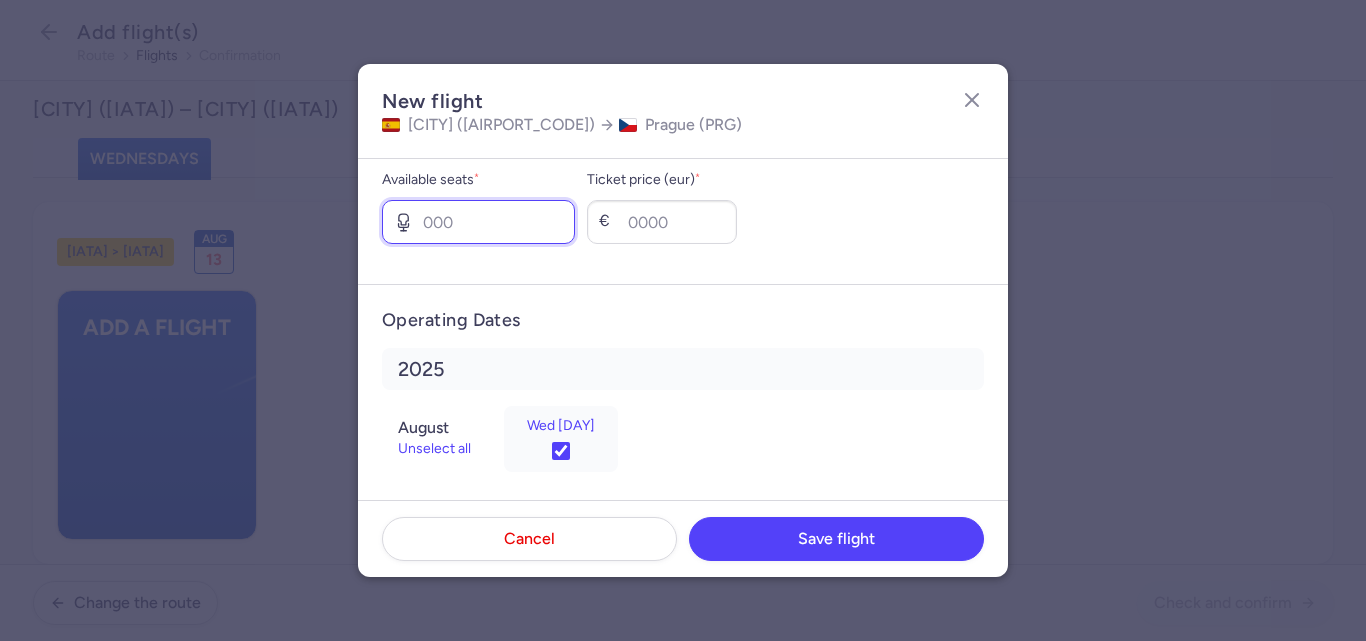 click on "Available seats  *" at bounding box center (478, 222) 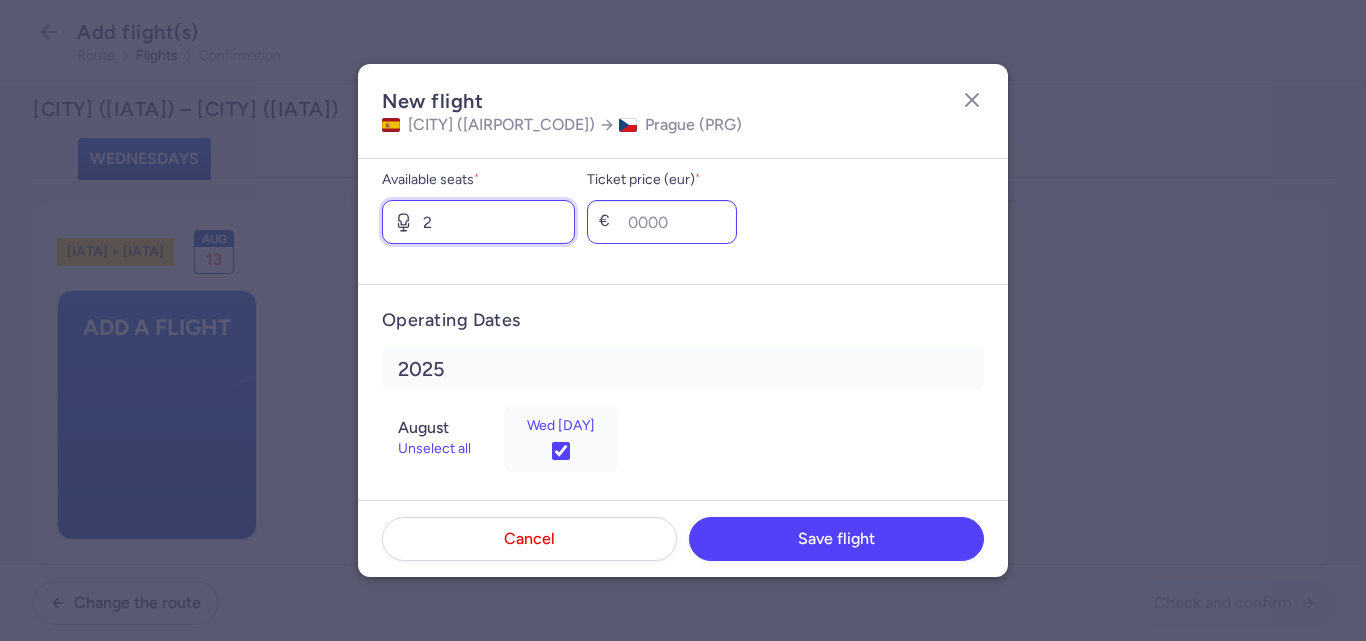 type on "2" 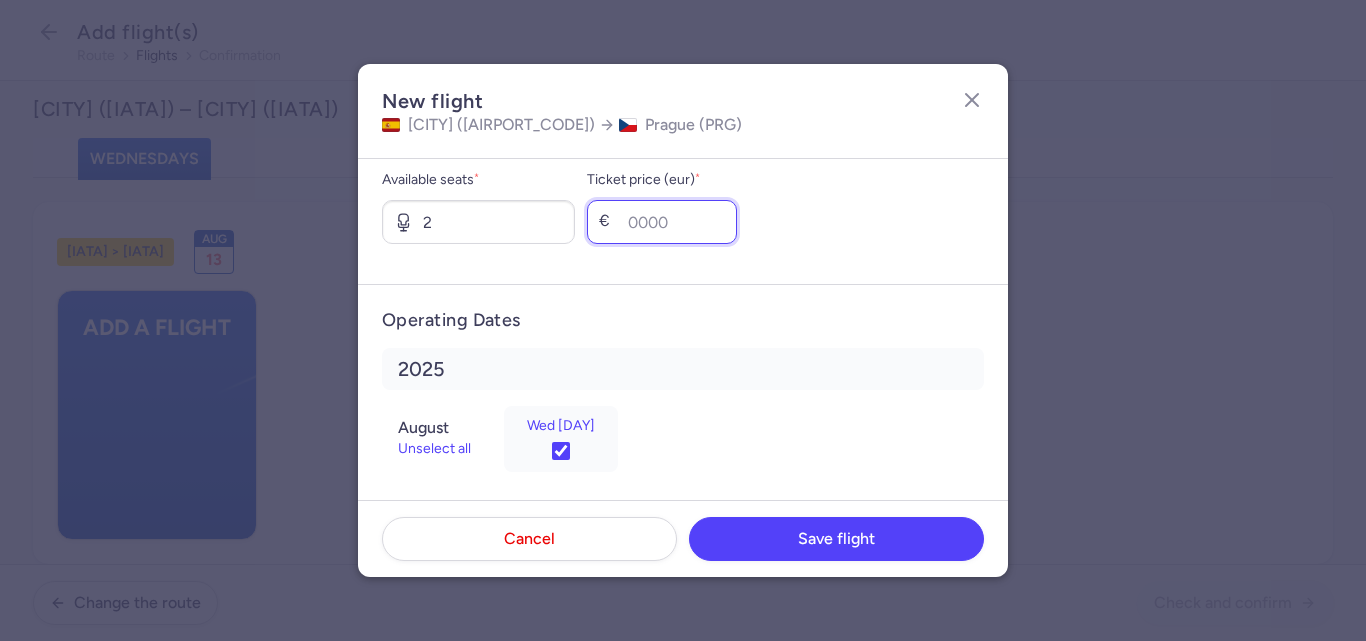 click on "Ticket price (eur)  *" at bounding box center (662, 222) 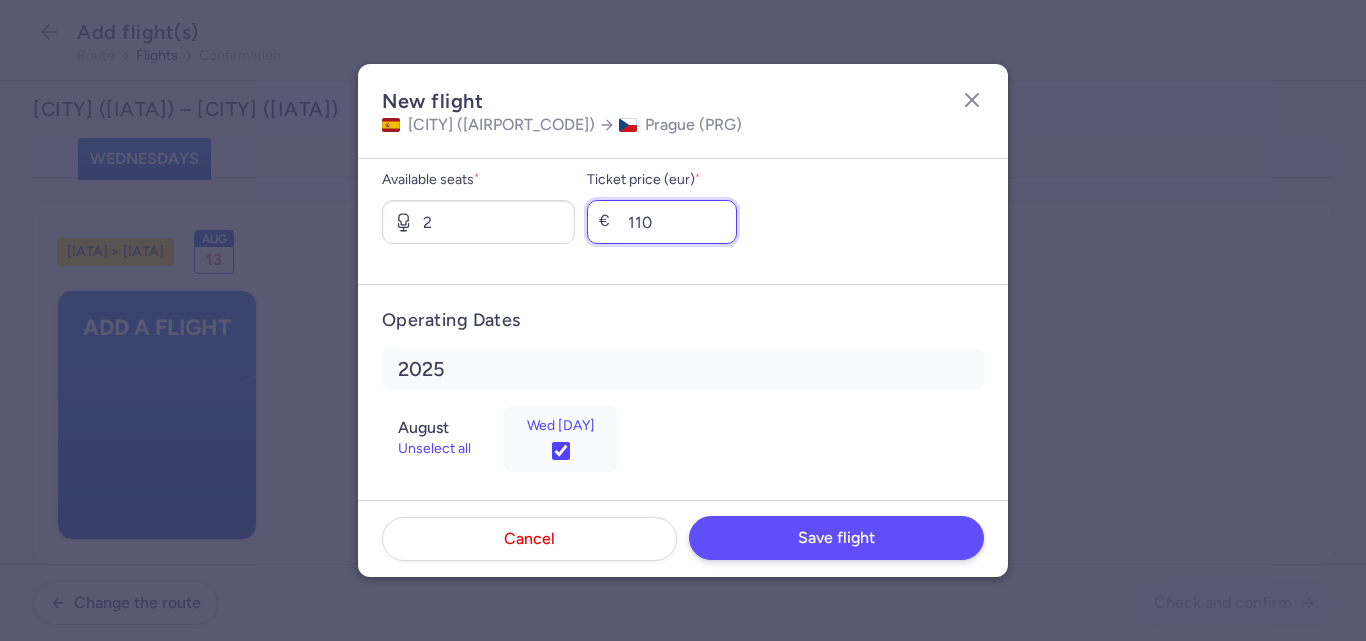 type on "110" 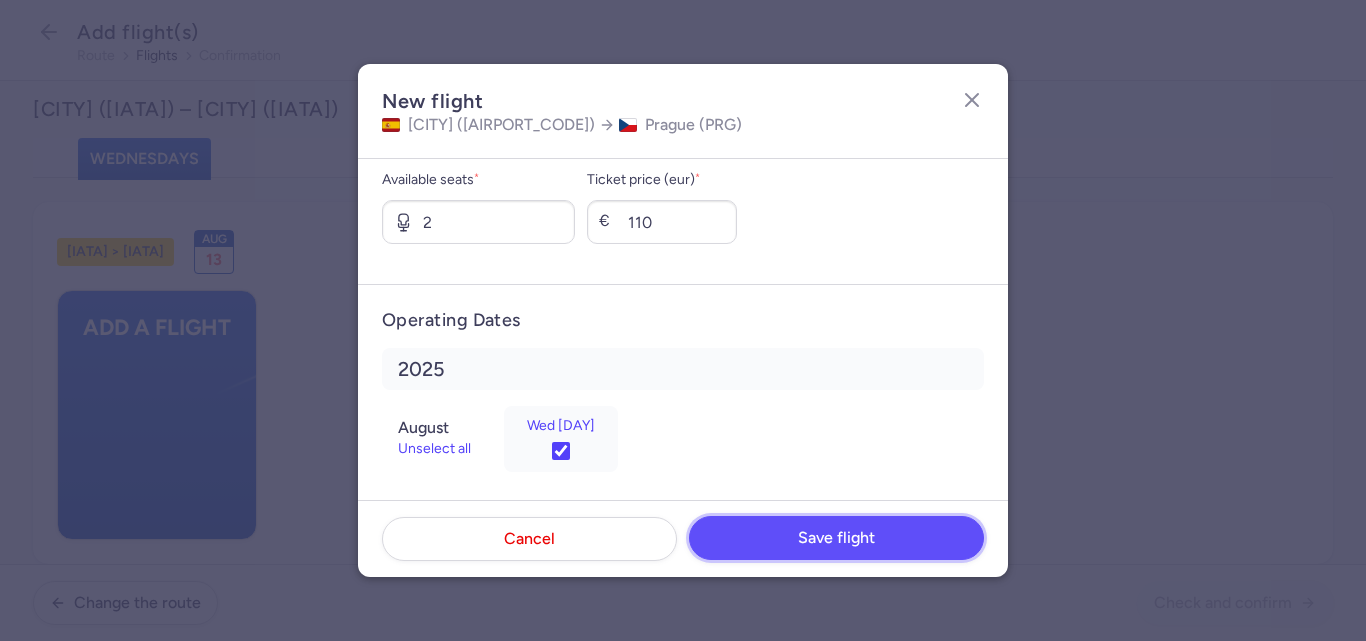 click on "Save flight" at bounding box center [836, 538] 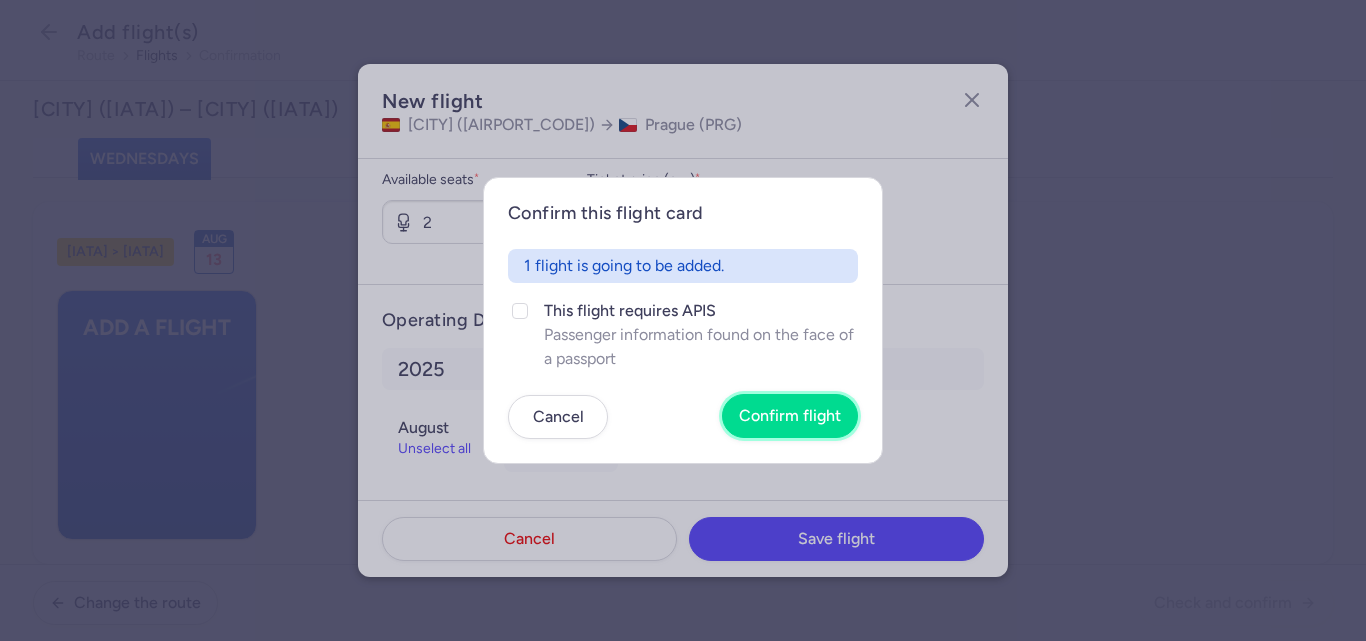 click on "Confirm flight" at bounding box center (790, 416) 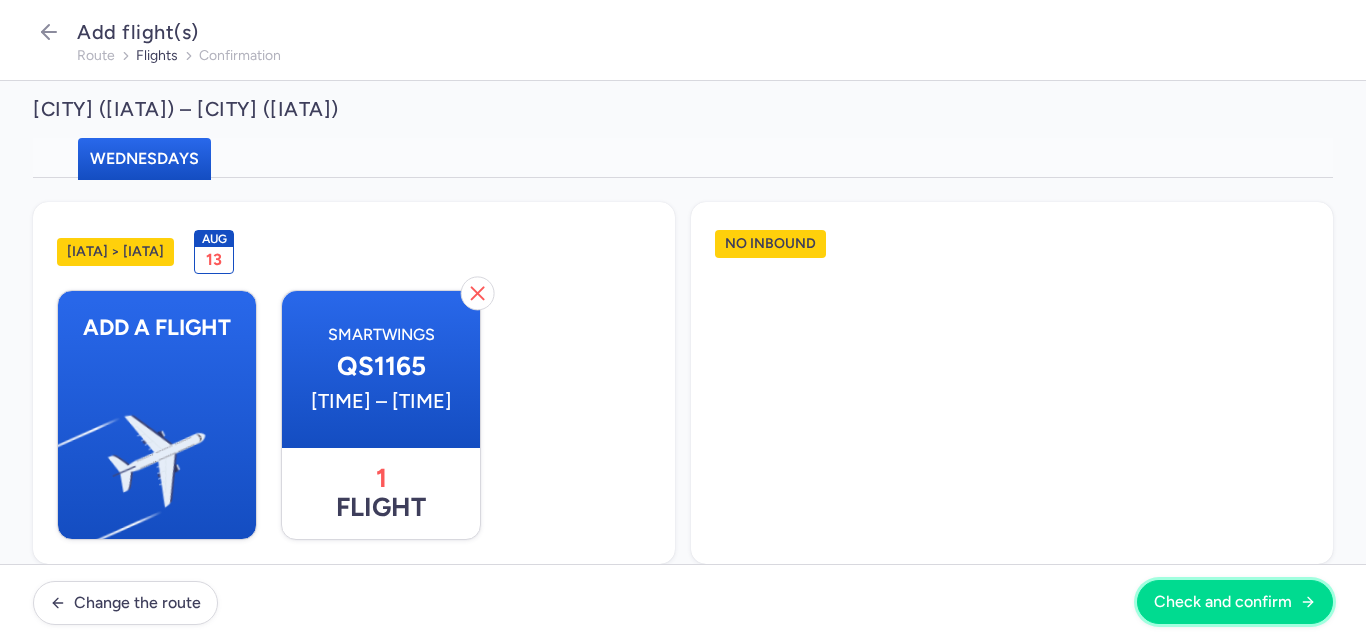 click on "Check and confirm" at bounding box center (1223, 602) 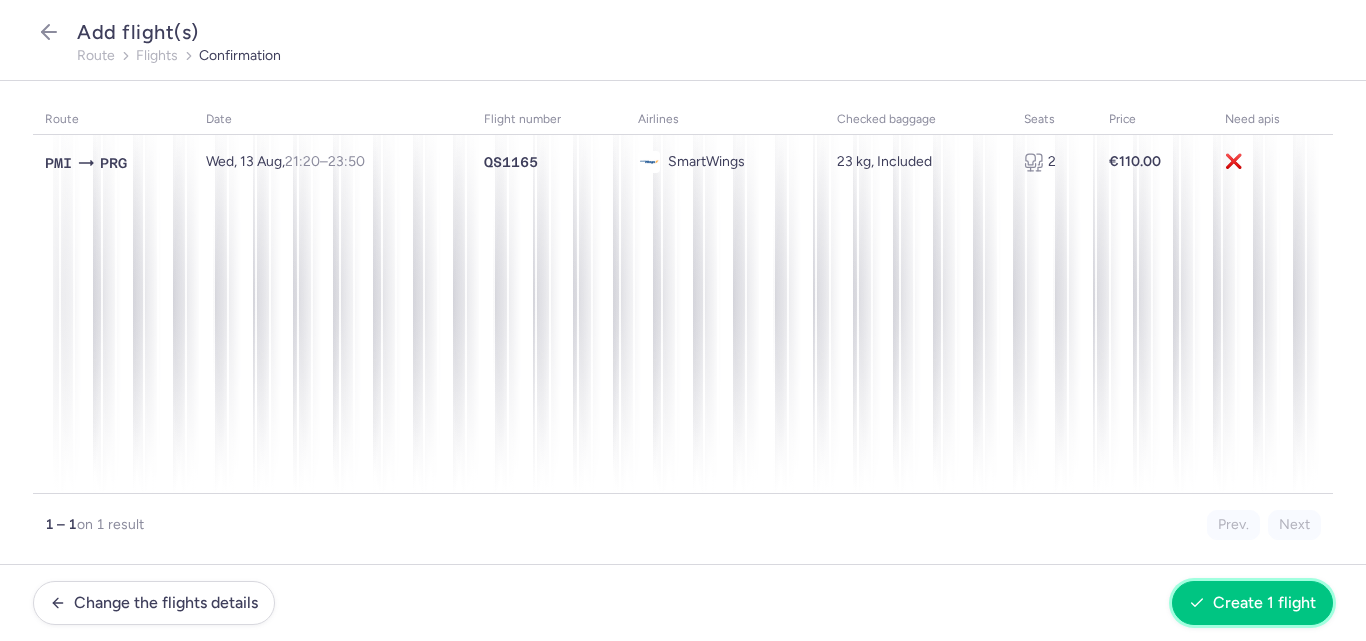 click on "Create 1 flight" at bounding box center (1264, 603) 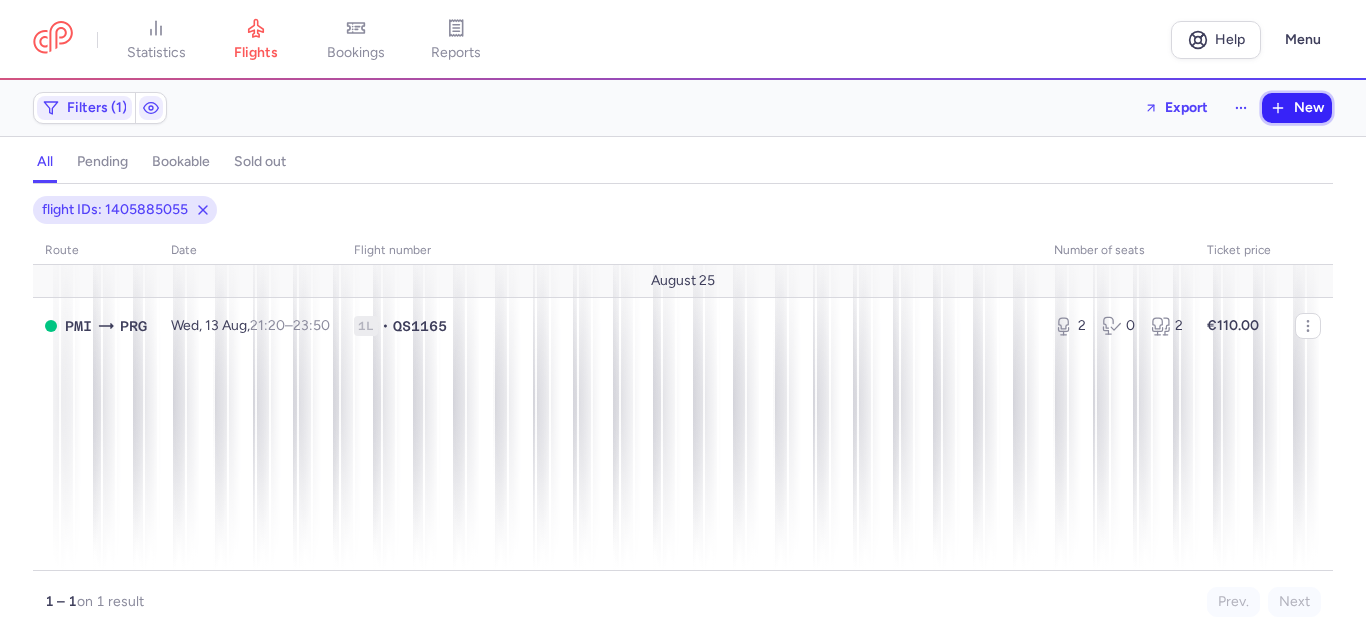 click on "New" at bounding box center [1309, 108] 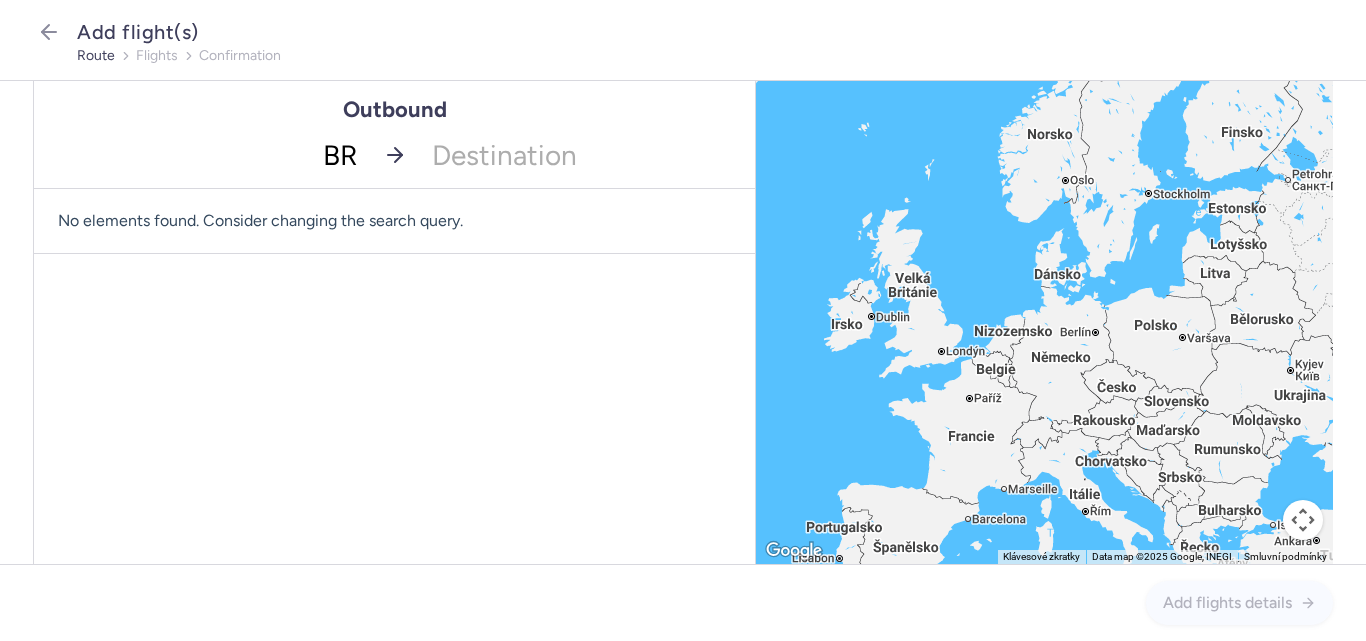 type on "BRQ" 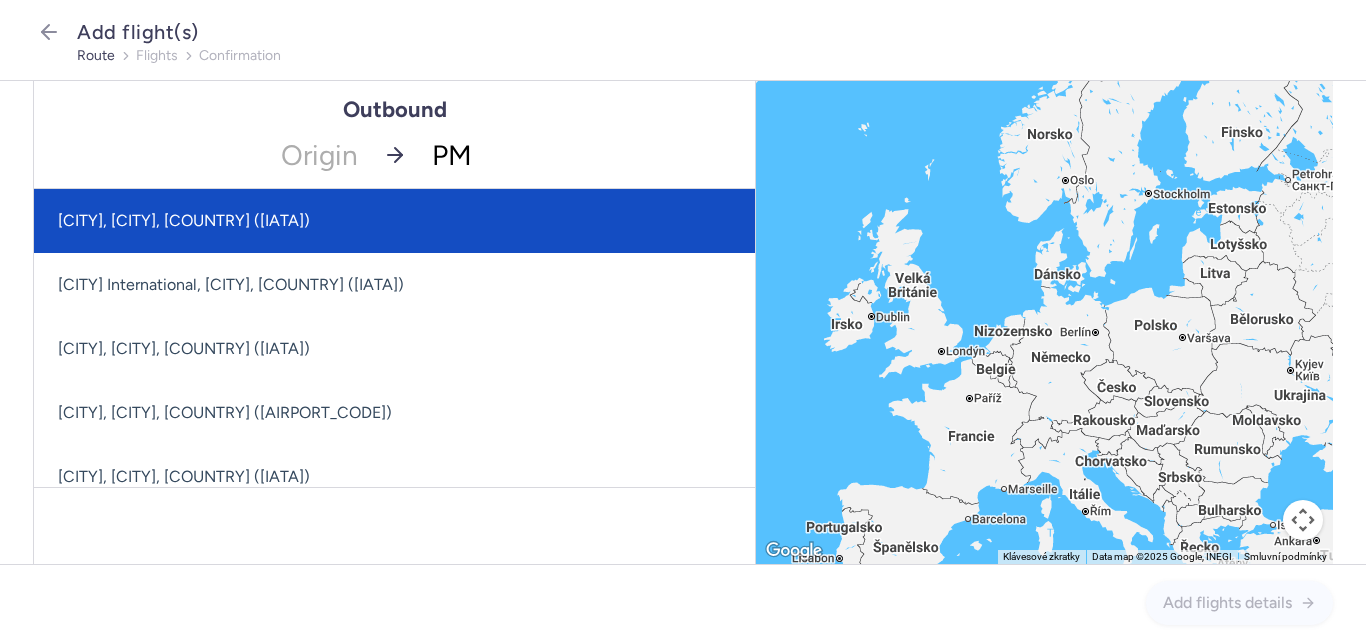 type on "PMI" 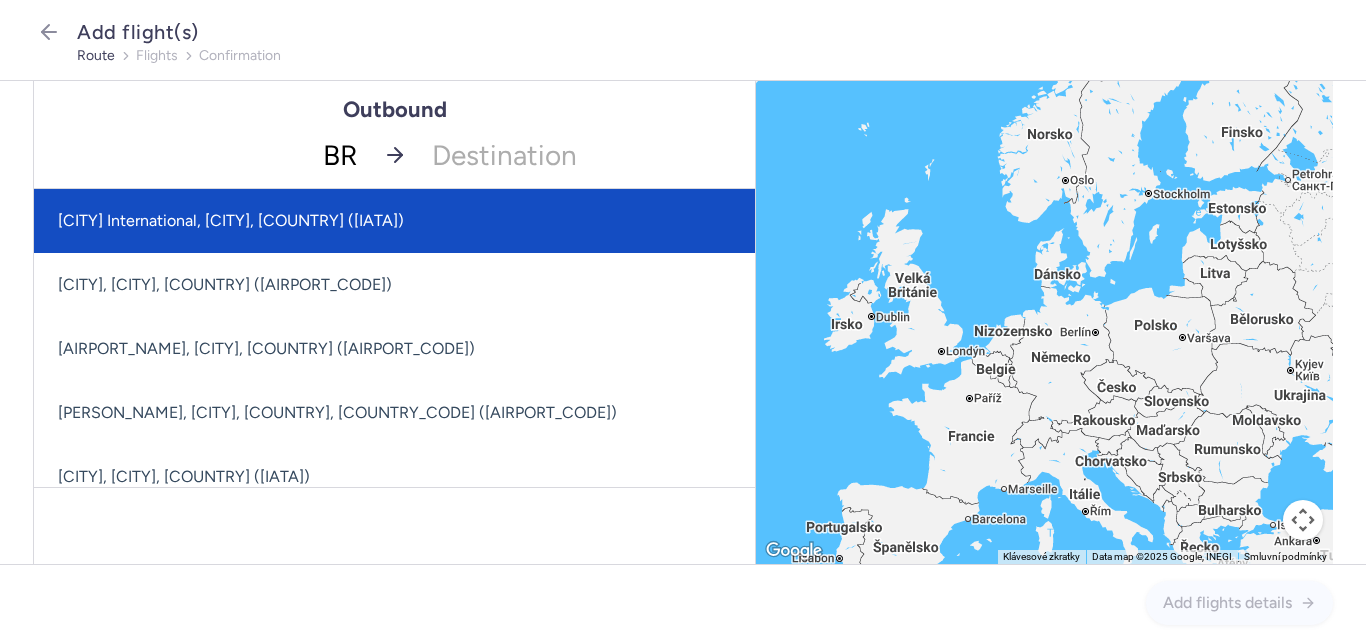 type on "BRQ" 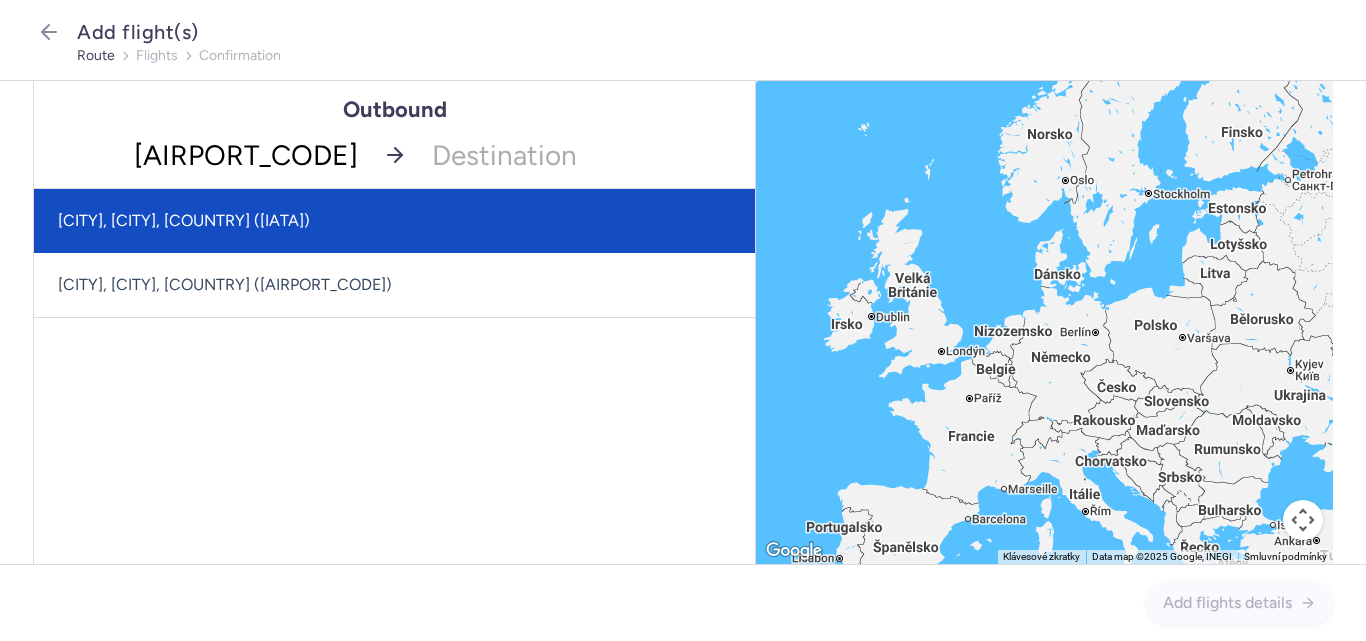 click on "Turany, Brno, Czech Republic (BRQ)" at bounding box center (394, 221) 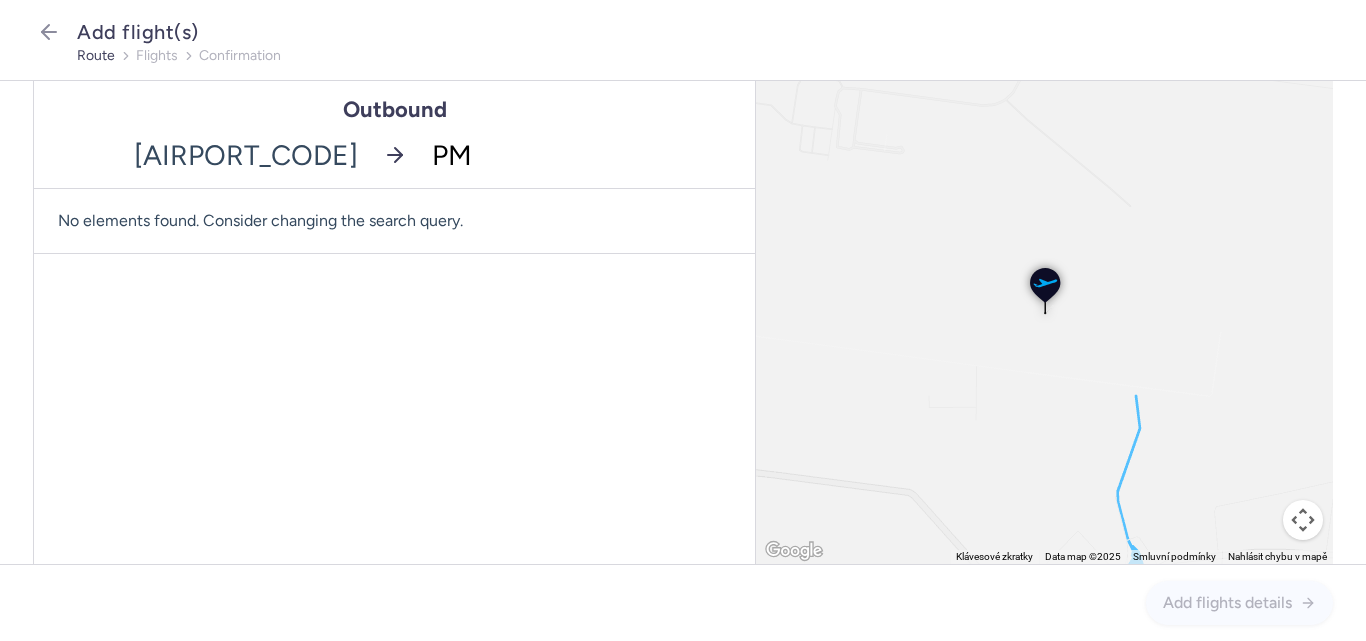 type on "PMI" 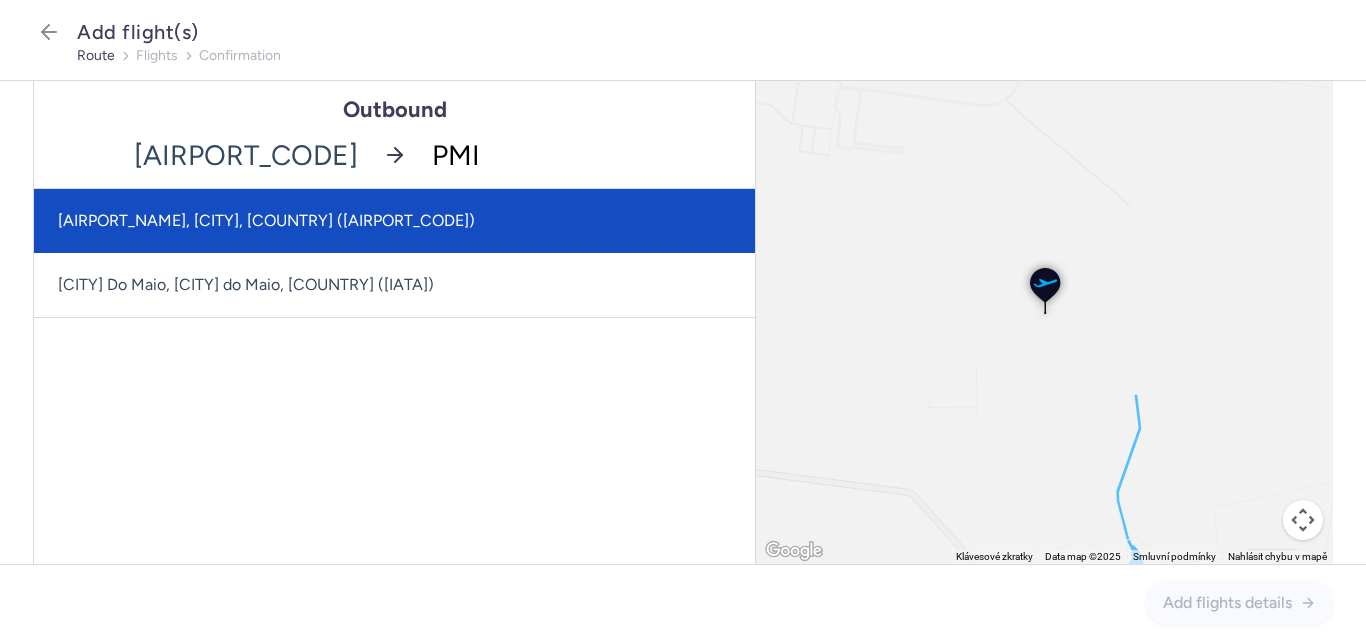 click on "Son Sant Joan Airport, [CITY], [COUNTRY] ([IATA])" at bounding box center [394, 221] 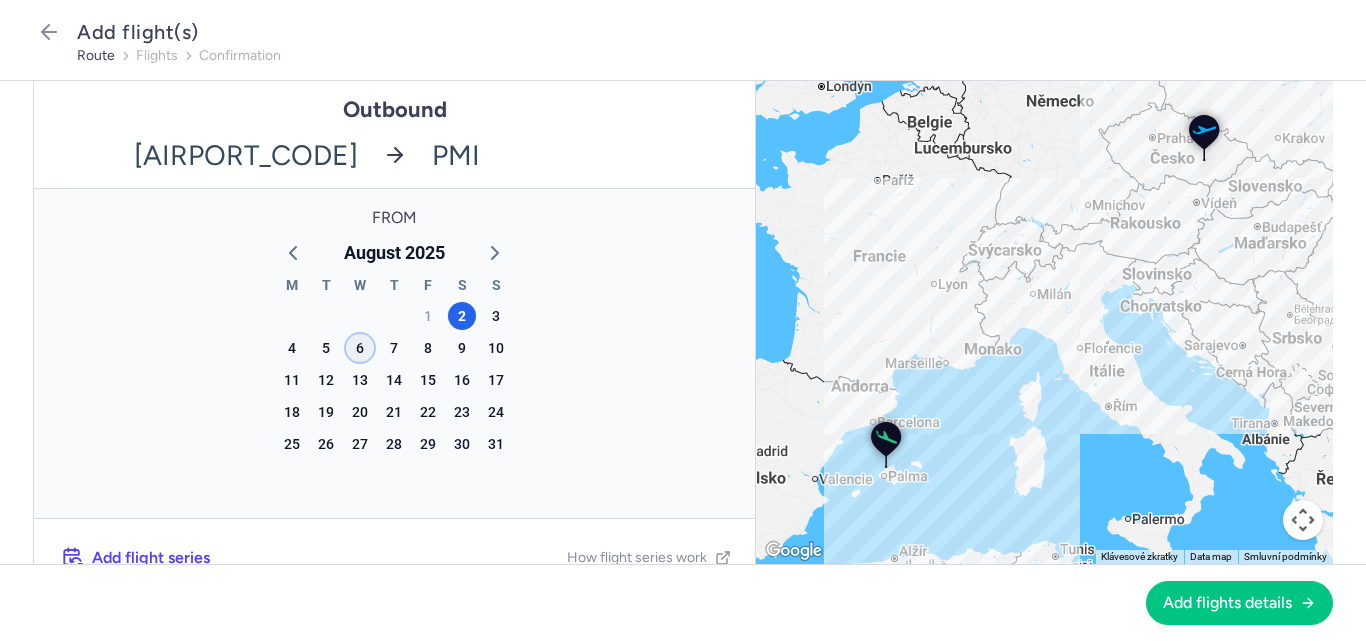 click on "6" 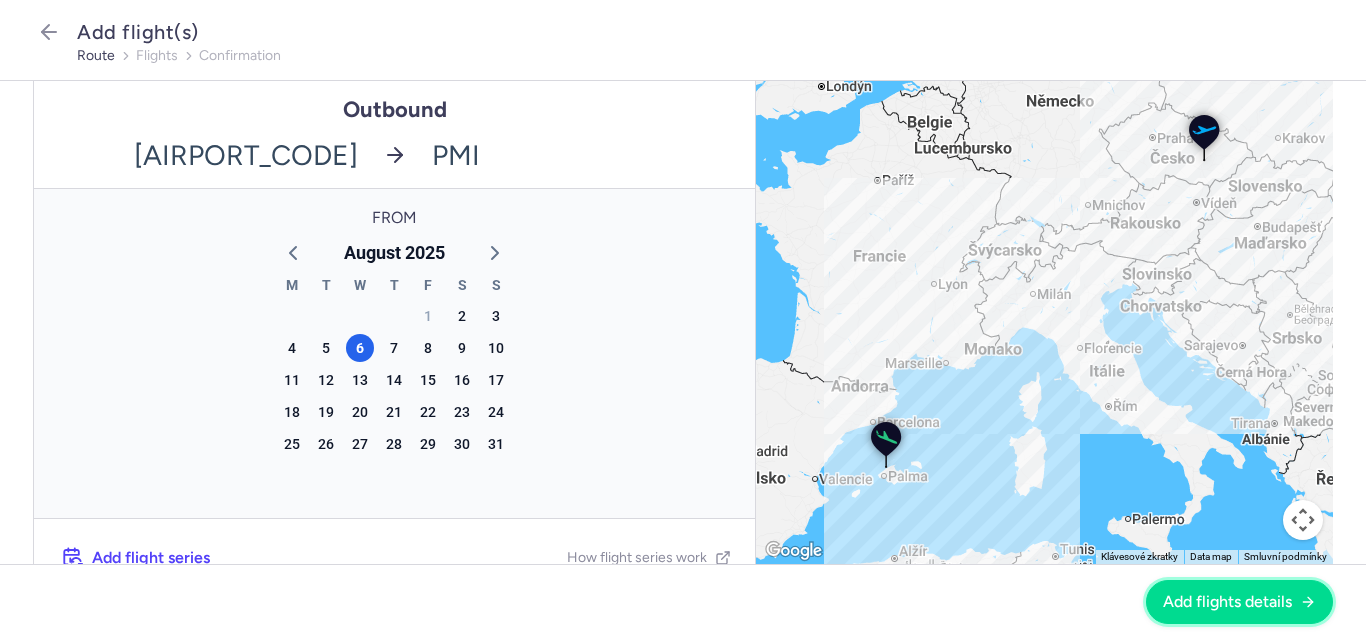 click on "Add flights details" at bounding box center (1227, 602) 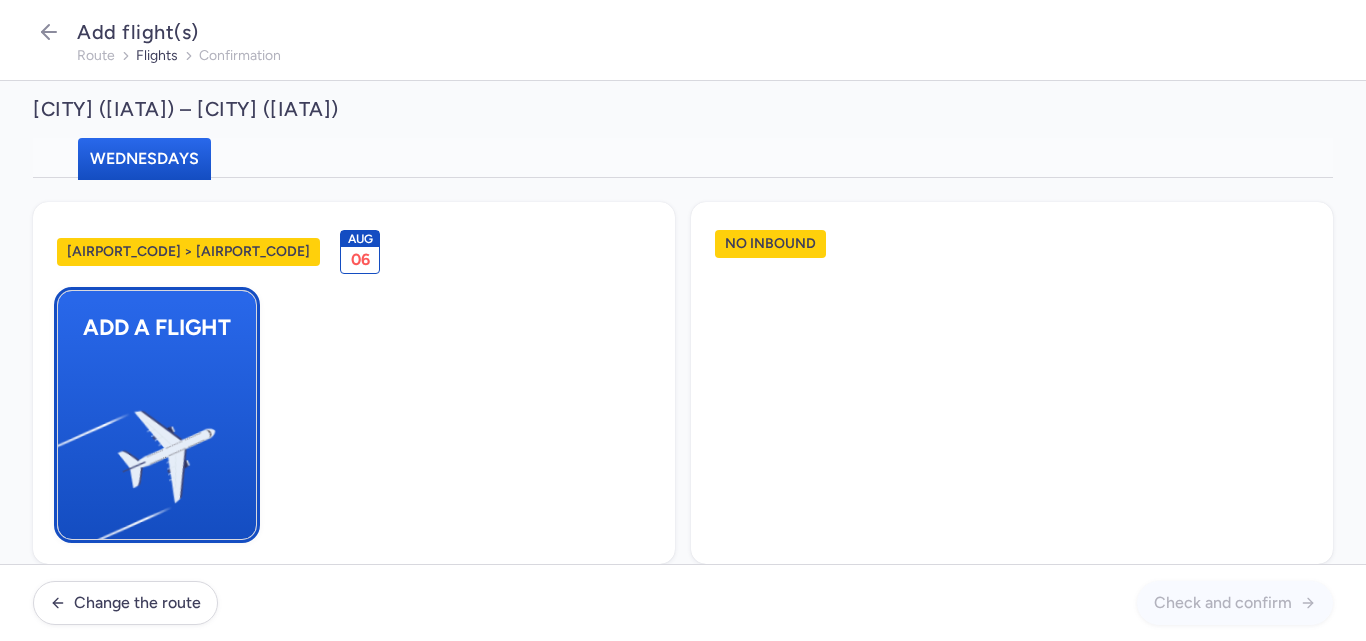 click at bounding box center [68, 448] 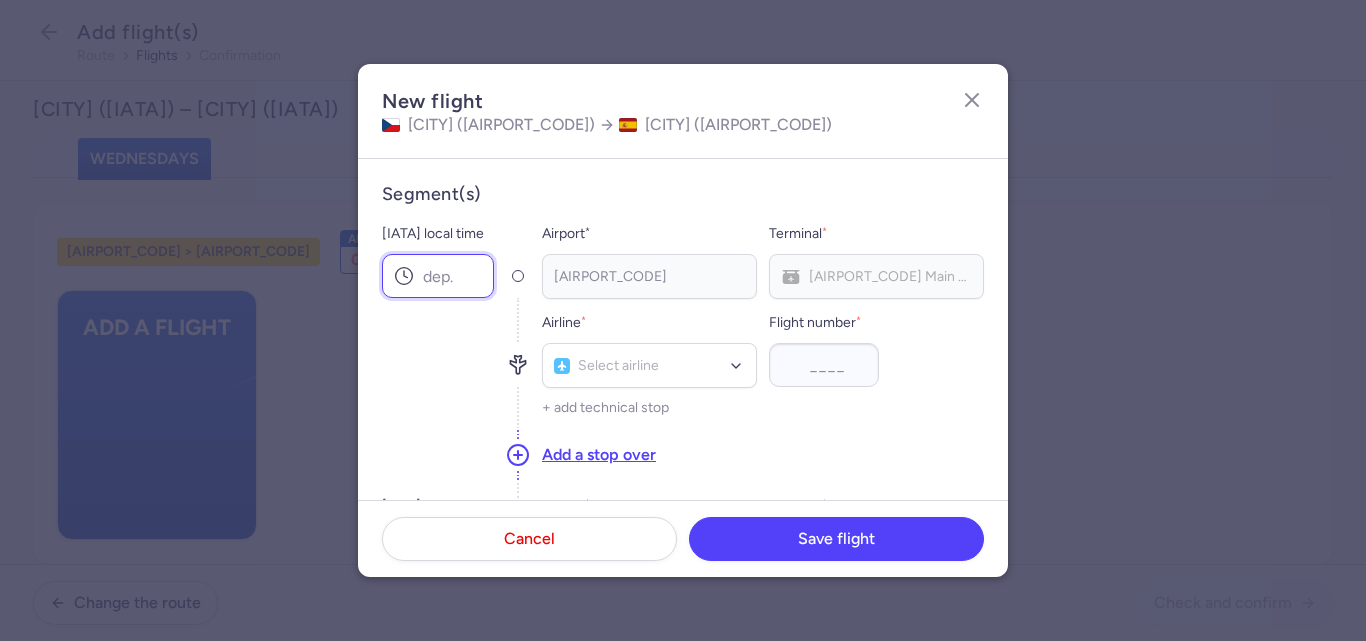 click on "BRQ local time" at bounding box center [438, 276] 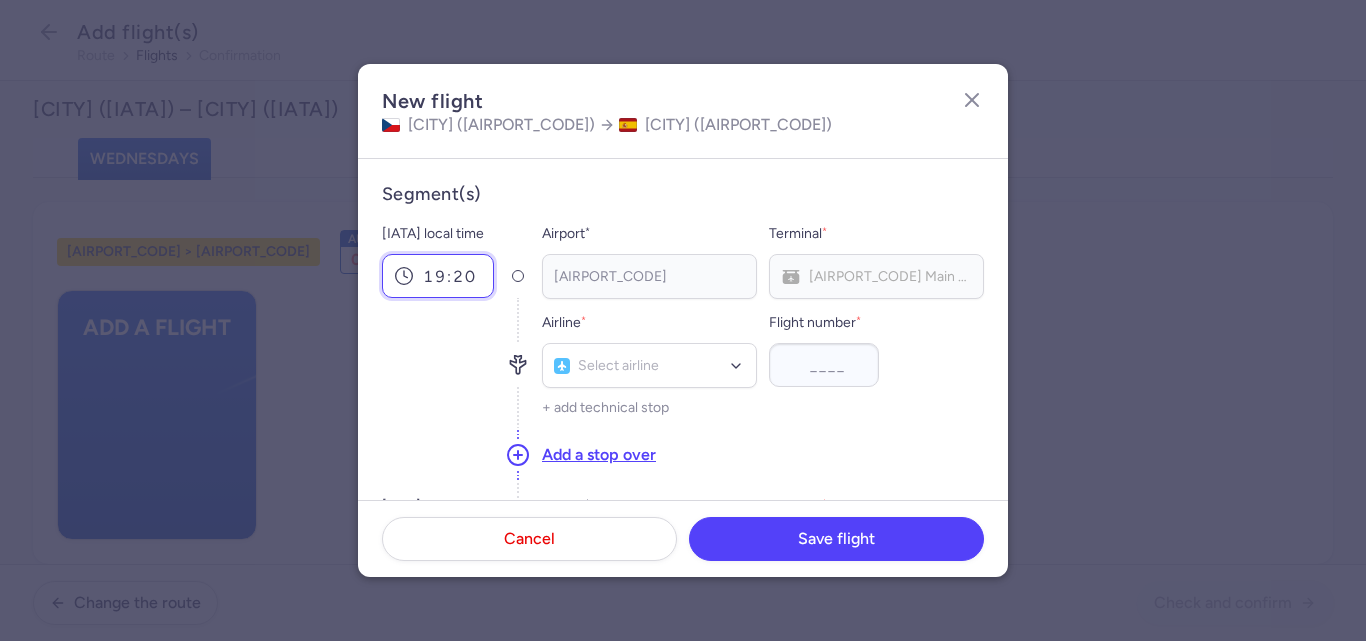 type on "19:20" 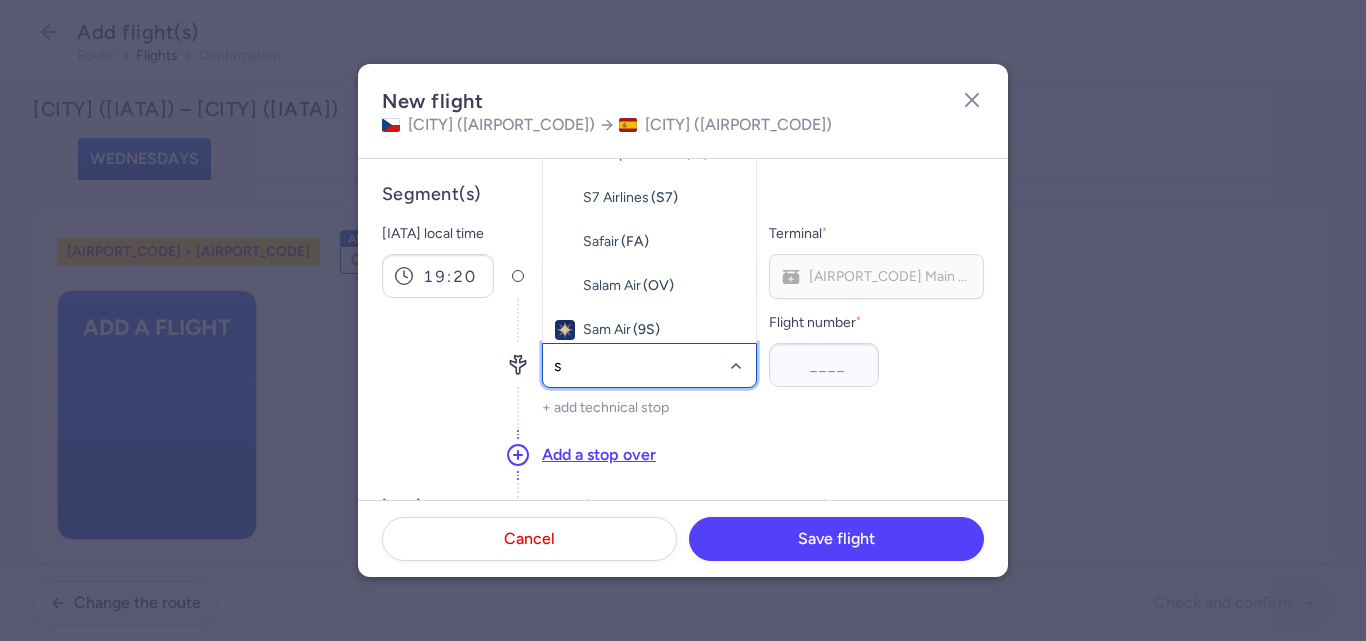 type on "sm" 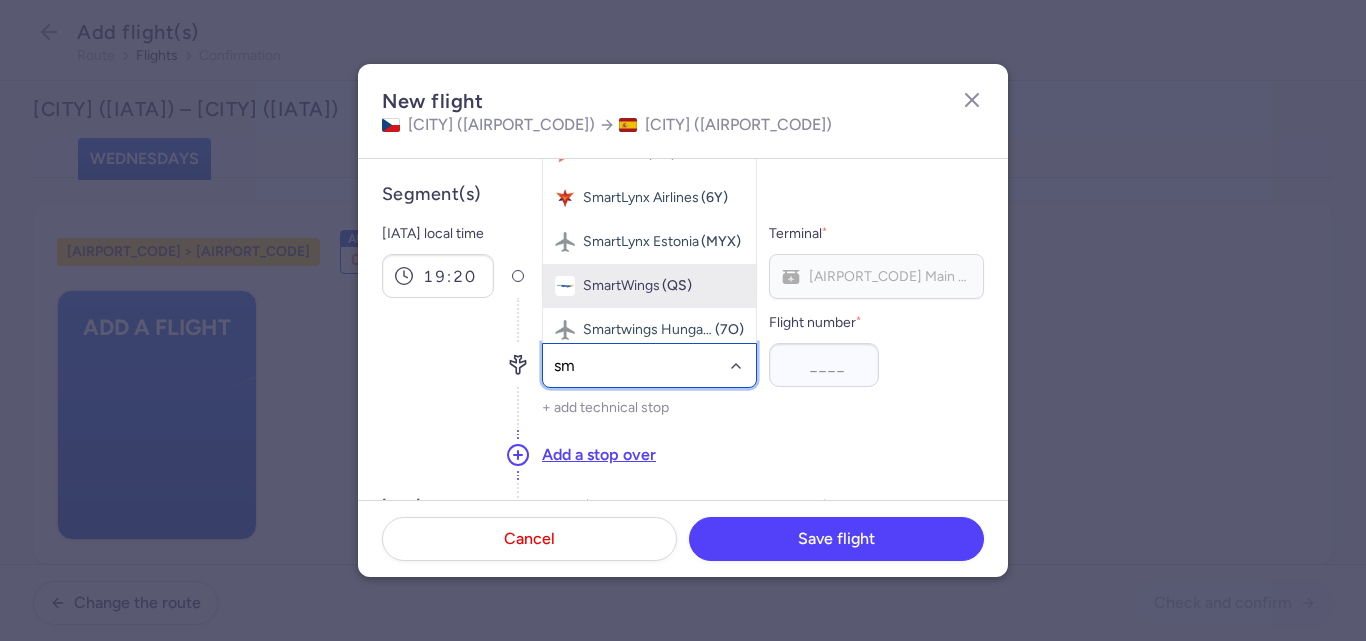 click on "(QS)" at bounding box center (677, 286) 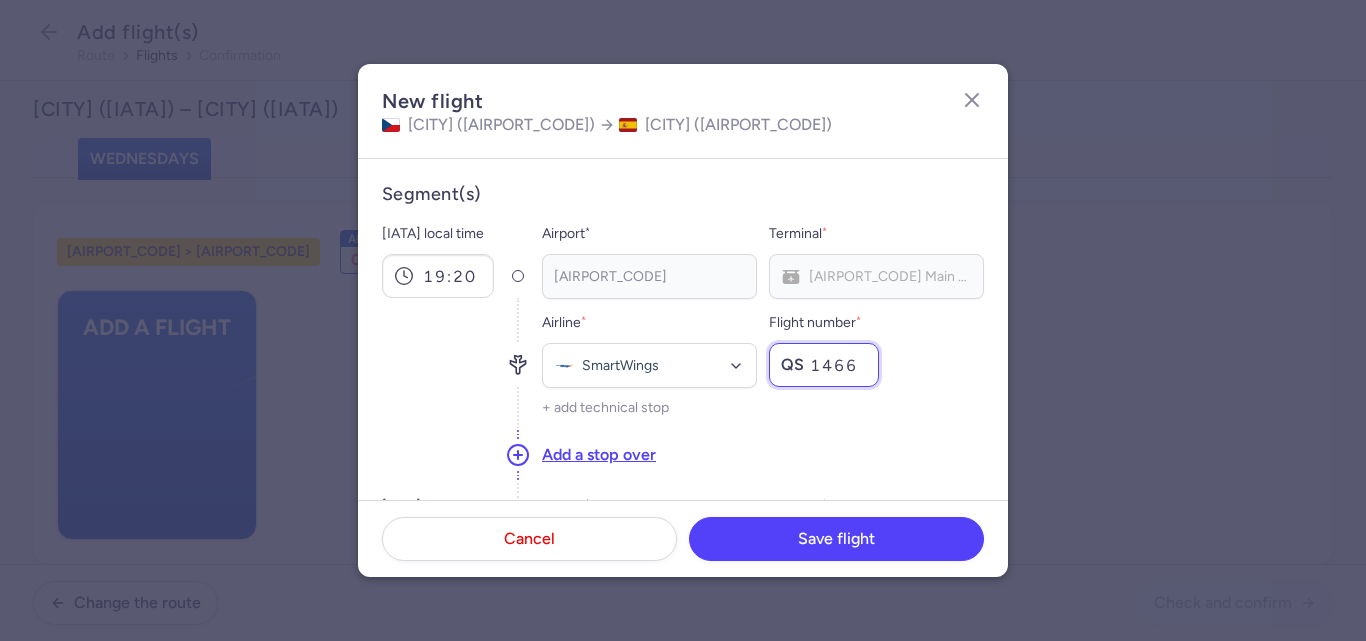 type on "1466" 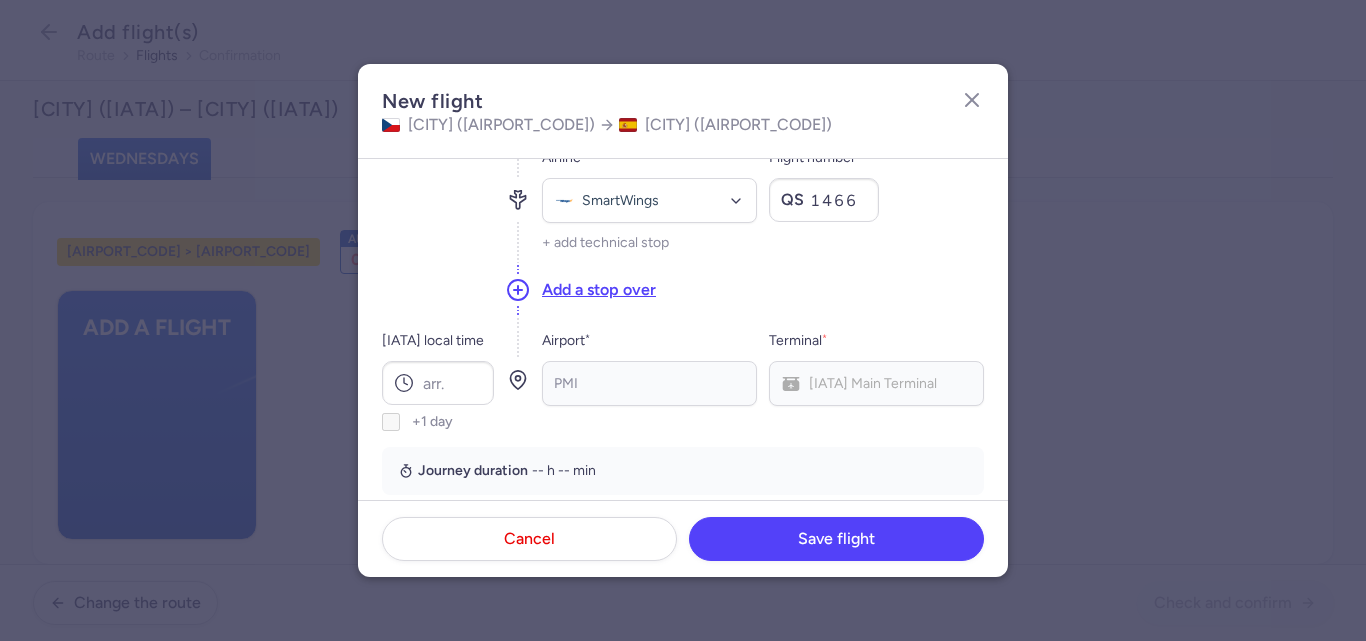 scroll, scrollTop: 177, scrollLeft: 0, axis: vertical 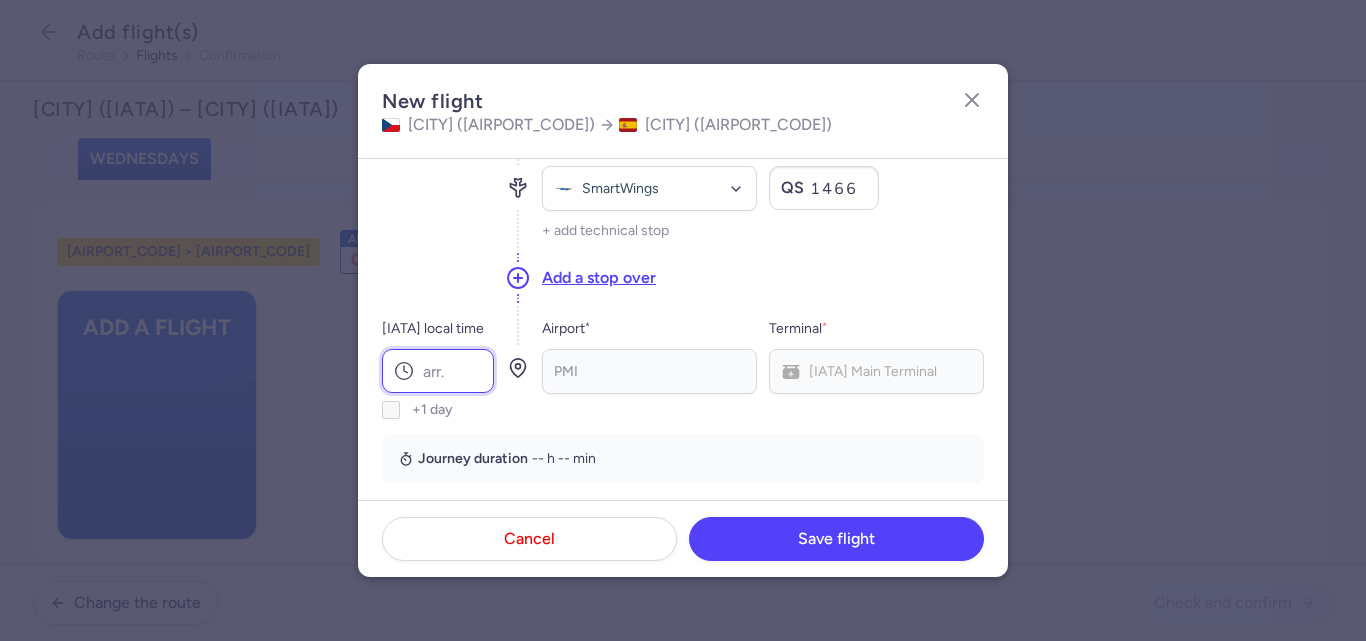 click on "PMI local time" at bounding box center (438, 371) 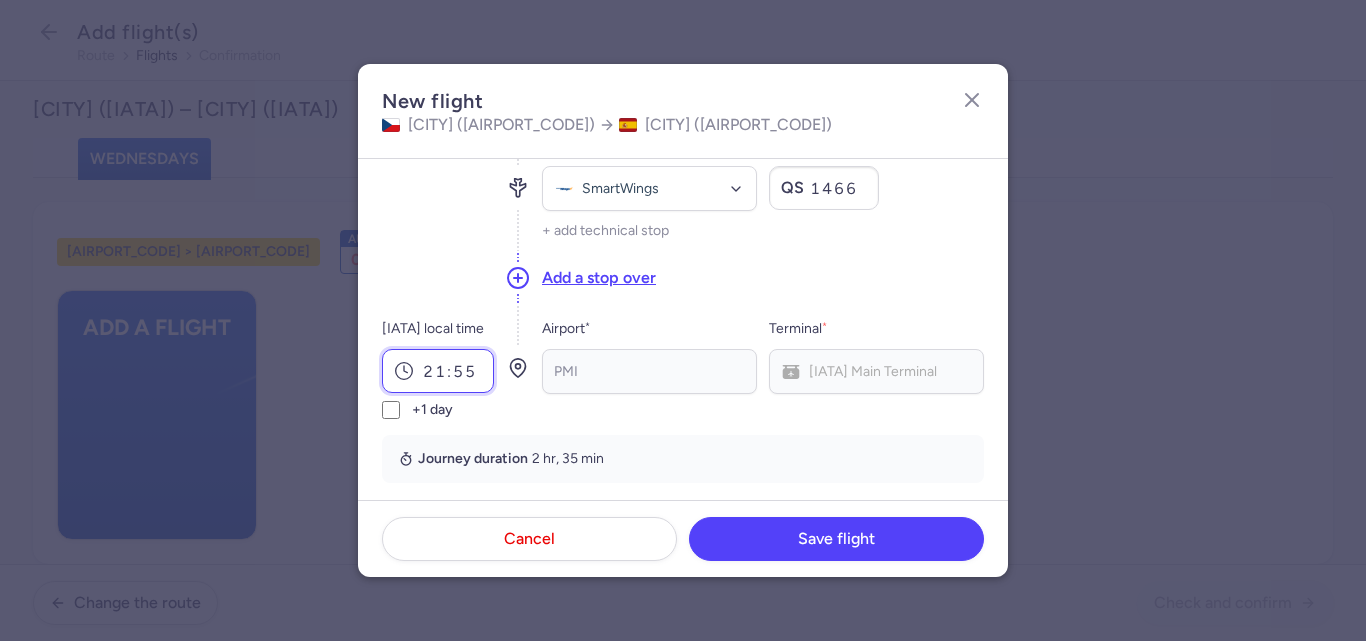 type on "21:55" 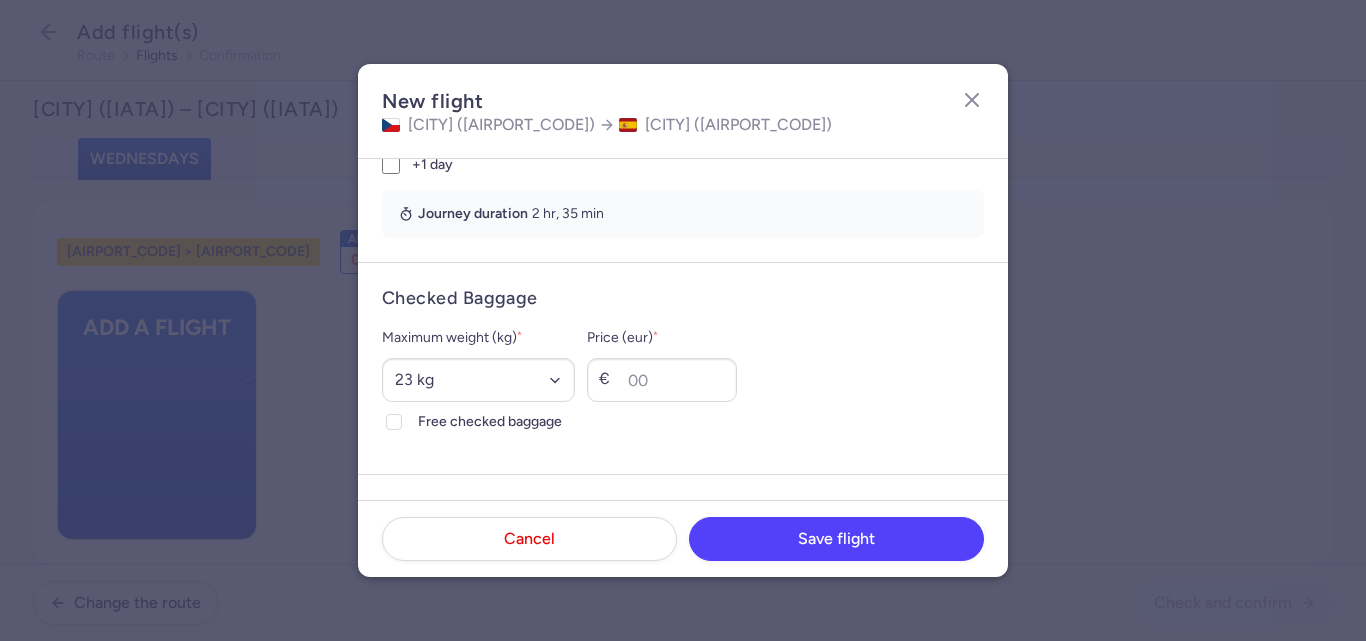 scroll, scrollTop: 426, scrollLeft: 0, axis: vertical 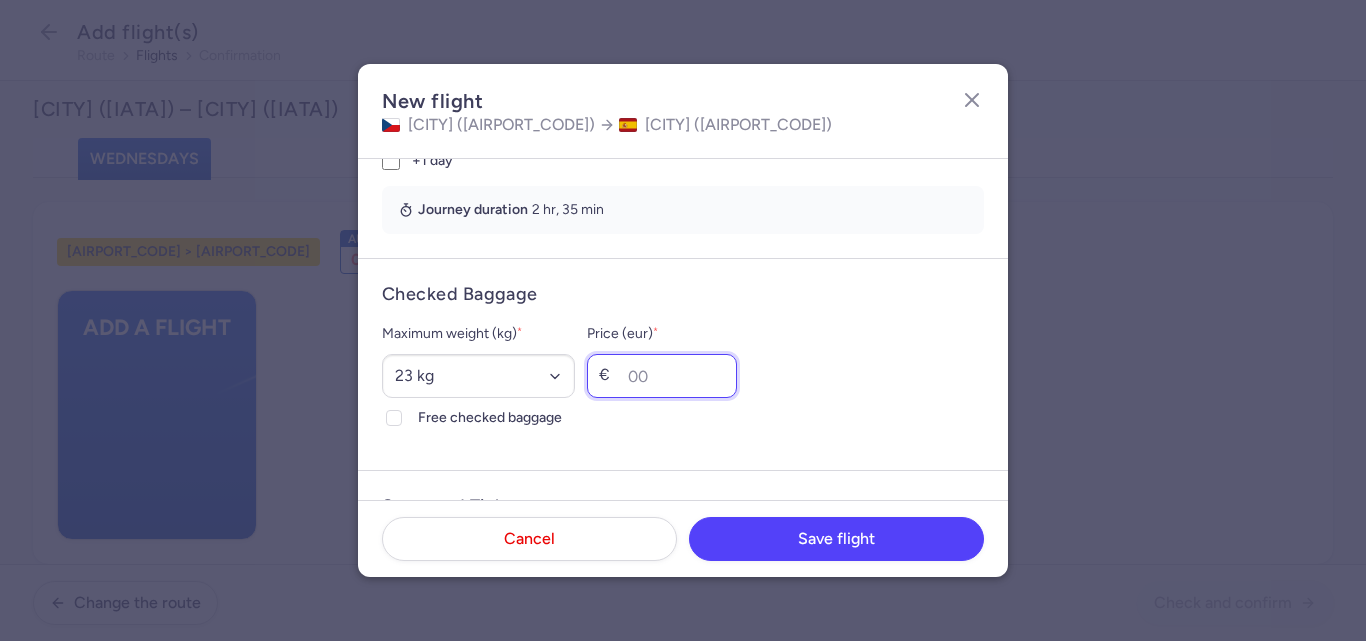 click on "Price (eur)  *" at bounding box center [662, 376] 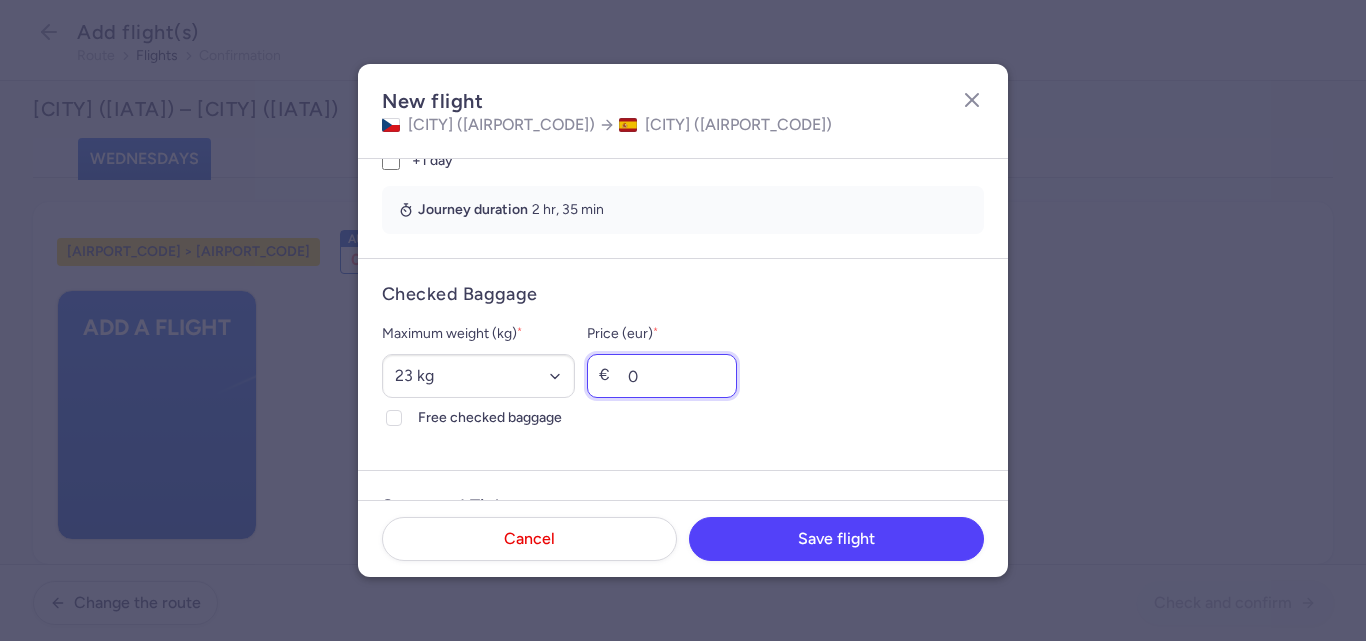 type on "0" 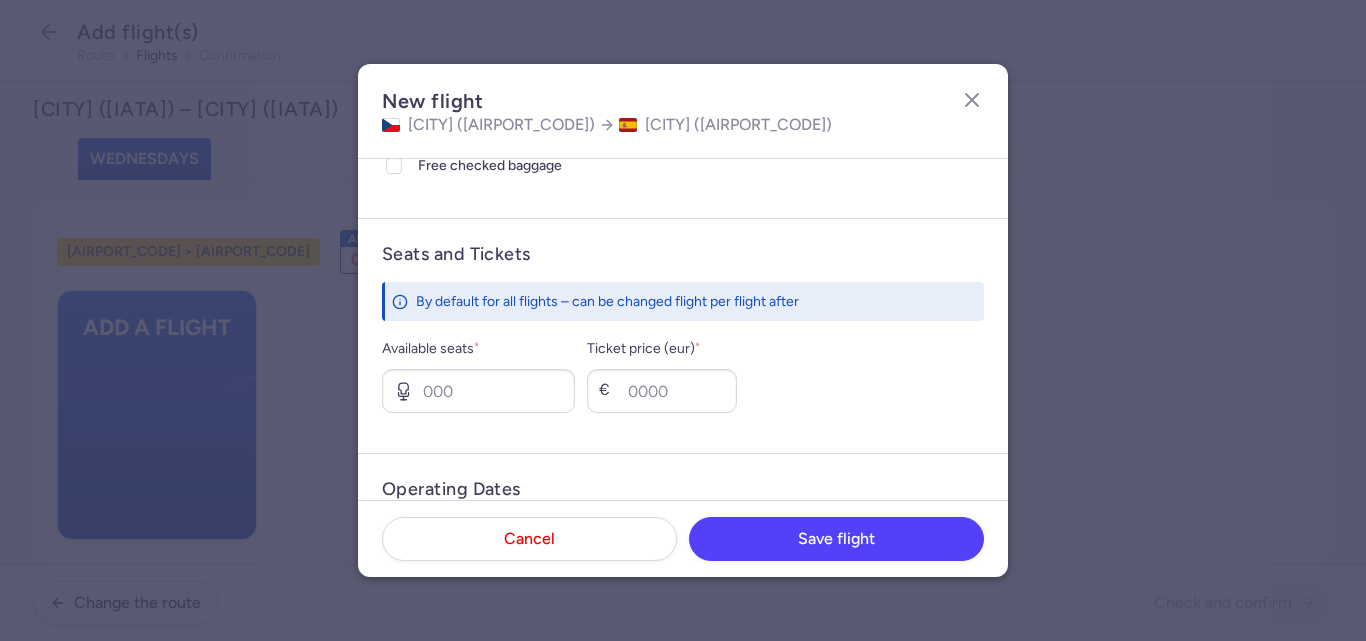 scroll, scrollTop: 713, scrollLeft: 0, axis: vertical 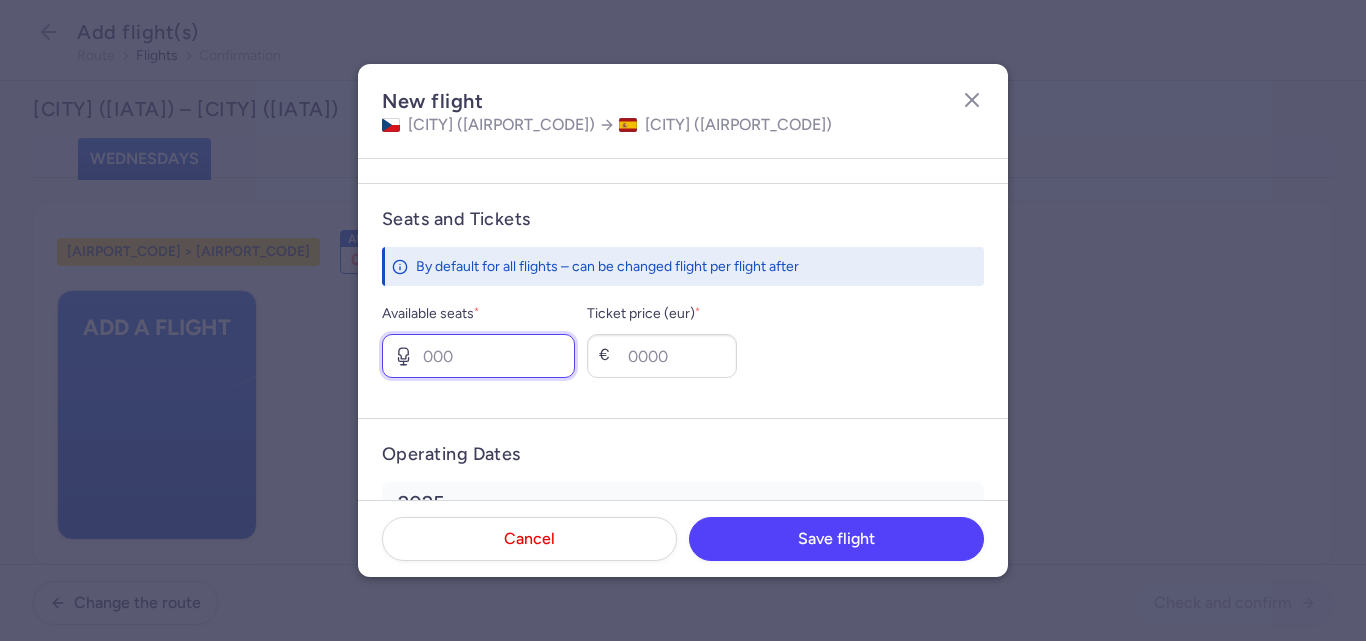 click on "Available seats  *" at bounding box center (478, 356) 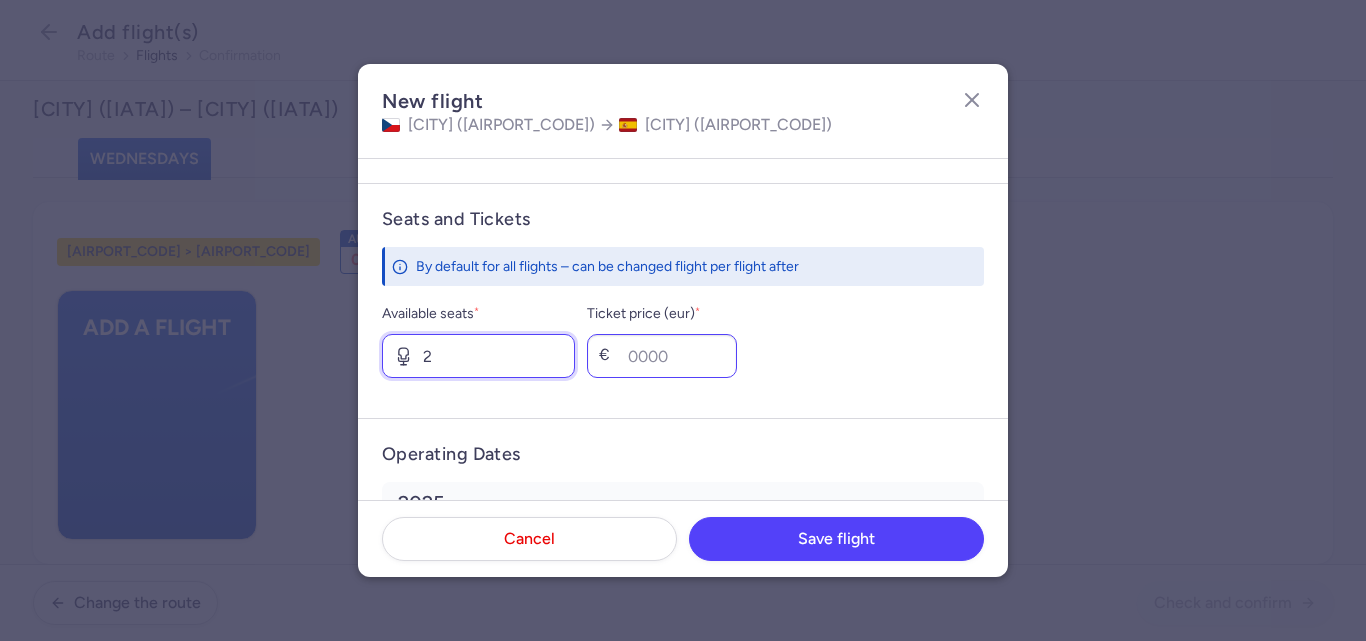 type on "2" 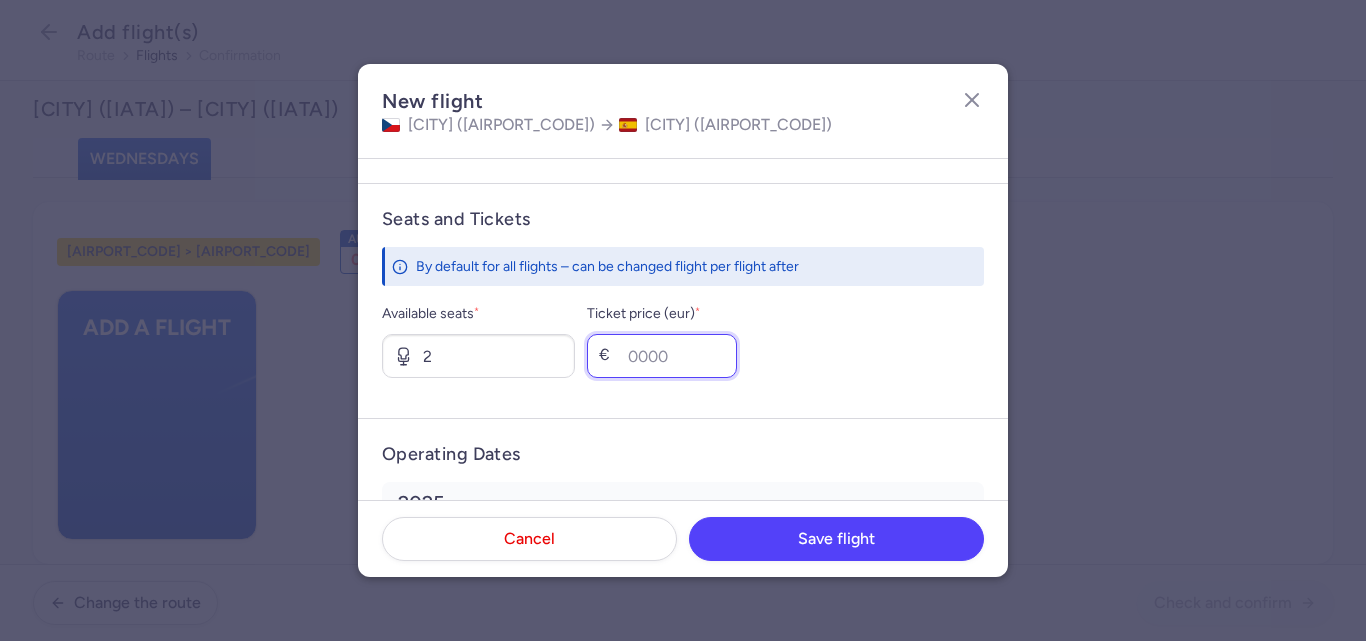 click on "Ticket price (eur)  *" at bounding box center [662, 356] 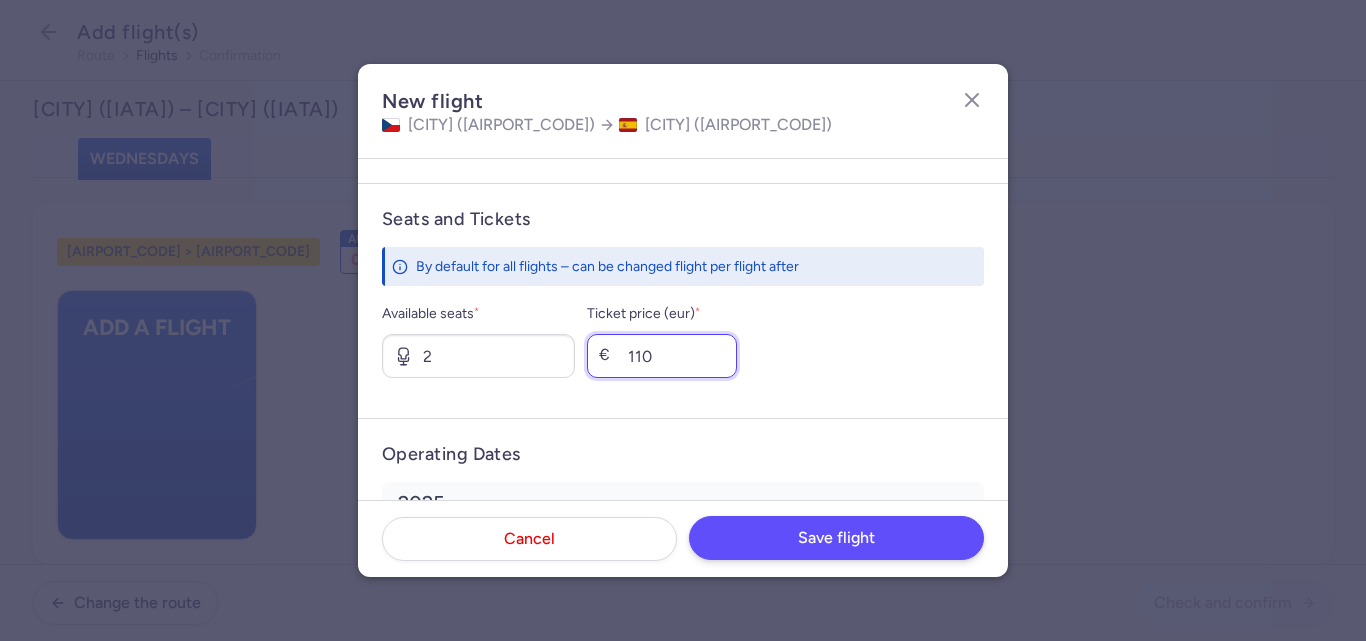 type on "110" 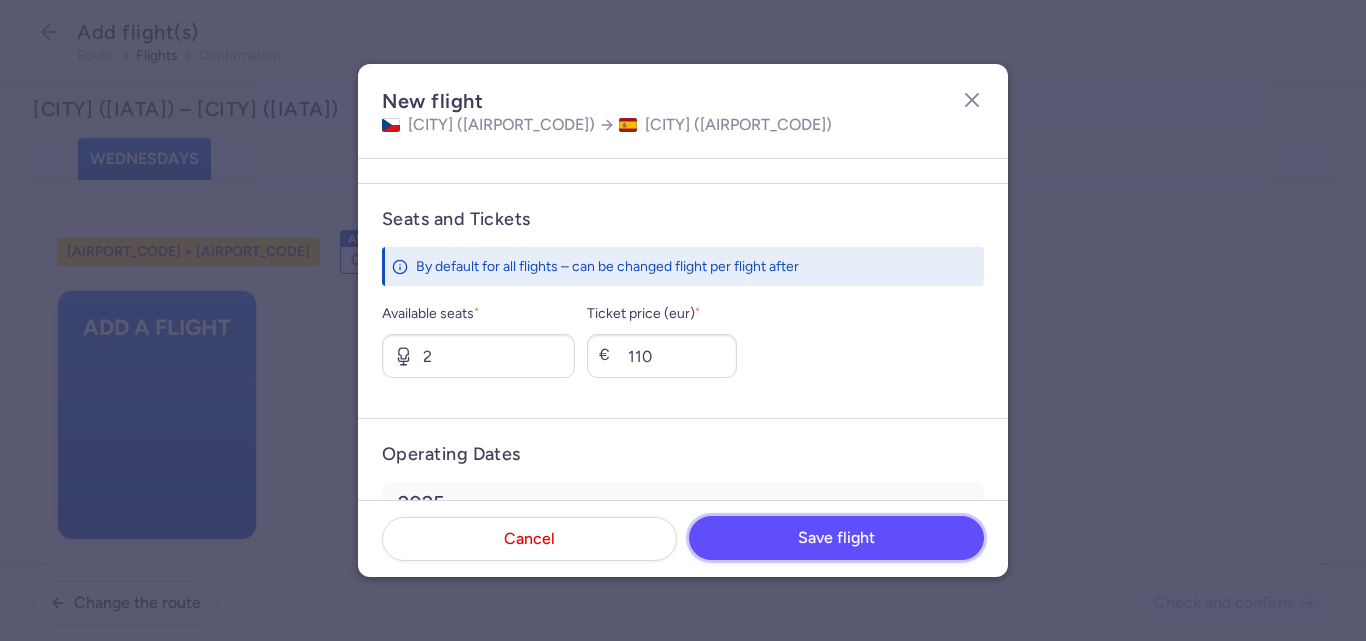click on "Save flight" at bounding box center [836, 538] 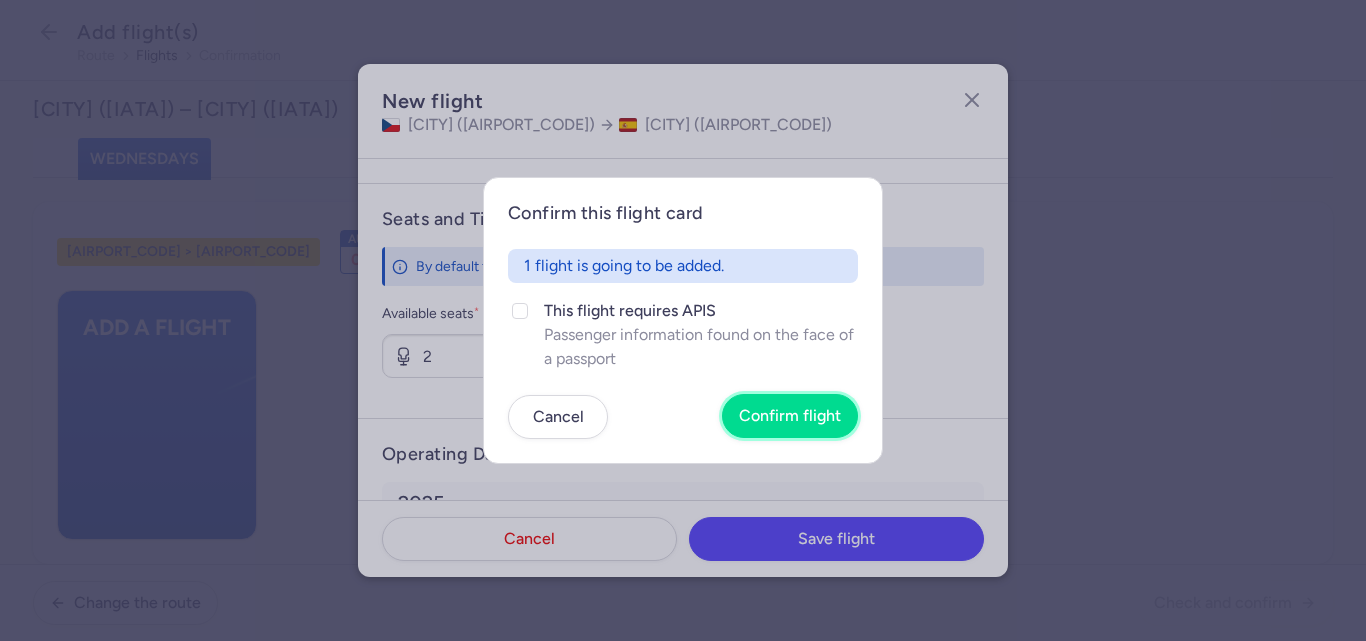 click on "Confirm flight" at bounding box center (790, 416) 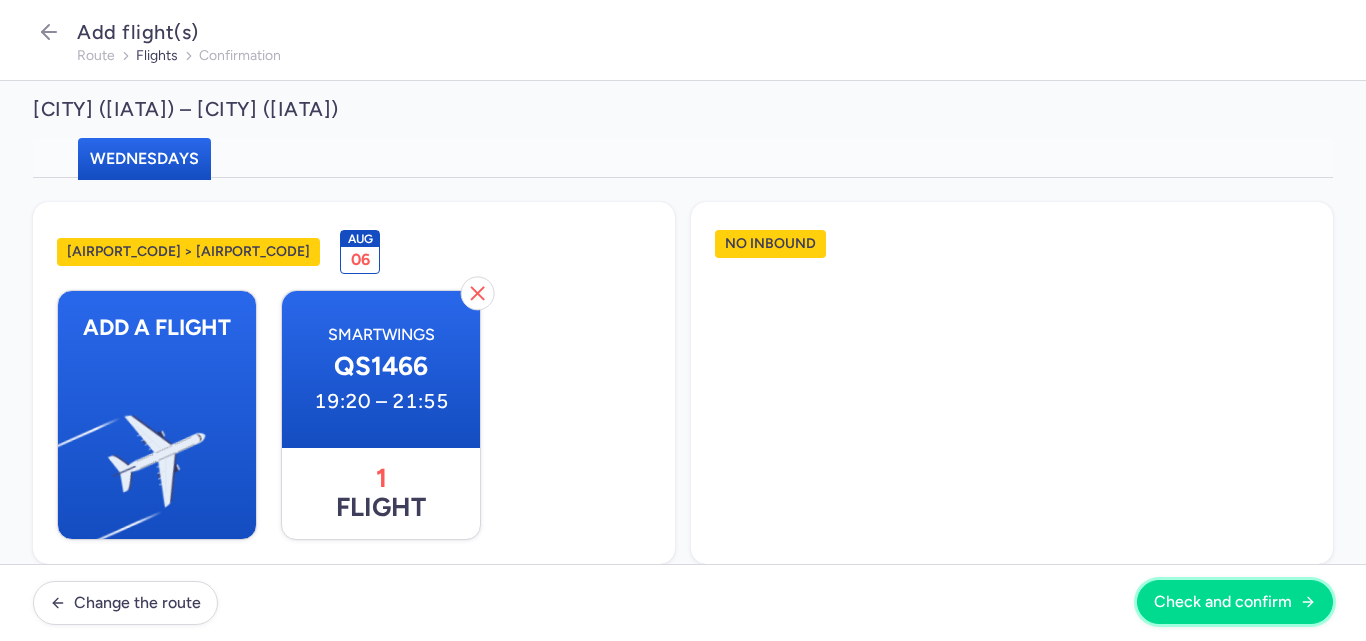 click on "Check and confirm" at bounding box center (1223, 602) 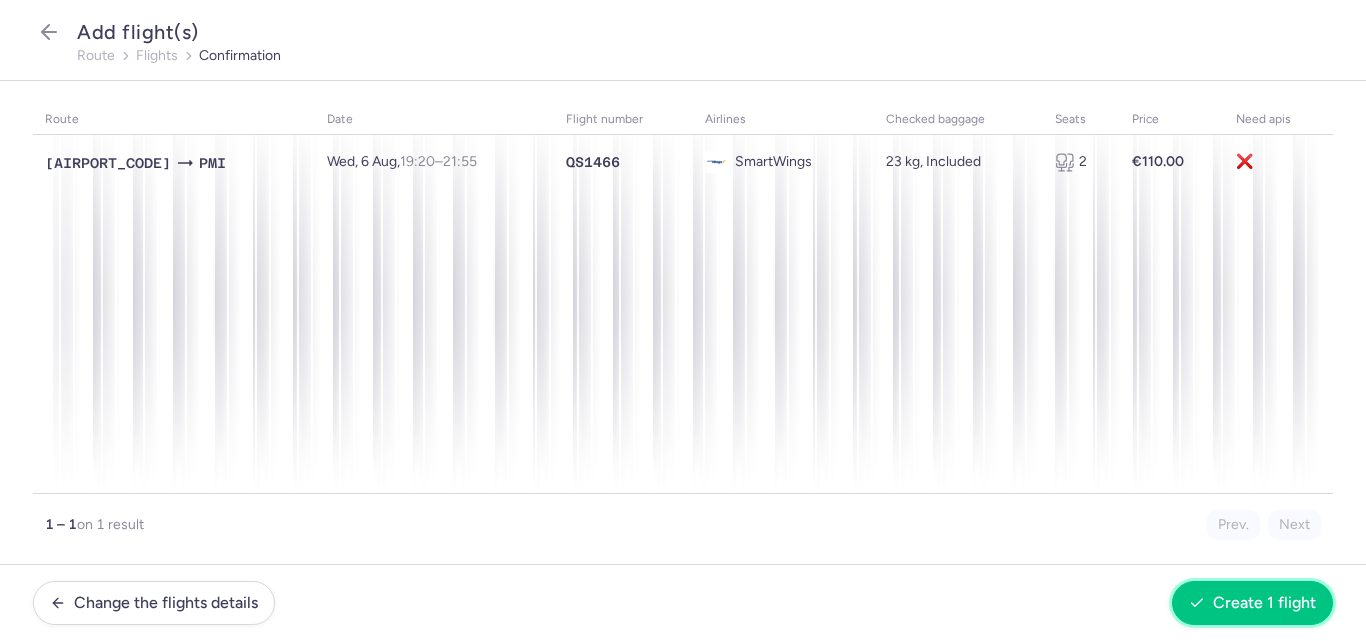 click on "Create 1 flight" at bounding box center (1264, 603) 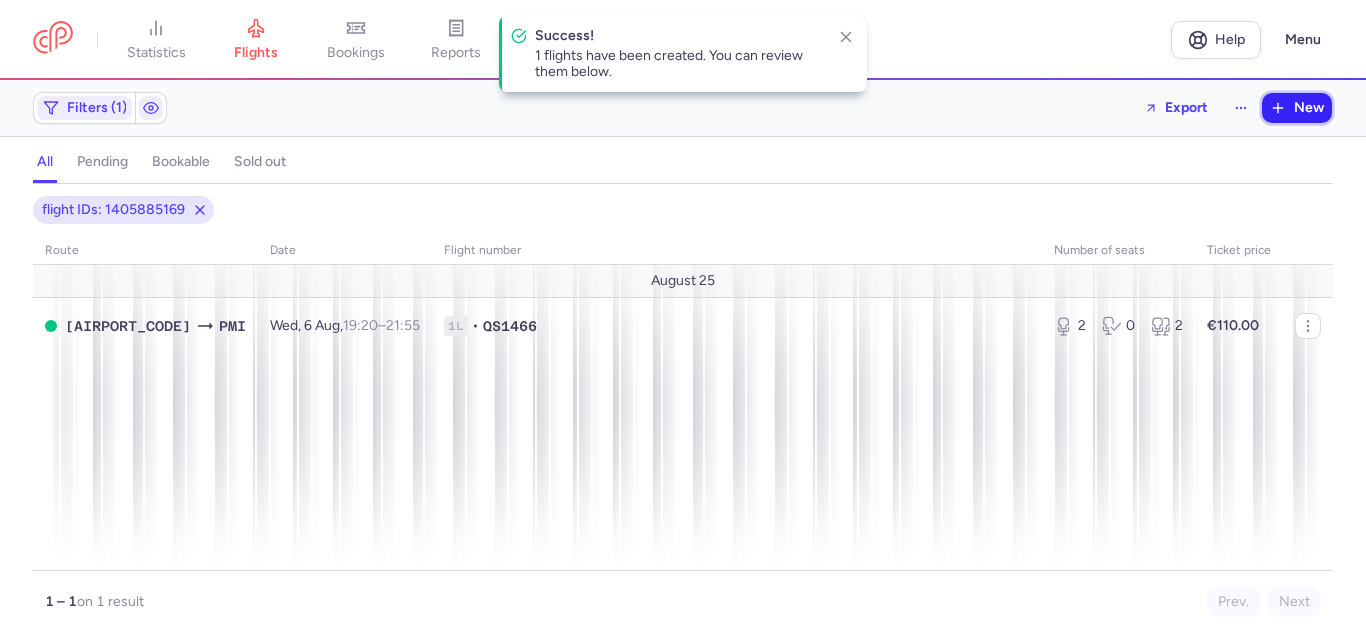 click on "New" at bounding box center (1297, 108) 